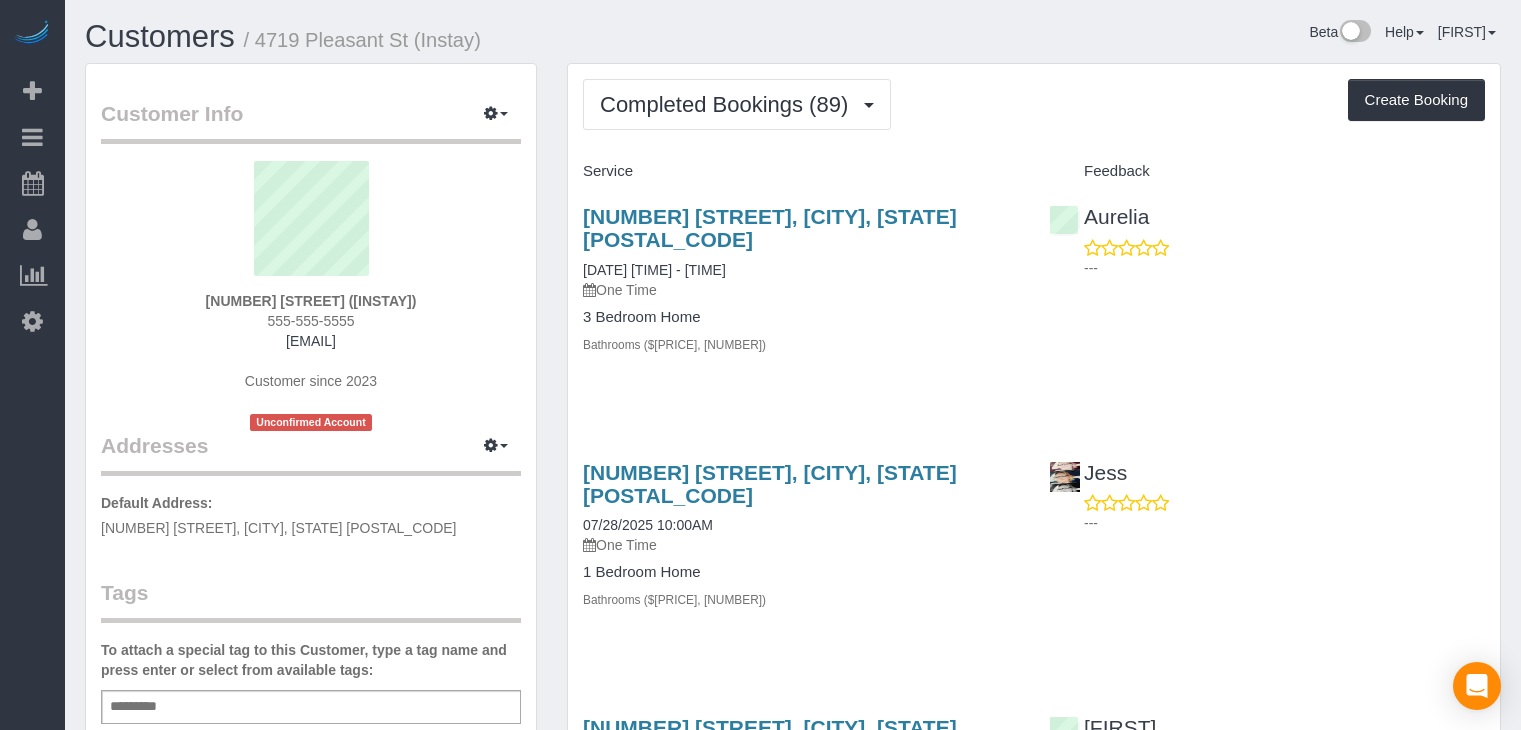 scroll, scrollTop: 0, scrollLeft: 0, axis: both 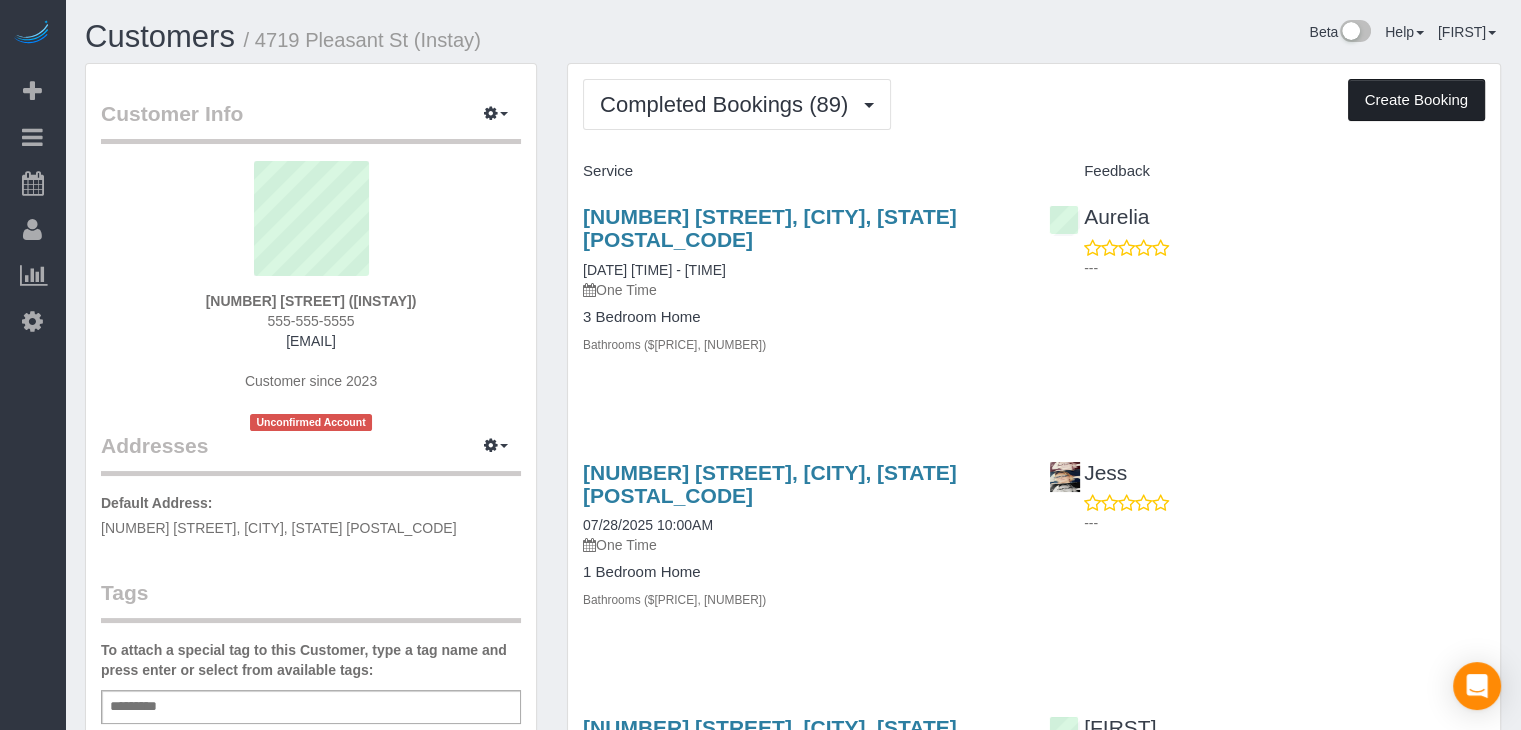 click on "Create Booking" at bounding box center [1416, 100] 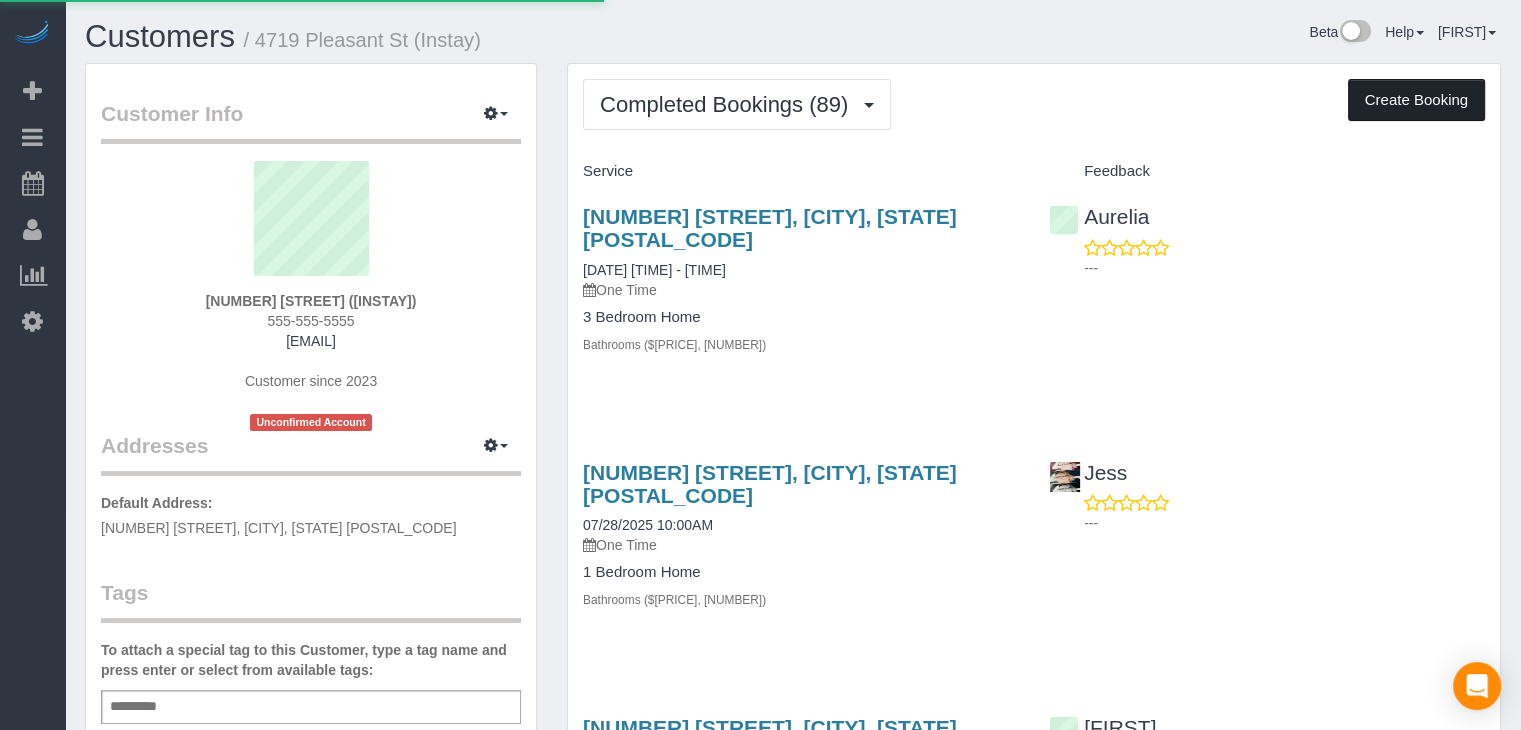 select on "IA" 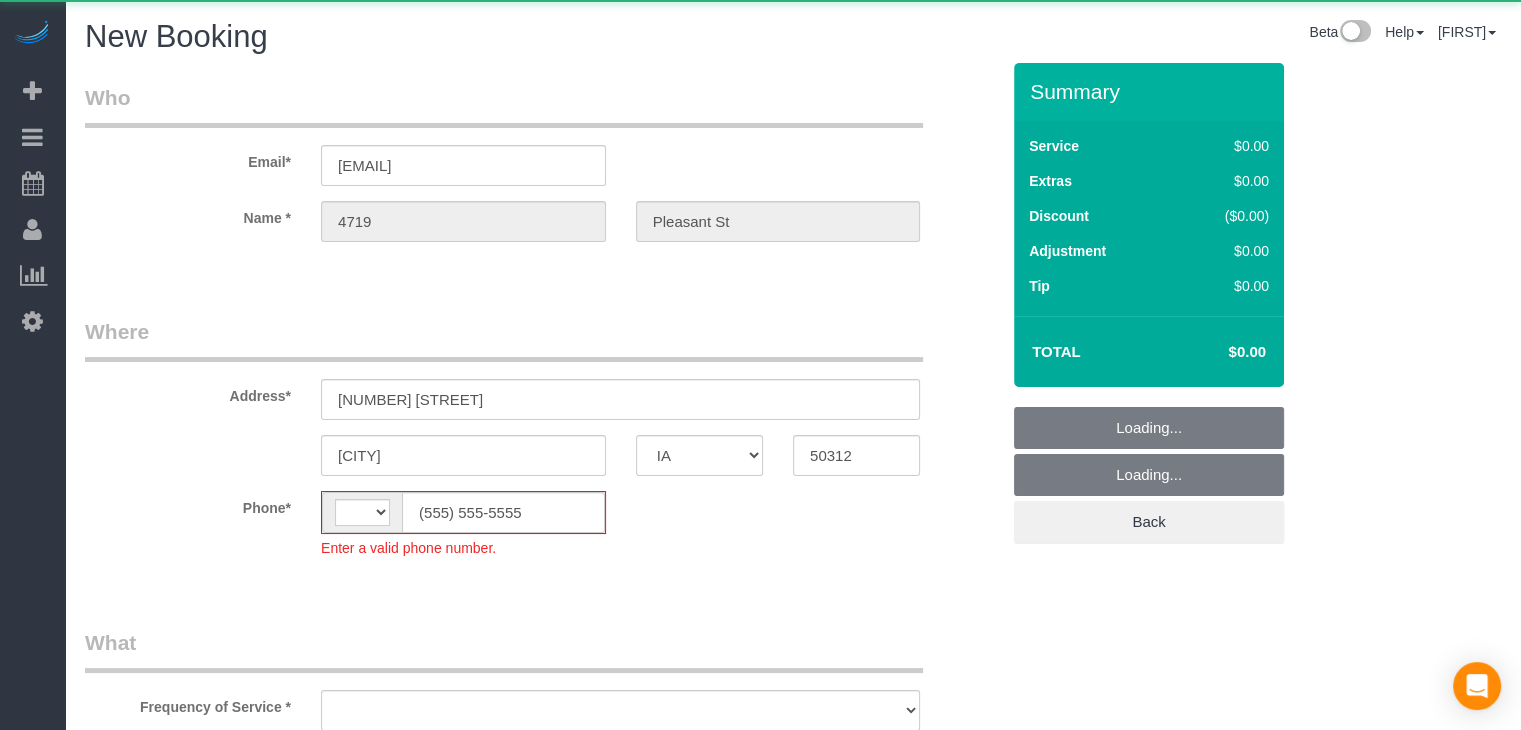 select on "string:US" 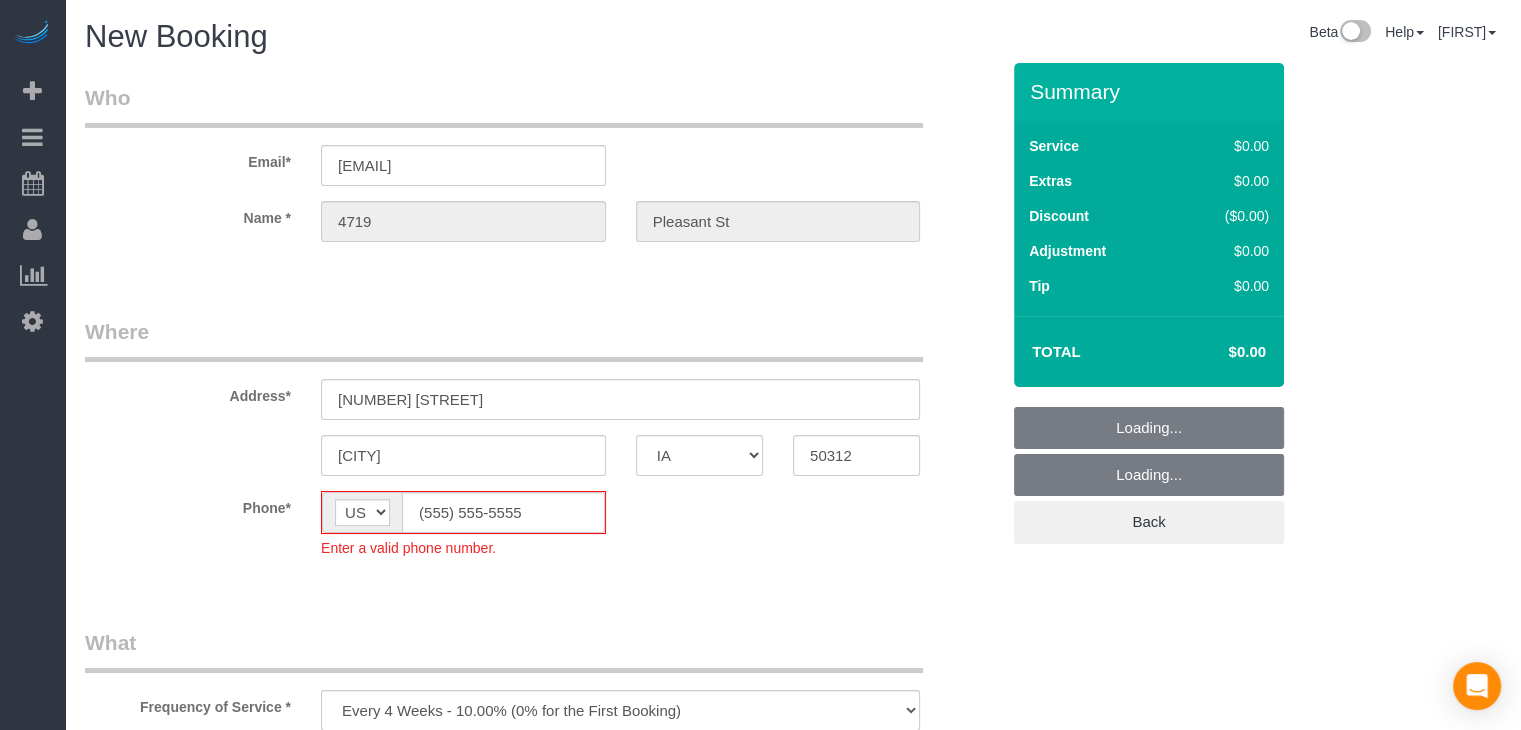 select on "object:1719" 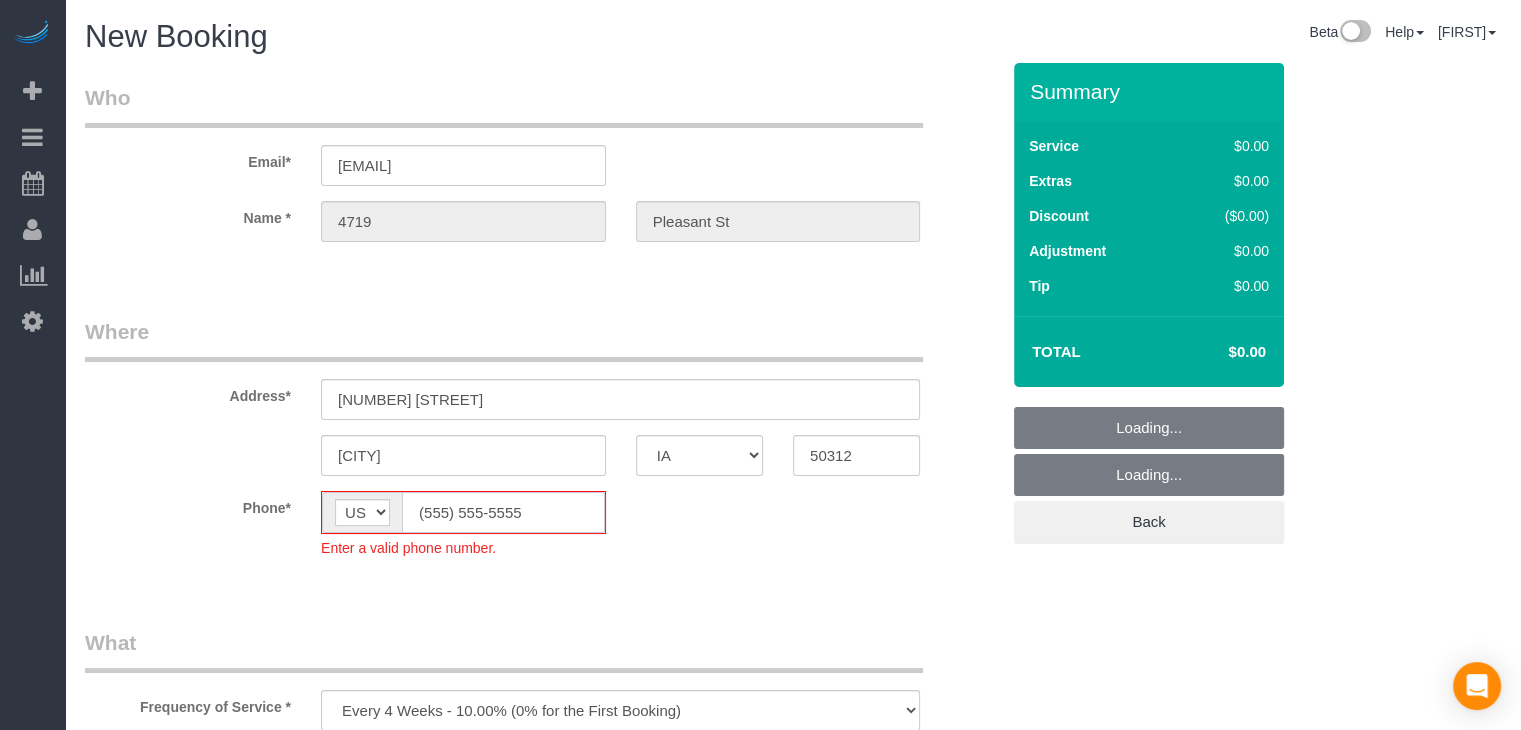 click on "(555) 555-5555" 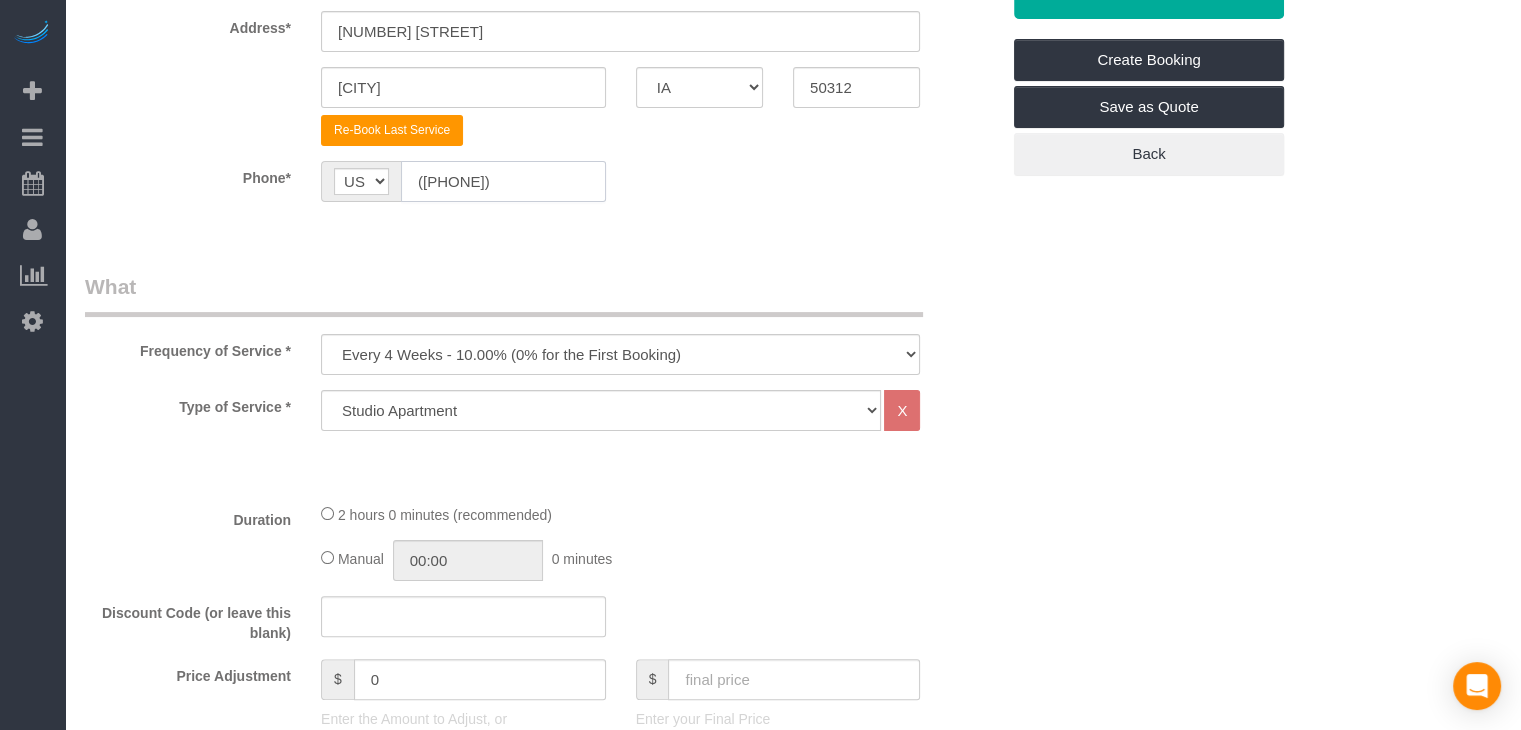 scroll, scrollTop: 418, scrollLeft: 0, axis: vertical 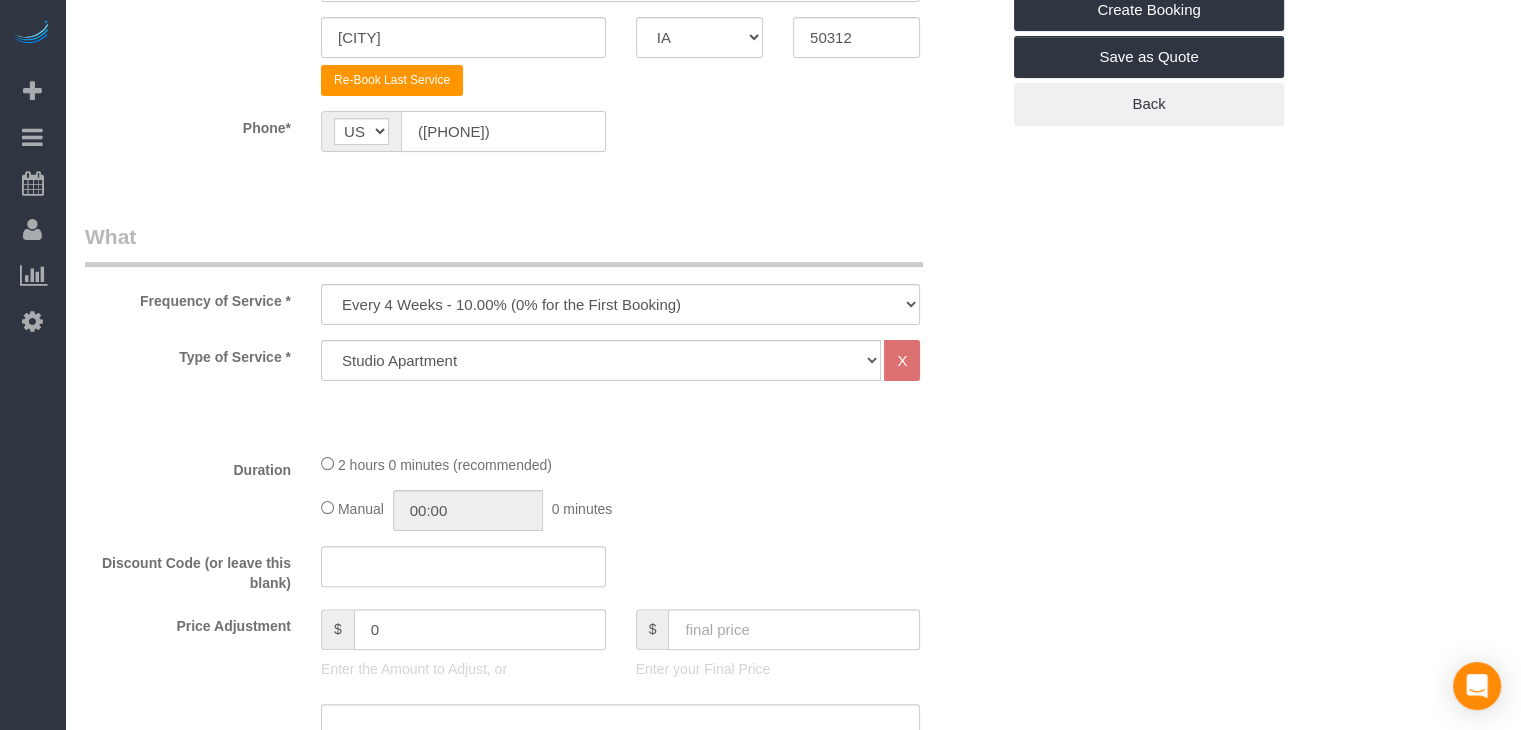type on "[PHONE]" 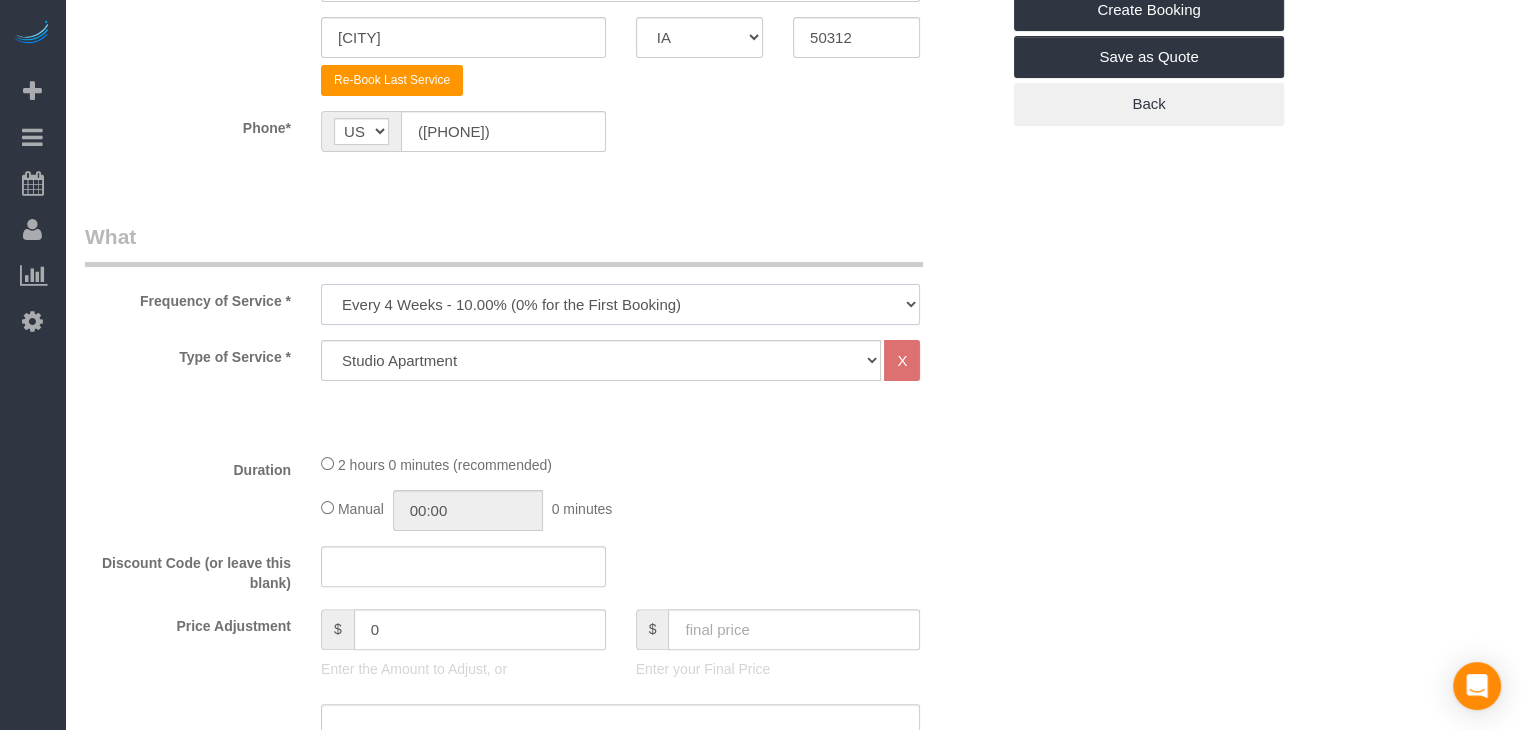 click on "Every [NUMBER] Weeks (0% for the First Booking) One Time Every [NUMBER] Weeks (0% for the First Booking) Every [NUMBER] Weeks - [PERCENTAGE] (0% for the First Booking) Every [NUMBER] Weeks - [PERCENTAGE] (0% for the First Booking) Every [NUMBER] Weeks - [PERCENTAGE] (0% for the First Booking) Weekly - [PERCENTAGE] (0% for the First Booking)" at bounding box center [620, 304] 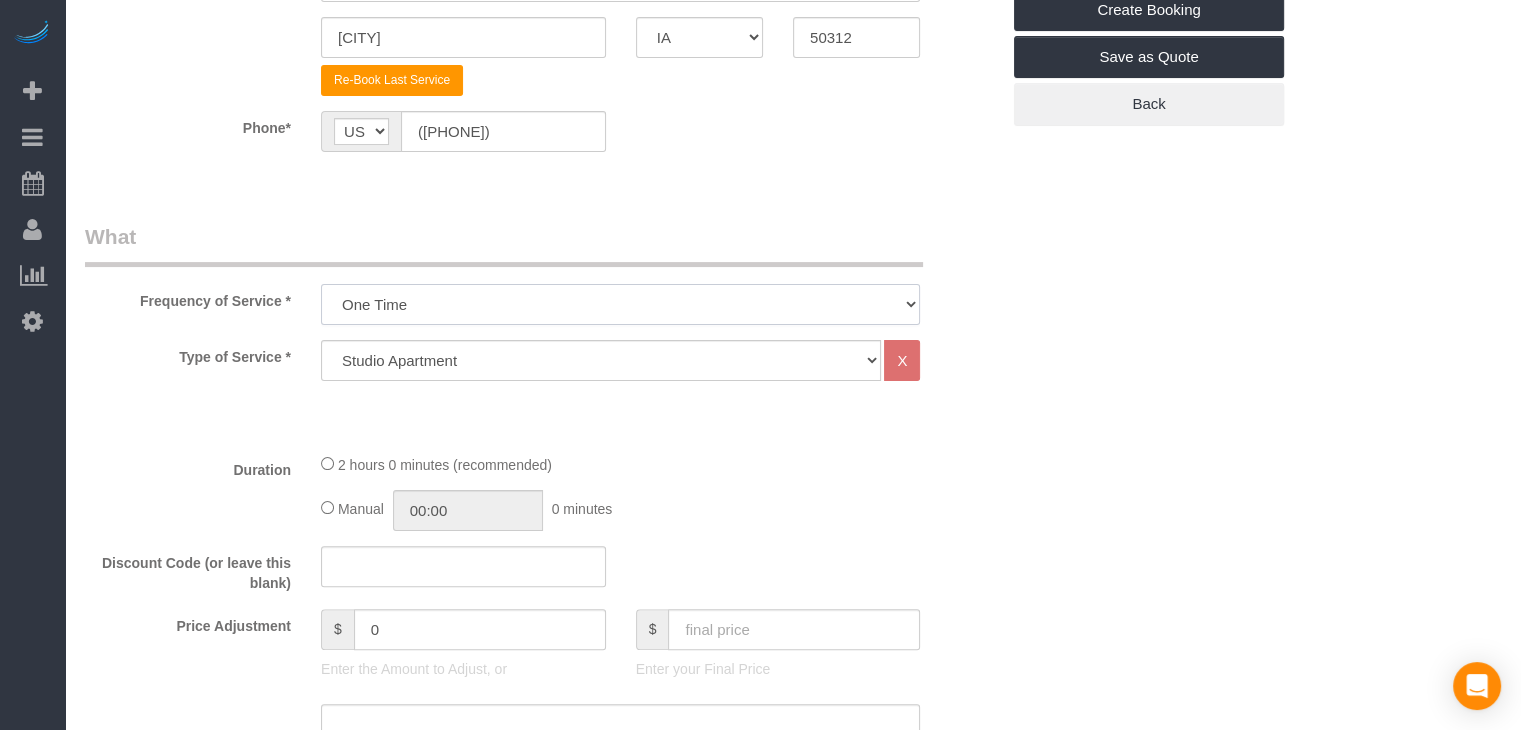 click on "Every [NUMBER] Weeks (0% for the First Booking) One Time Every [NUMBER] Weeks (0% for the First Booking) Every [NUMBER] Weeks - [PERCENTAGE] (0% for the First Booking) Every [NUMBER] Weeks - [PERCENTAGE] (0% for the First Booking) Every [NUMBER] Weeks - [PERCENTAGE] (0% for the First Booking) Weekly - [PERCENTAGE] (0% for the First Booking)" at bounding box center [620, 304] 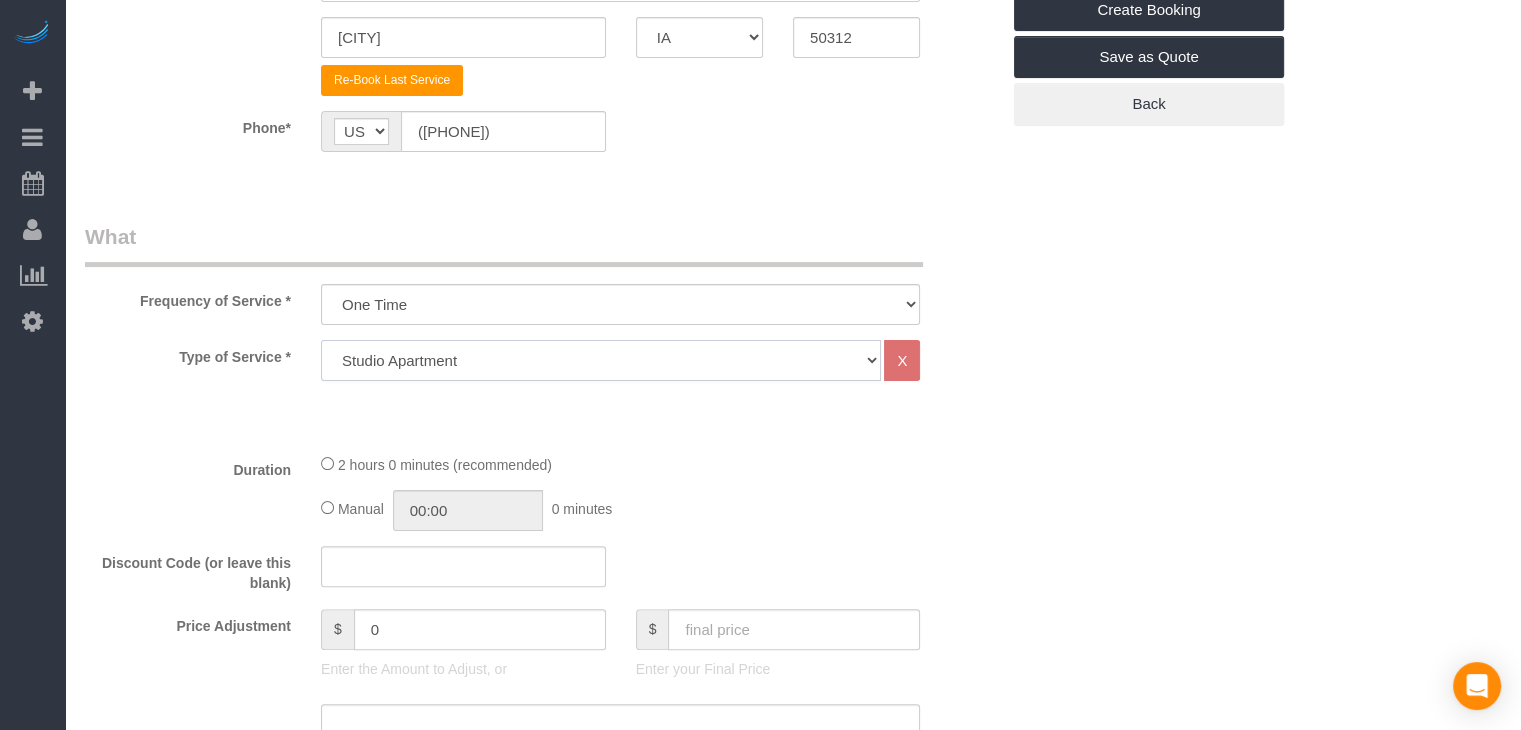 click on "[APARTMENT_TYPE] [HOME_TYPE] [HOME_TYPE] [HOME_TYPE] [HOME_TYPE] [HOME_TYPE] [HOME_TYPE] [HOME_TYPE] Hourly Cleaning Hazard/Emergency Cleaning General Maintenance" 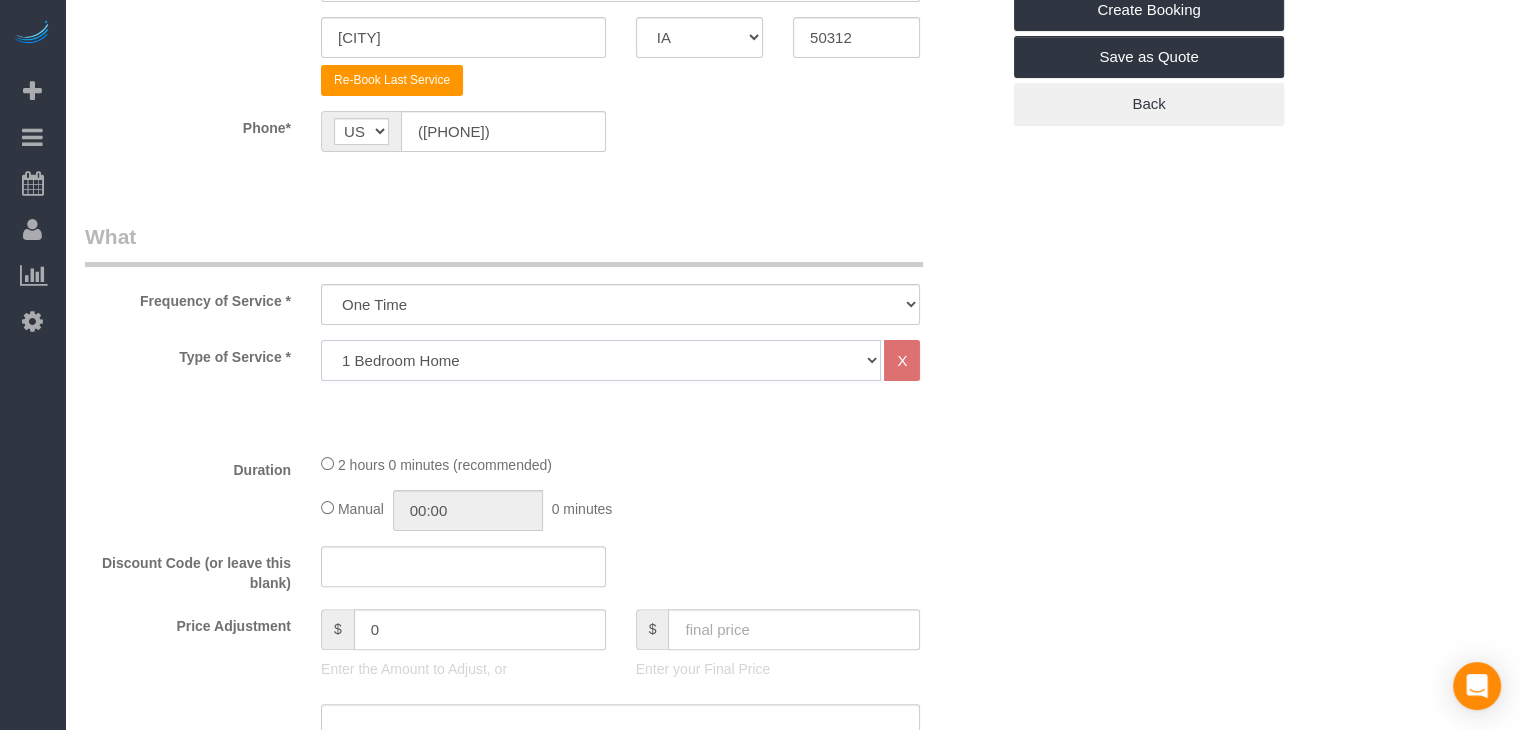 click on "[APARTMENT_TYPE] [HOME_TYPE] [HOME_TYPE] [HOME_TYPE] [HOME_TYPE] [HOME_TYPE] [HOME_TYPE] [HOME_TYPE] Hourly Cleaning Hazard/Emergency Cleaning General Maintenance" 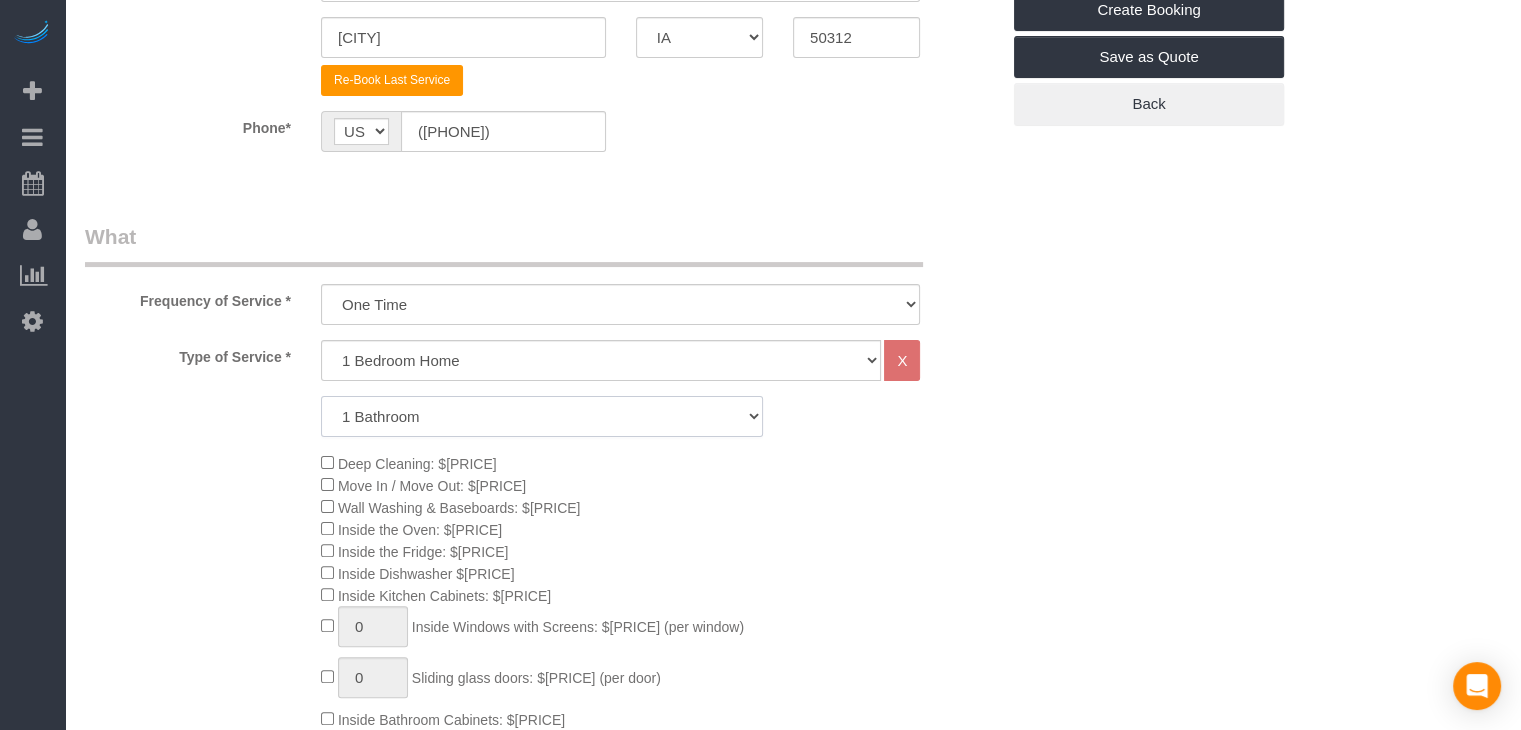 drag, startPoint x: 496, startPoint y: 412, endPoint x: 494, endPoint y: 426, distance: 14.142136 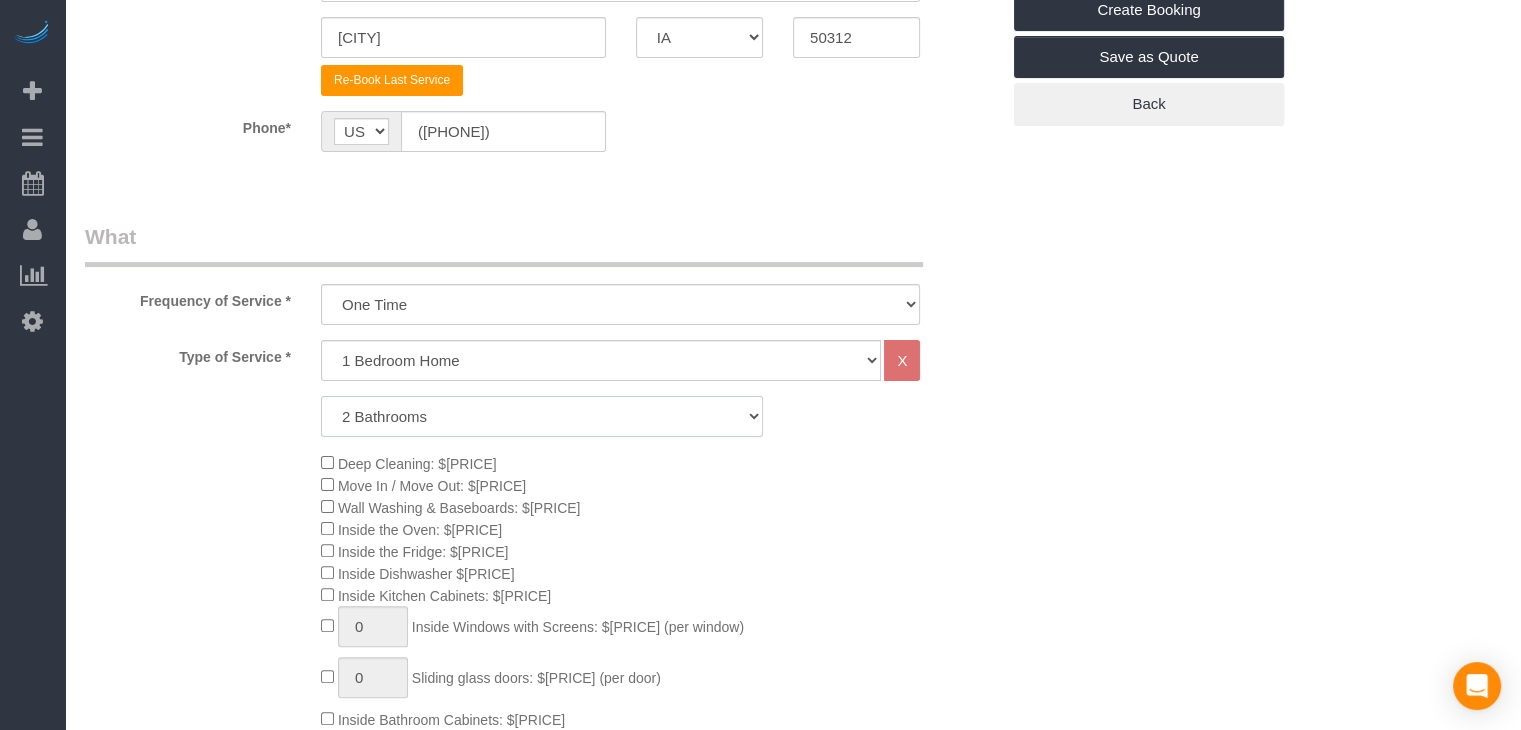 click on "1 Bathroom
2 Bathrooms
3 Bathrooms
4 Bathrooms
5 Bathrooms
6 Bathrooms" 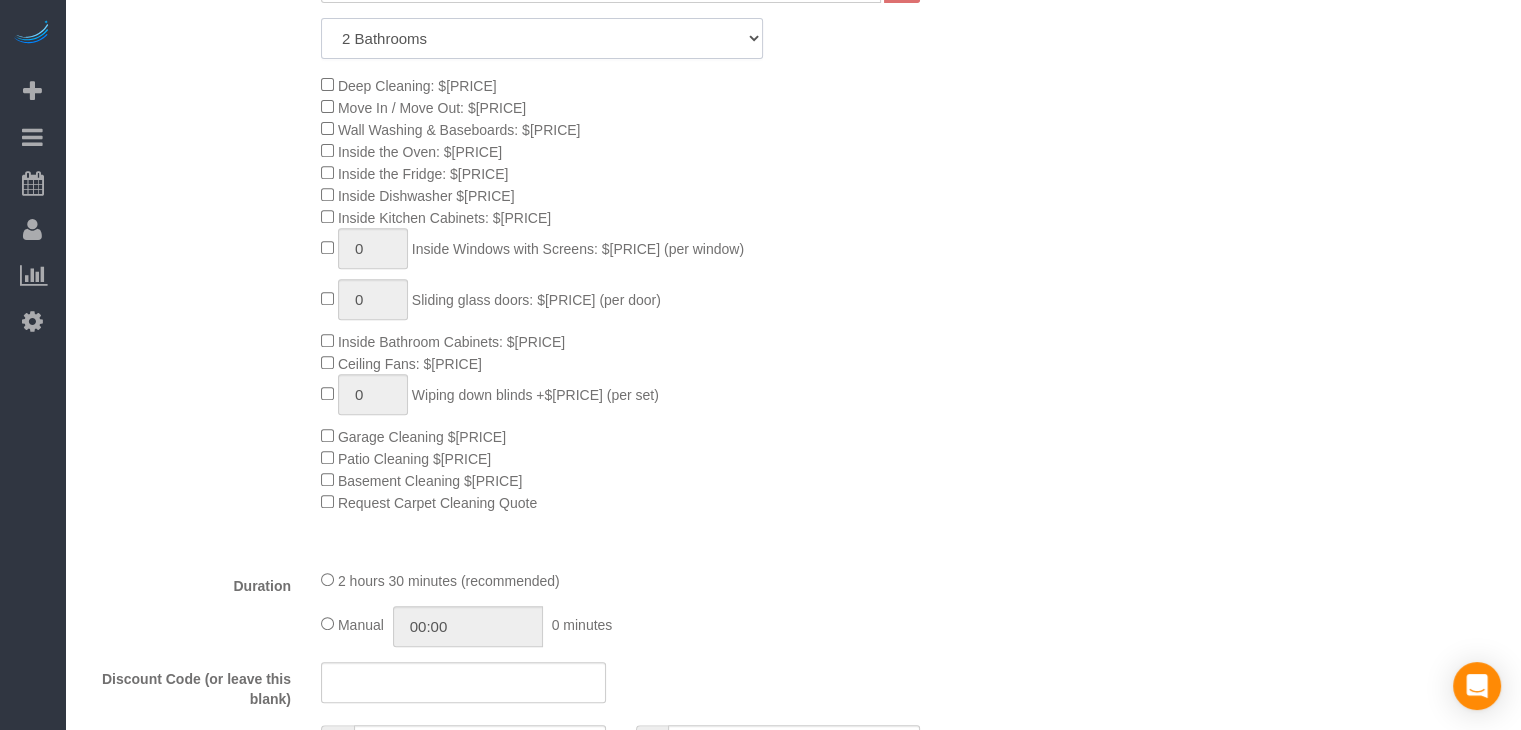 scroll, scrollTop: 1138, scrollLeft: 0, axis: vertical 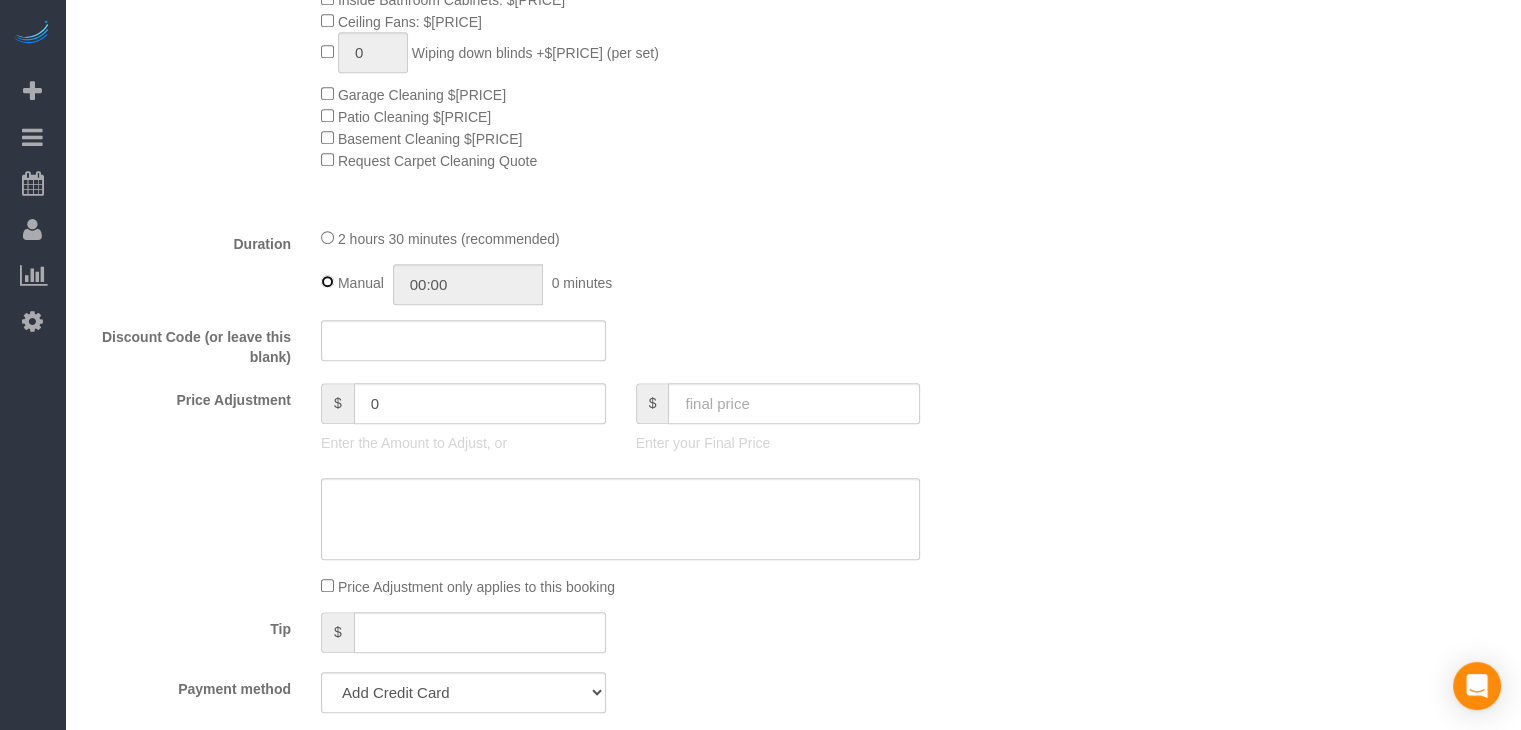 type on "02:30" 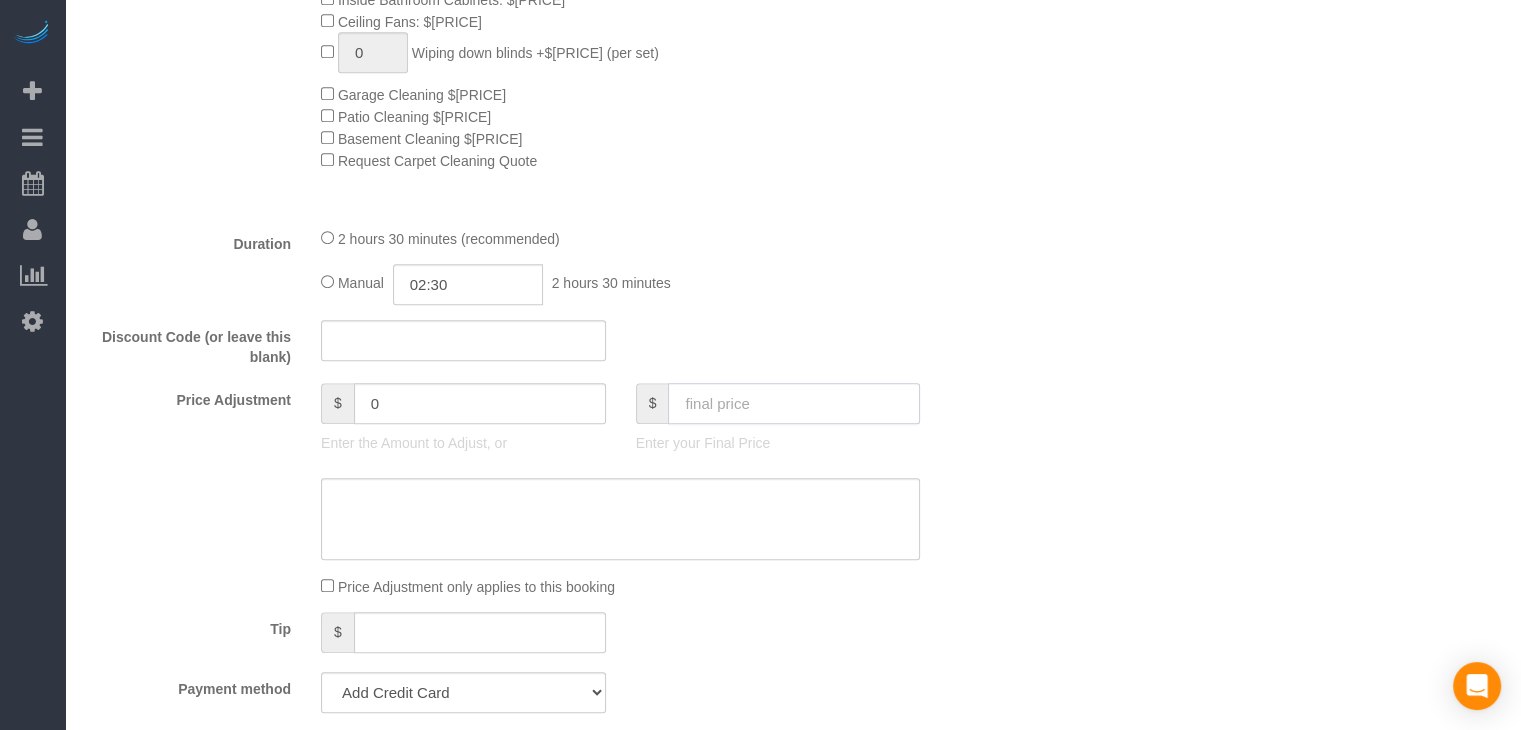 click 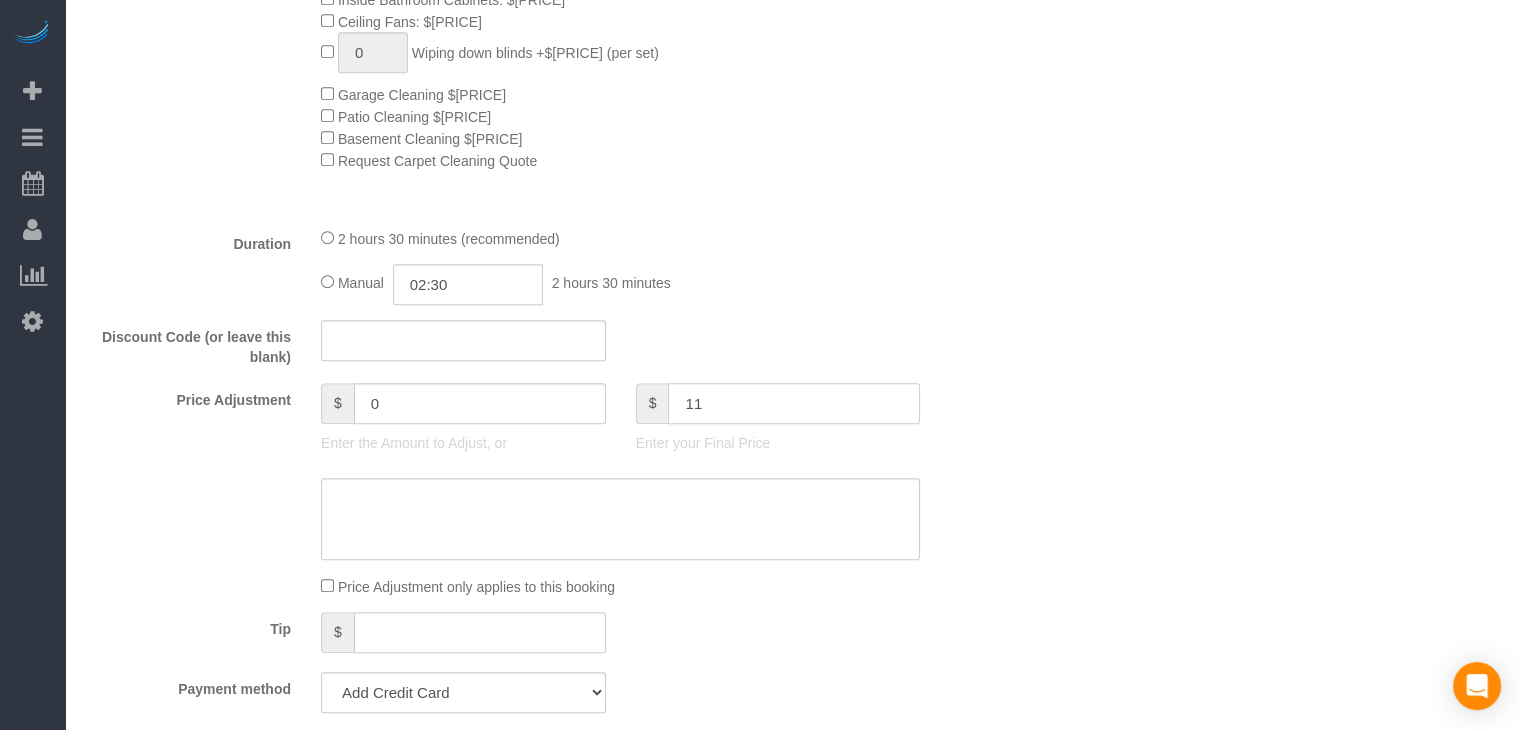 type on "110" 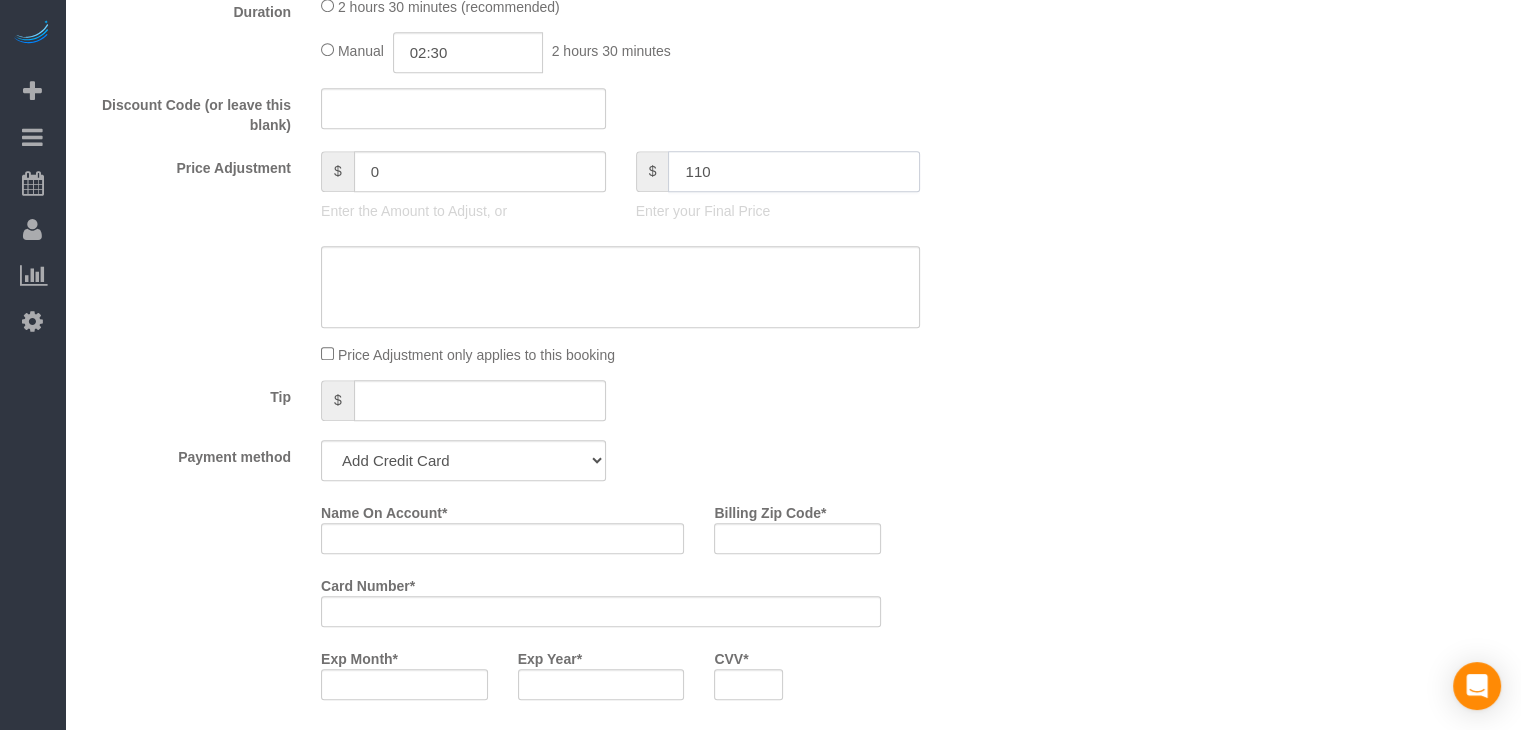 type on "-59" 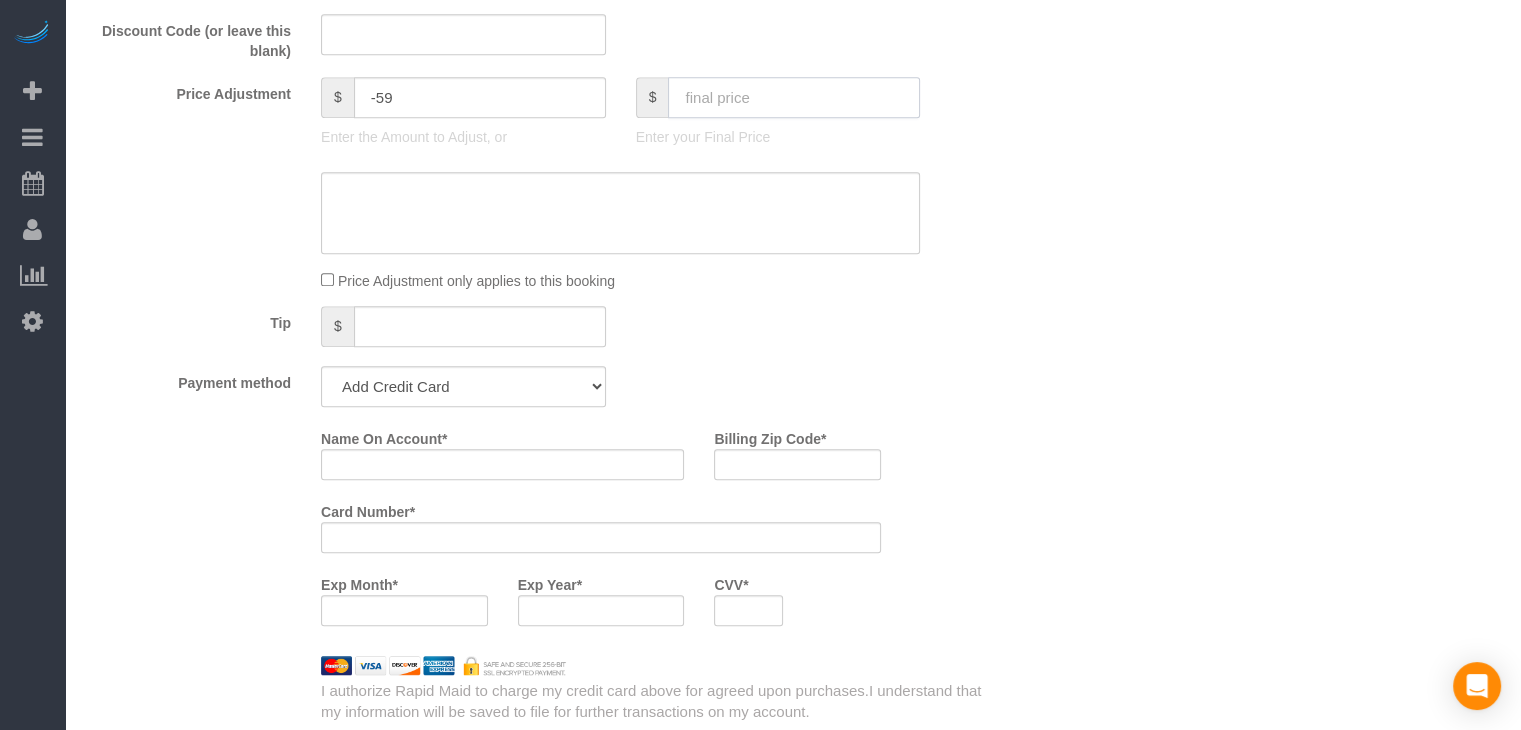 scroll, scrollTop: 1528, scrollLeft: 0, axis: vertical 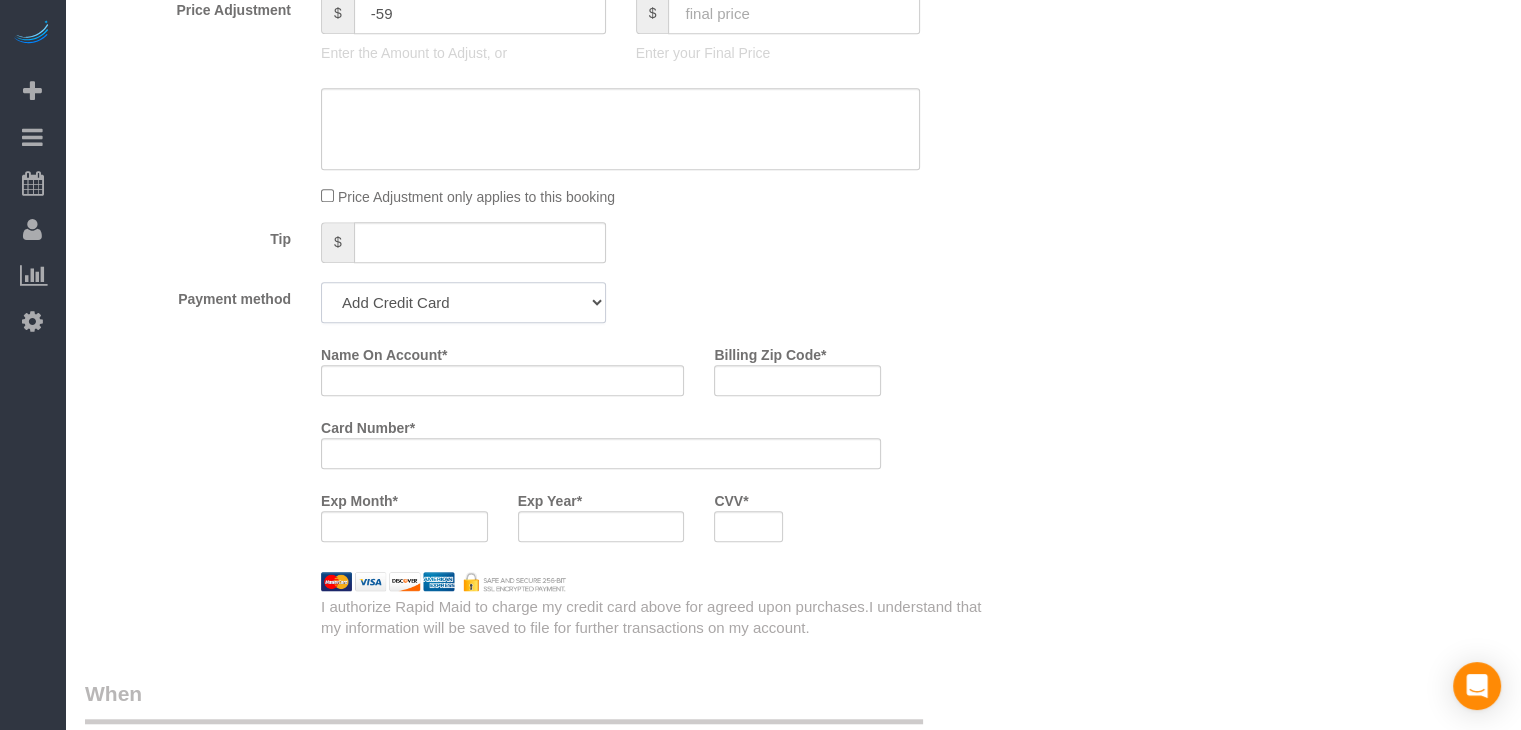 click on "Add Credit Card Cash Check Paypal" 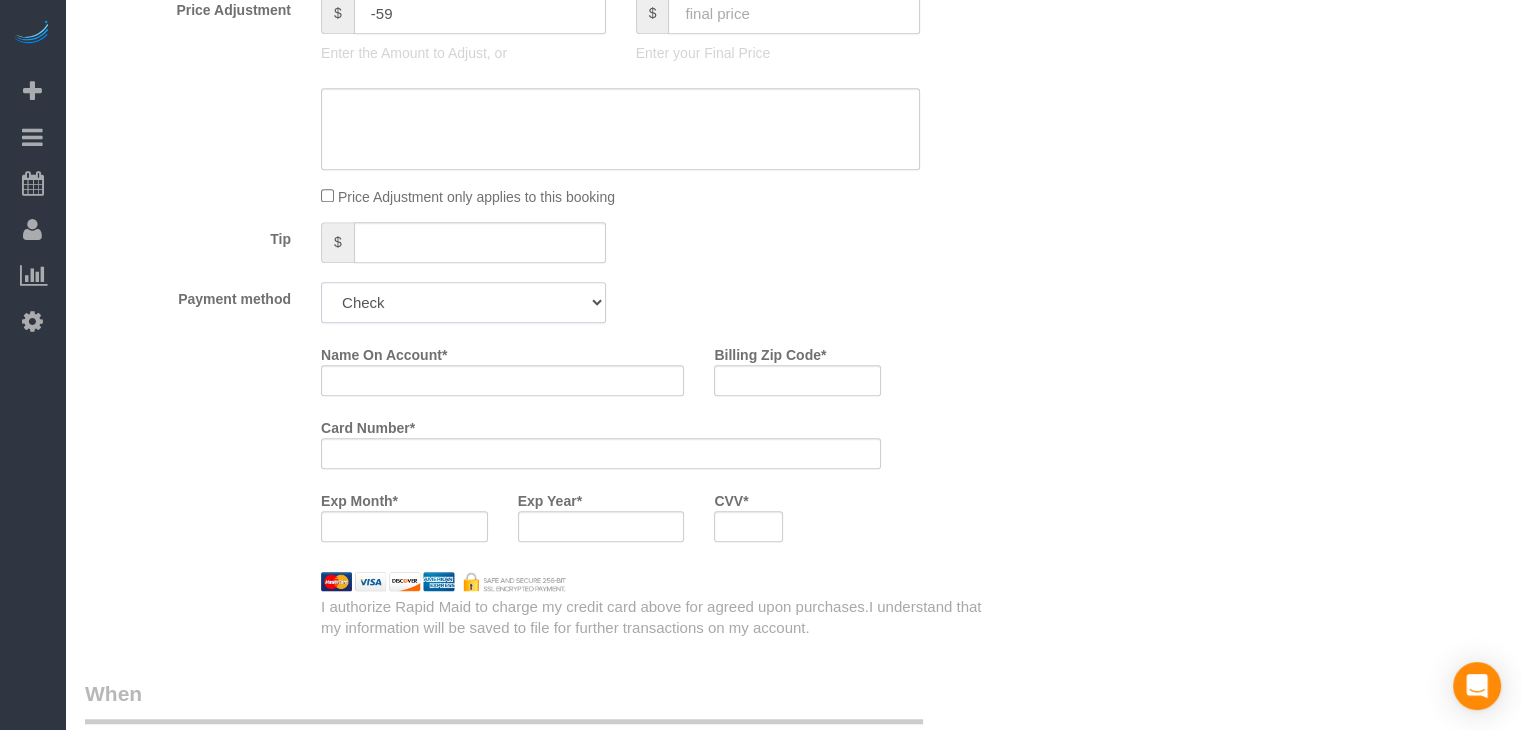 click on "Add Credit Card Cash Check Paypal" 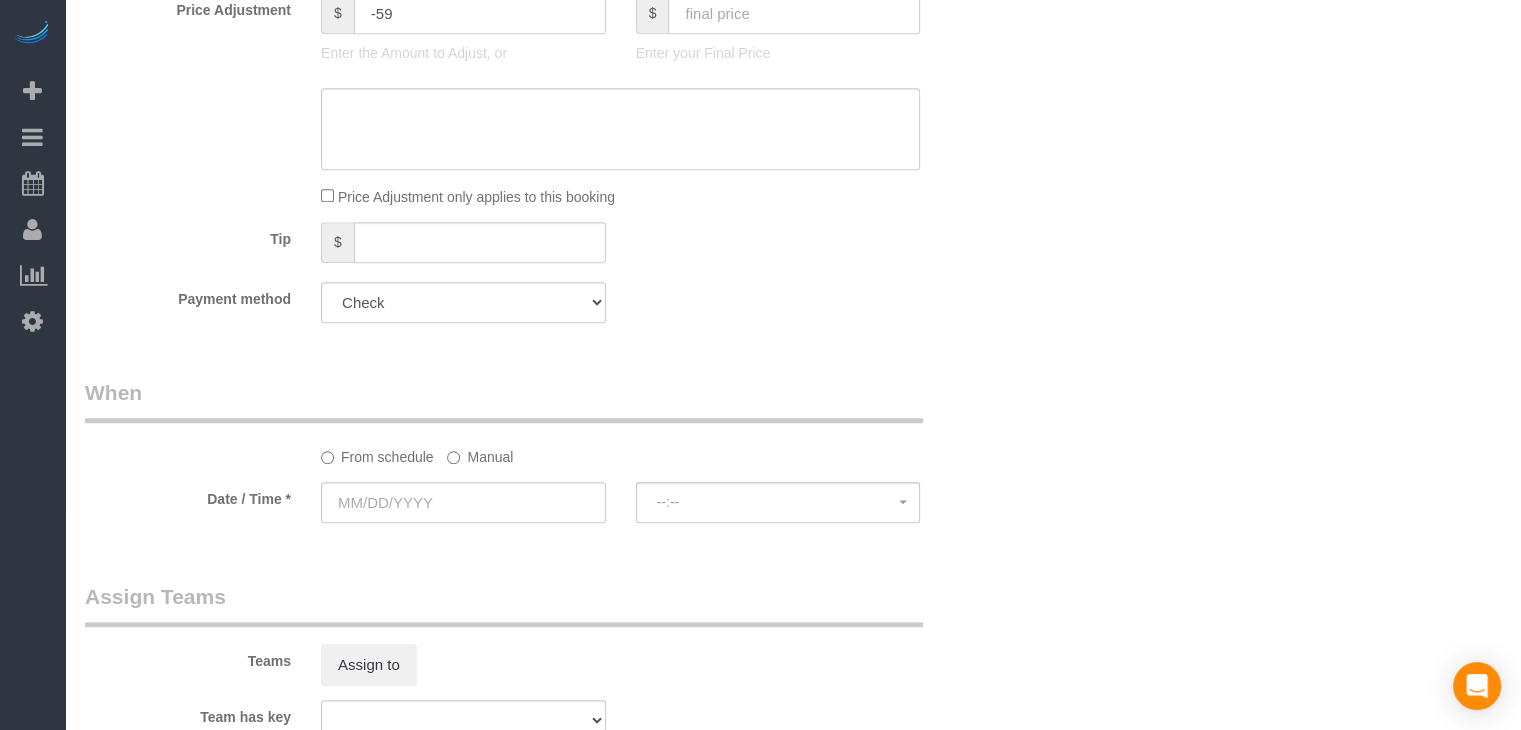 click on "From schedule
Manual" 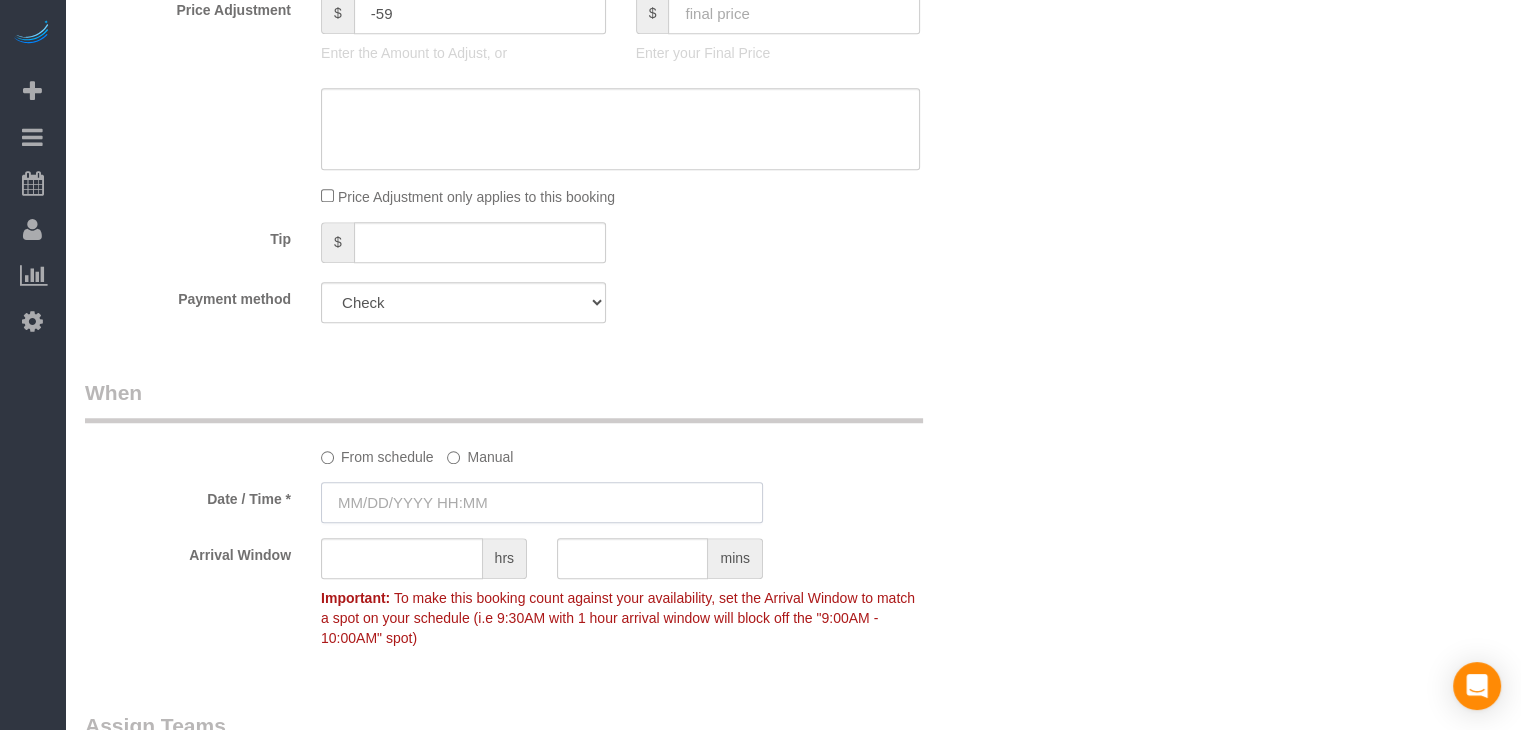 click at bounding box center [542, 502] 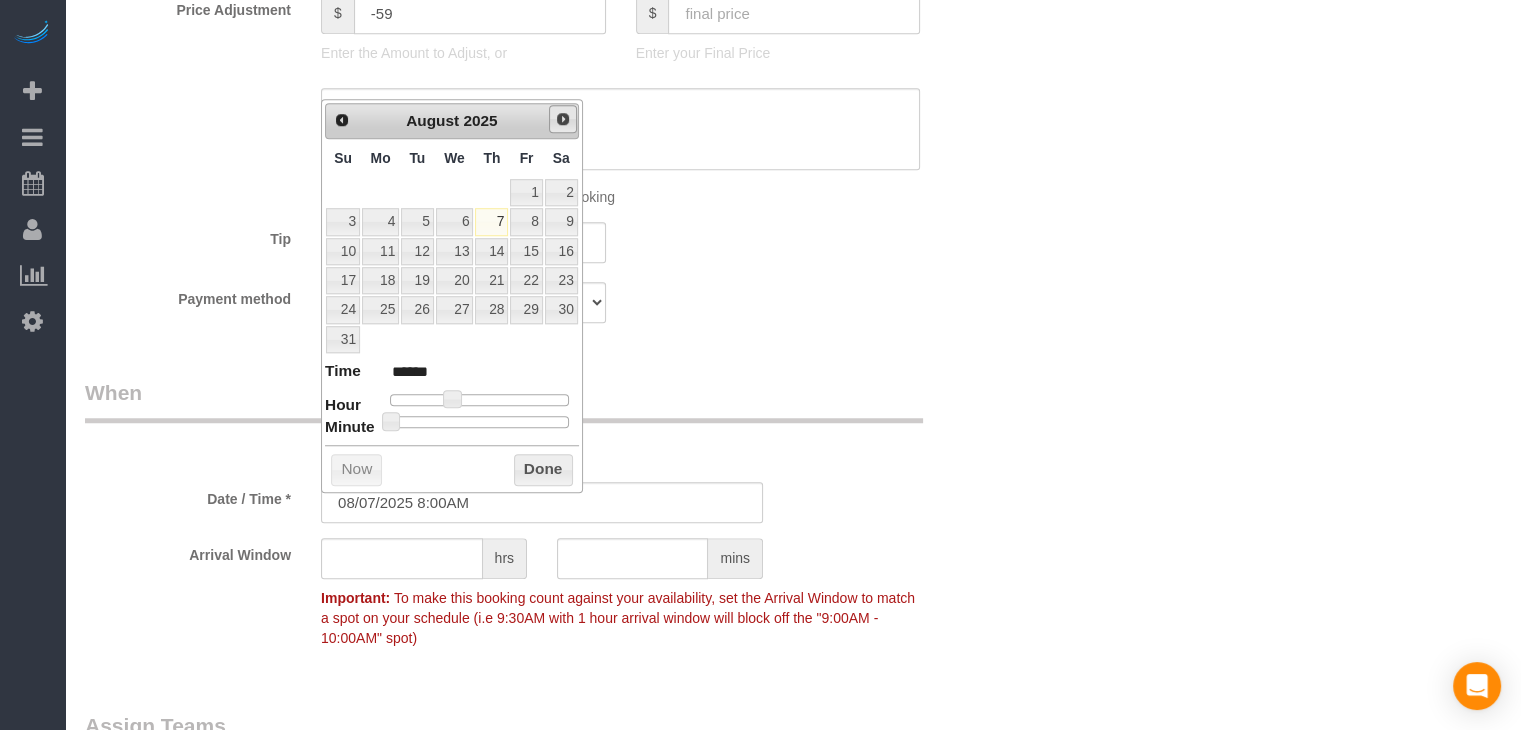 click on "Next" at bounding box center [563, 119] 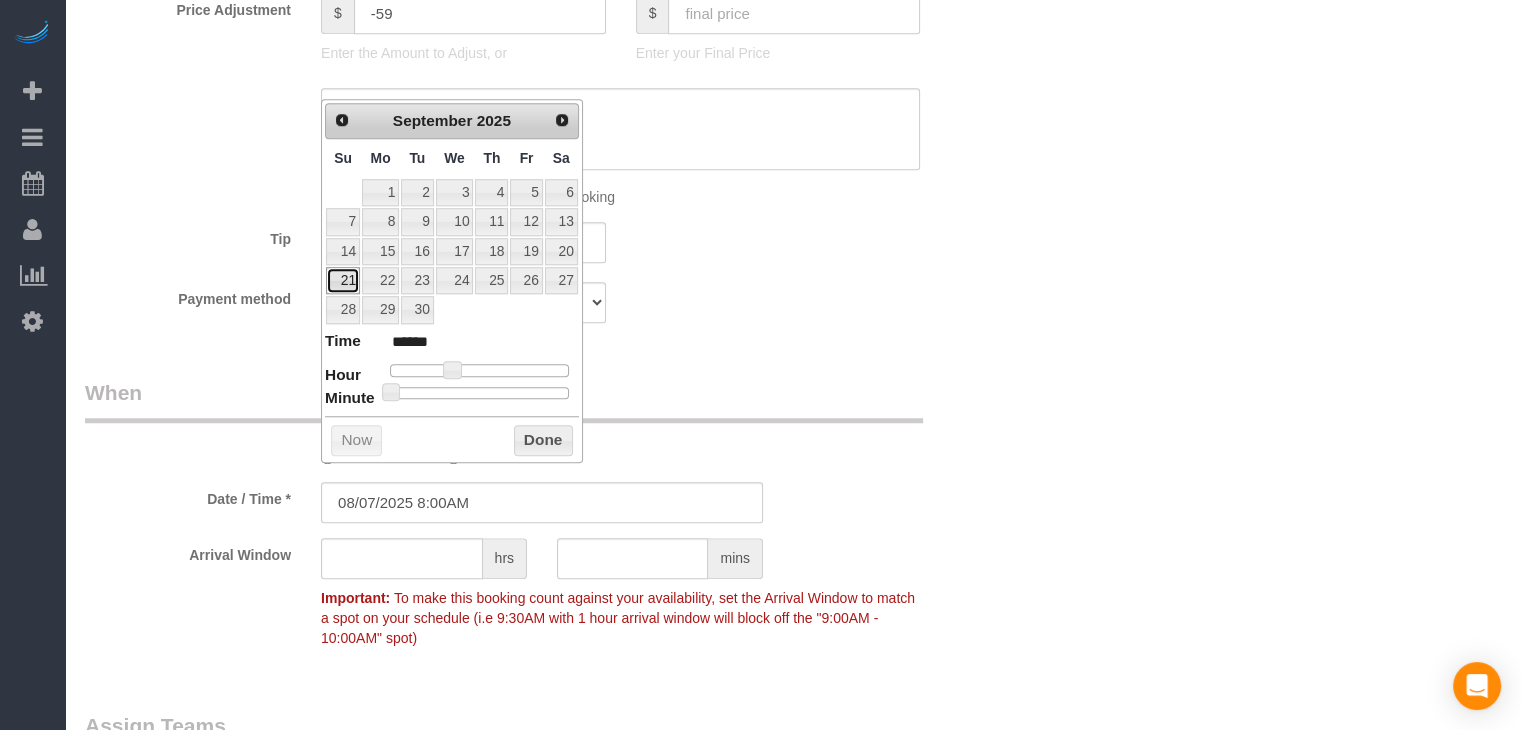 click on "21" at bounding box center [343, 280] 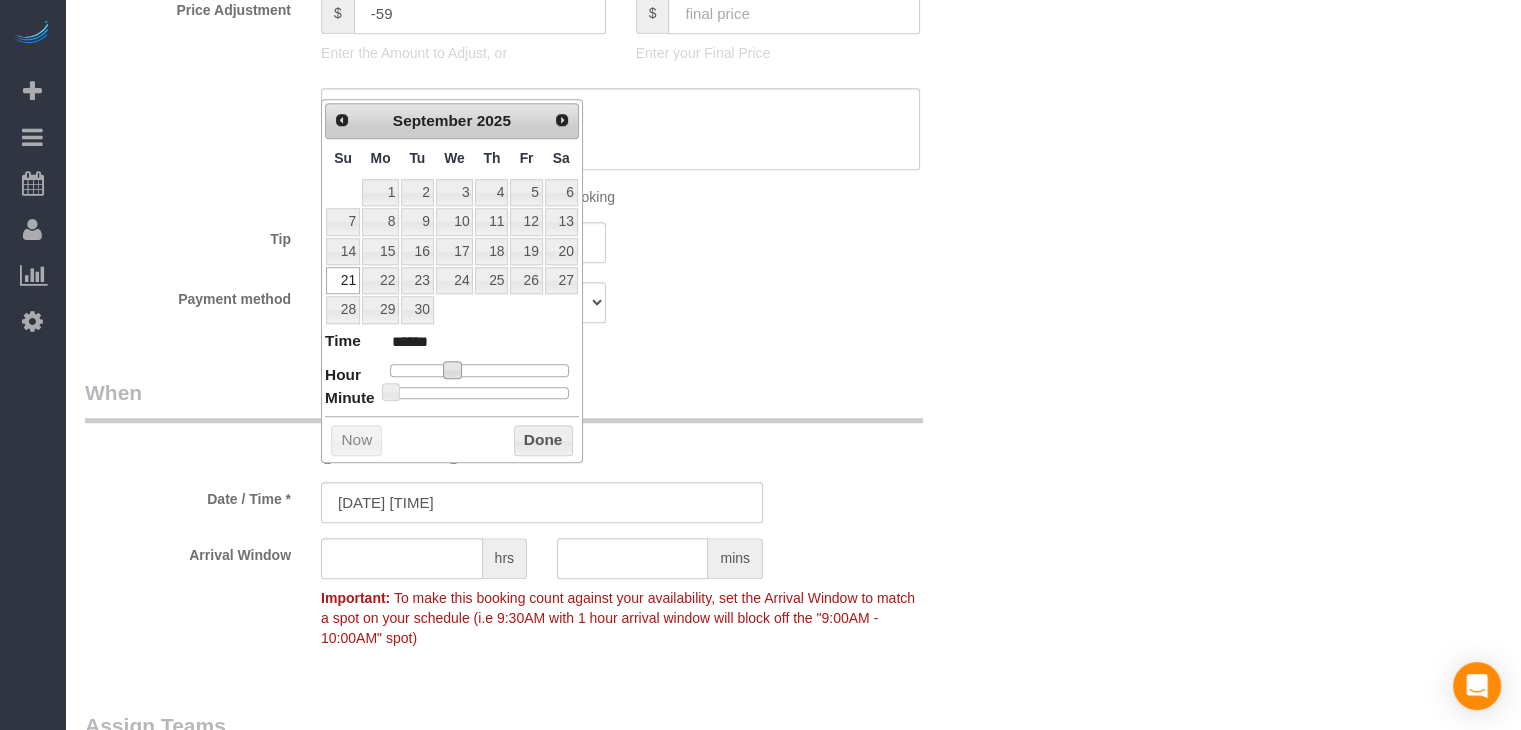 type on "[DATE] [TIME]" 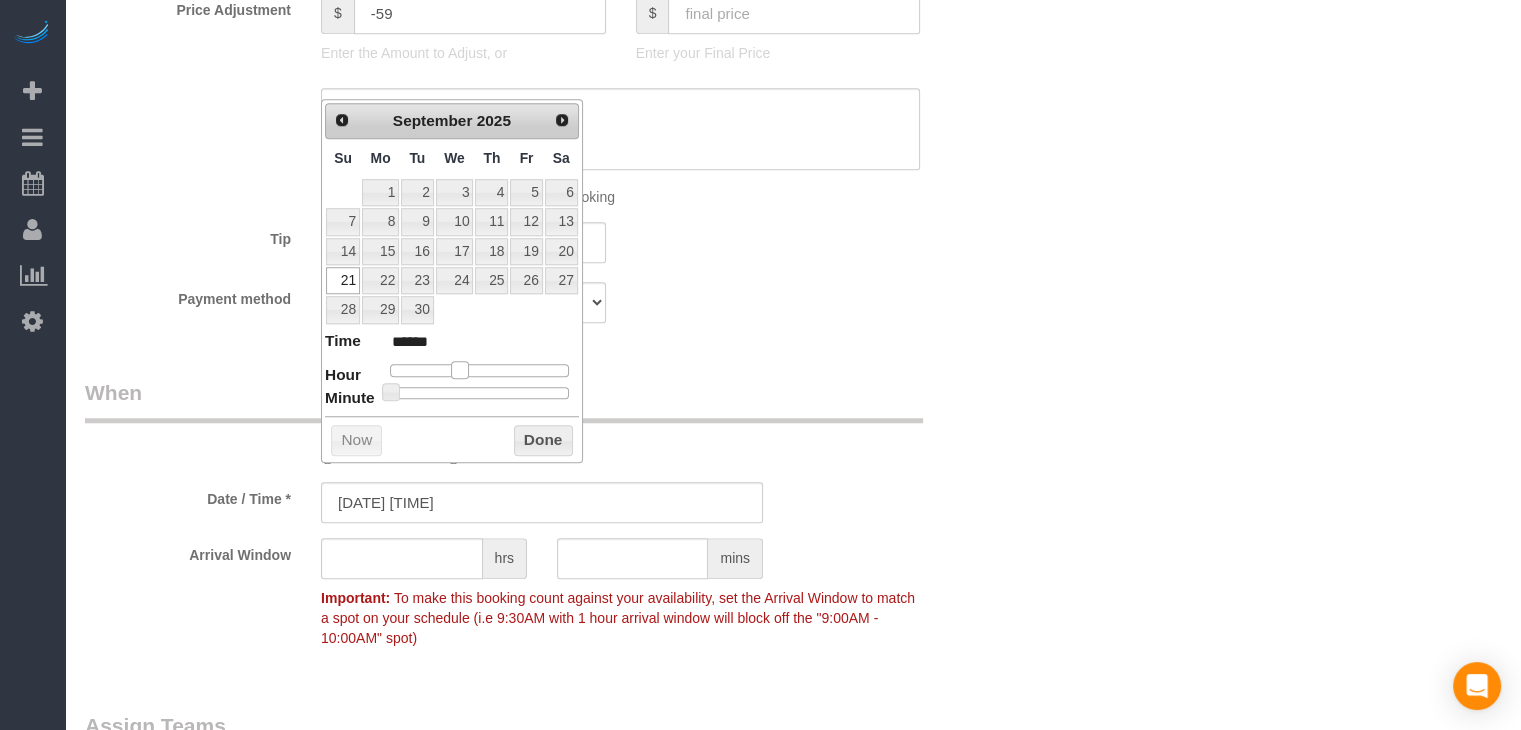 type on "[DATE] [TIME]" 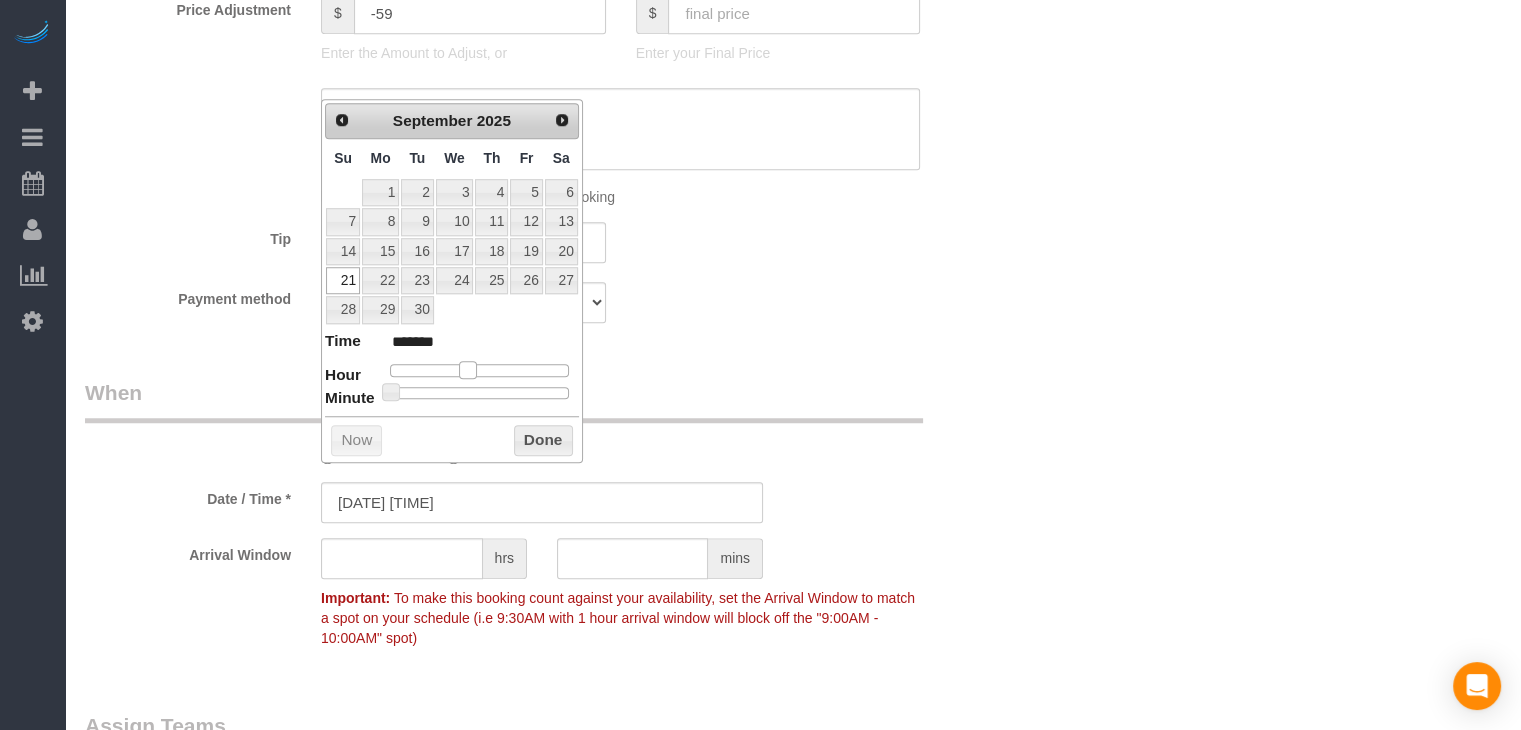 drag, startPoint x: 449, startPoint y: 361, endPoint x: 464, endPoint y: 362, distance: 15.033297 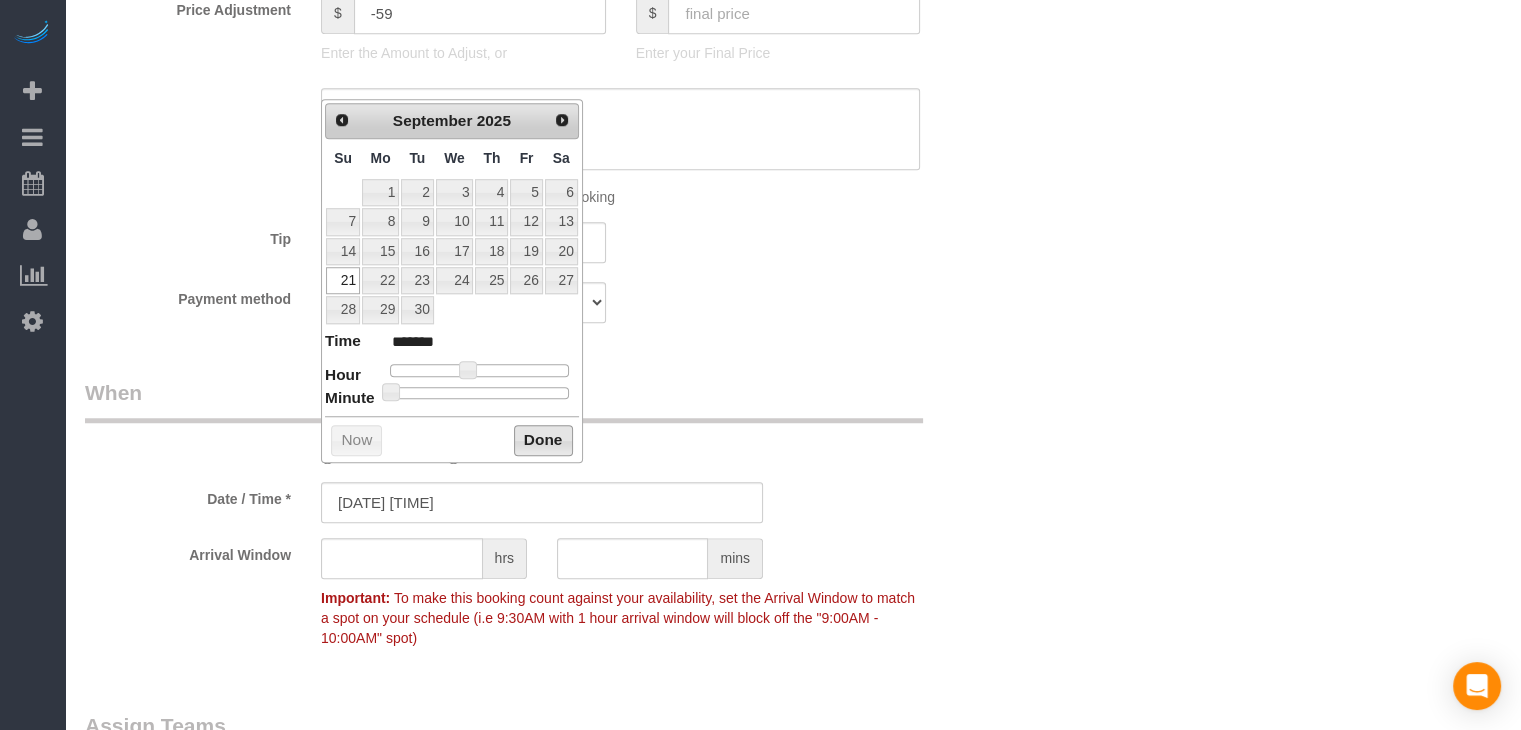 click on "Done" at bounding box center [543, 441] 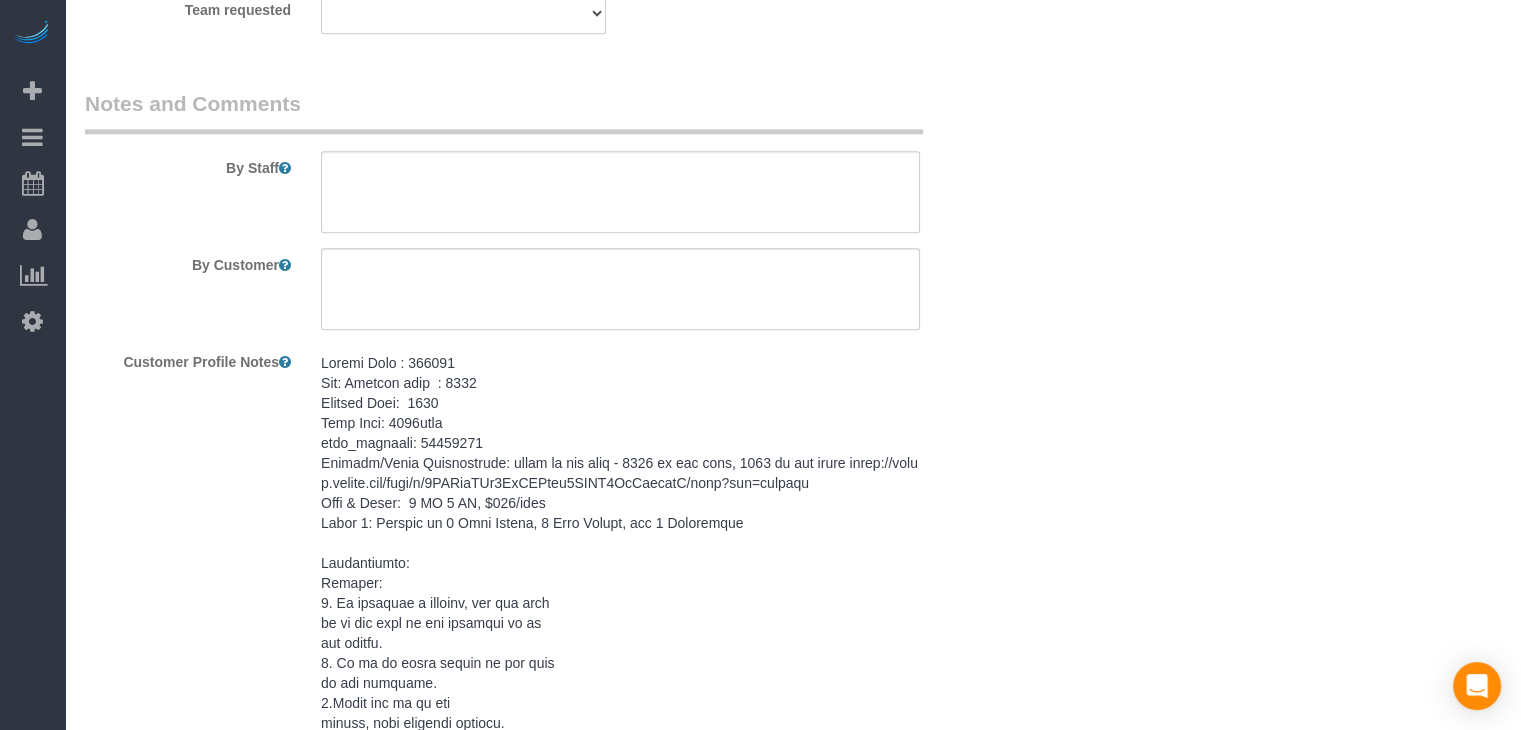 click at bounding box center (620, 713) 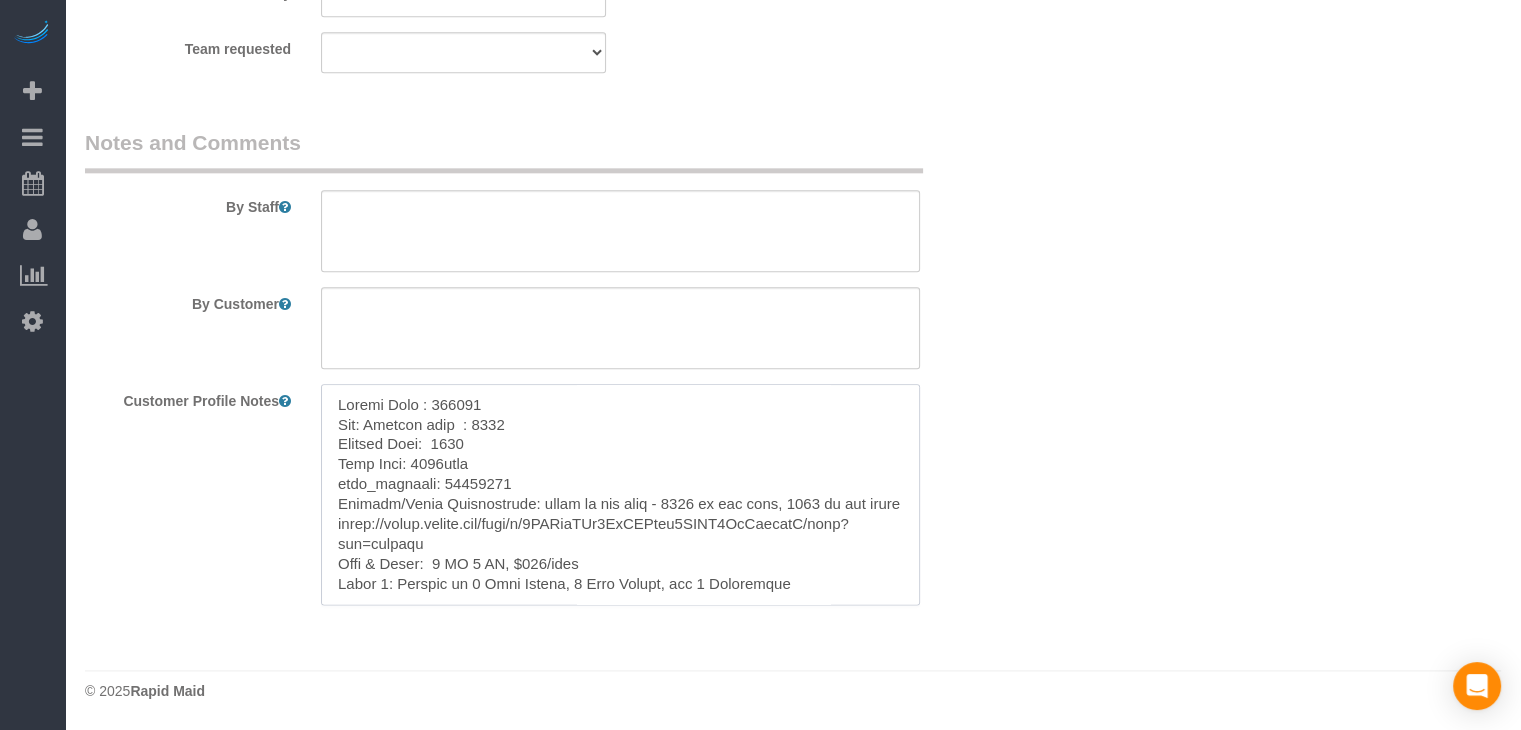click at bounding box center (620, 494) 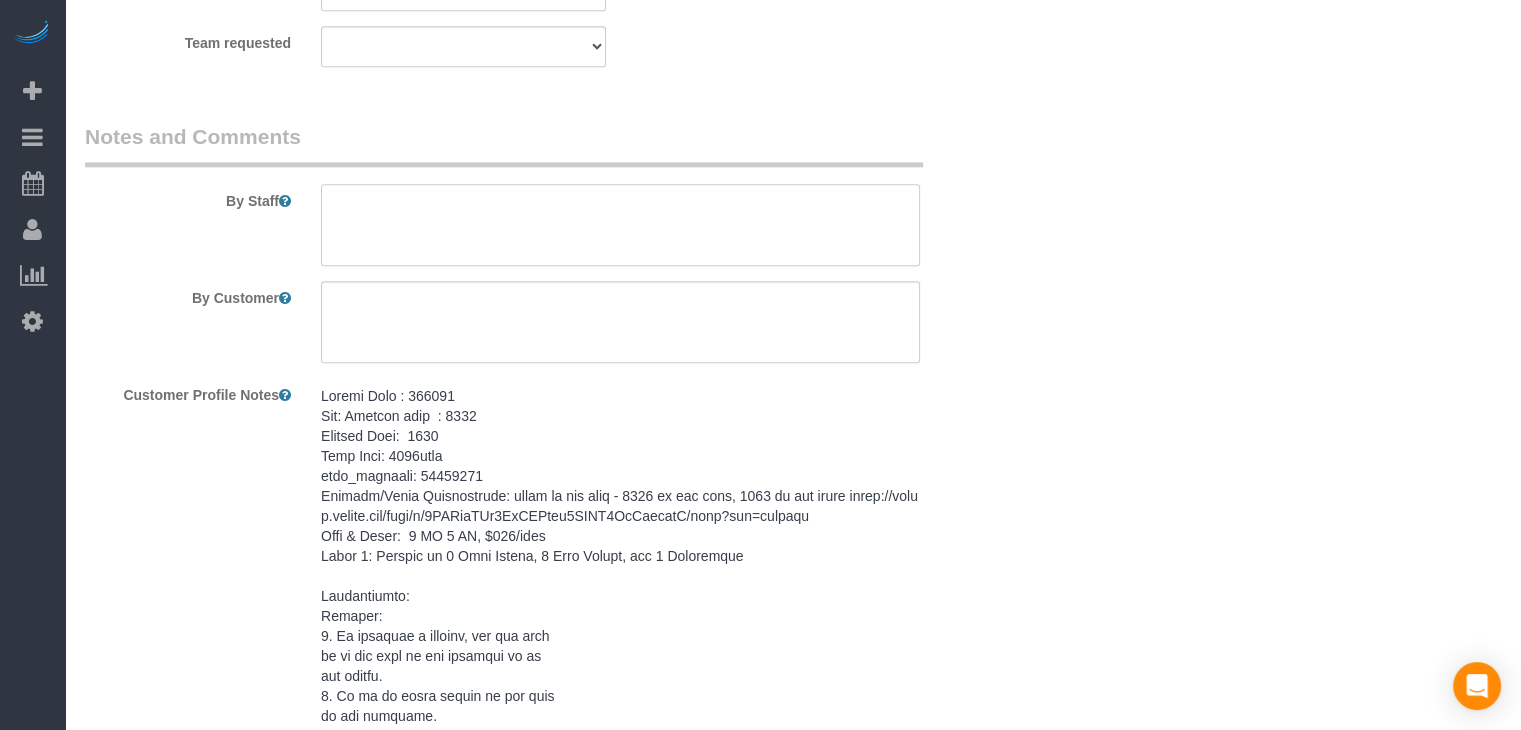 click at bounding box center (620, 225) 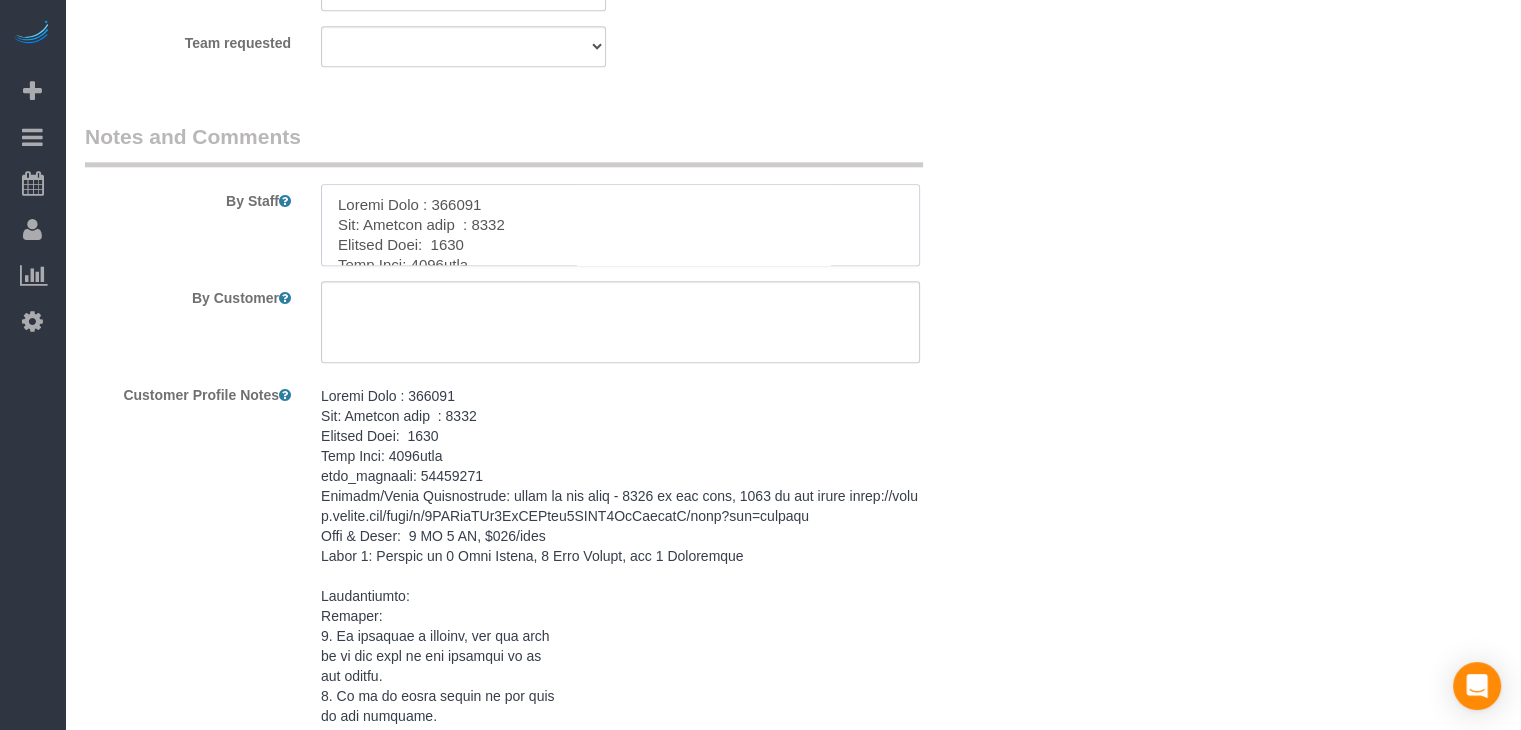 scroll, scrollTop: 666, scrollLeft: 0, axis: vertical 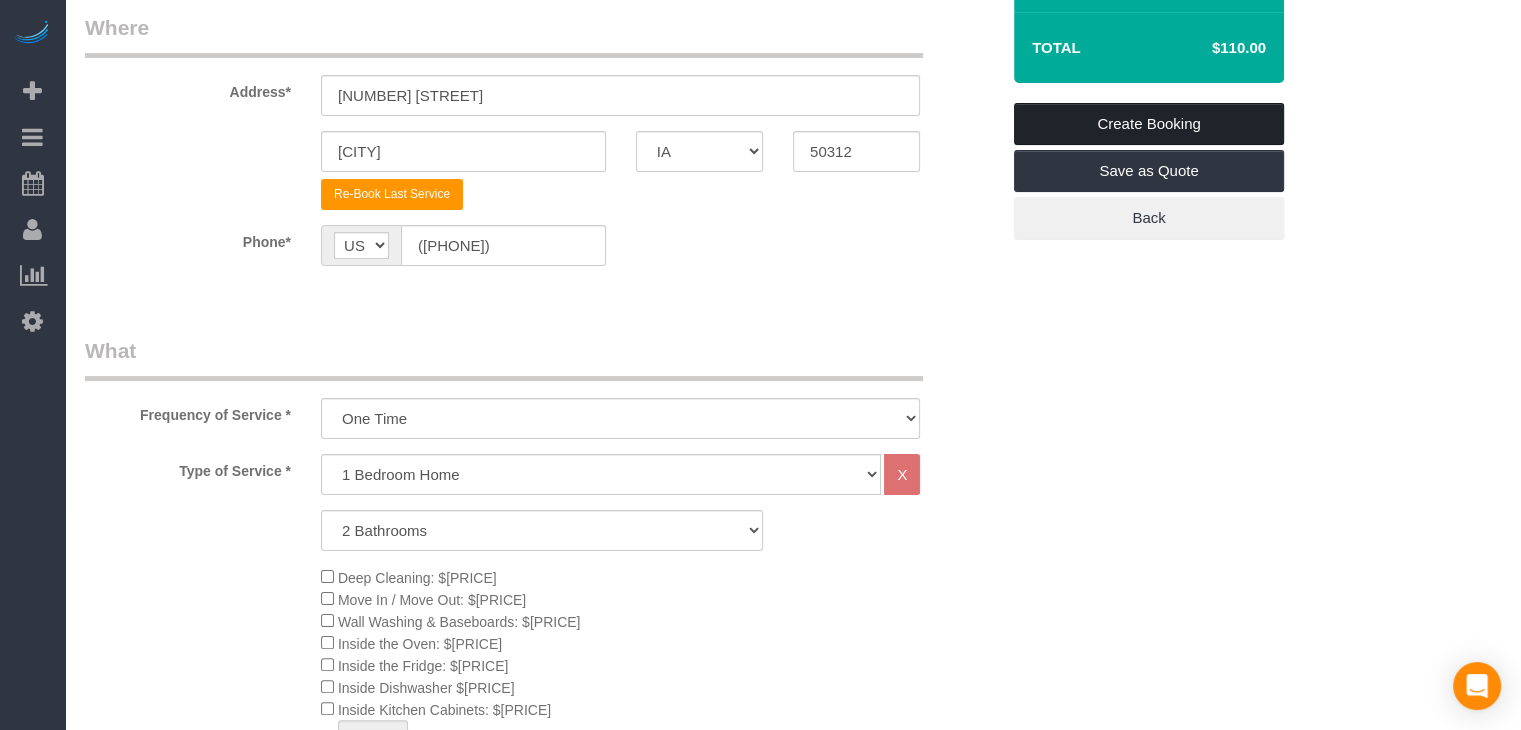 type on "Keypad Code : 741369
New: Lockbox code  : 7248
Lockbox Code:  7248
Wifi Name: 4719home
wifi_password: 12345678
Parking/Entry Instructions: entry in the back - 4717 on the left, 4719 on the right https://drive.google.com/file/d/1PTDyoWBx2TkVBEtkk4BZJS6AhWvdhnmJ/view?usp=sharing
Size & Price:  3 BR 2 BA, $110/turn
Hosts 9: Minimum of 9 Bath Towels, 9 Hand Towels, and 9 Washcloths
Instructions:
Parking:
1. If bringing a vehicle, you may park
it in the back of the driveway or on
the street.
2. Go up to these stairs at the back
of the property.
3.After you go up the
stairs, walk straight forward.
The entry to your unit will be to
your left, on the right side of the
building.
Codes and Keys:
1. Locate the keypad near the door.
A personalized code will be sent to
you. Enter your
code followed by the red button
with the "August" symbol to
unlock the door. Wait until the
deadbolt has retracted from the
doorframe before opening the
door. This can take up to 30
seco..." 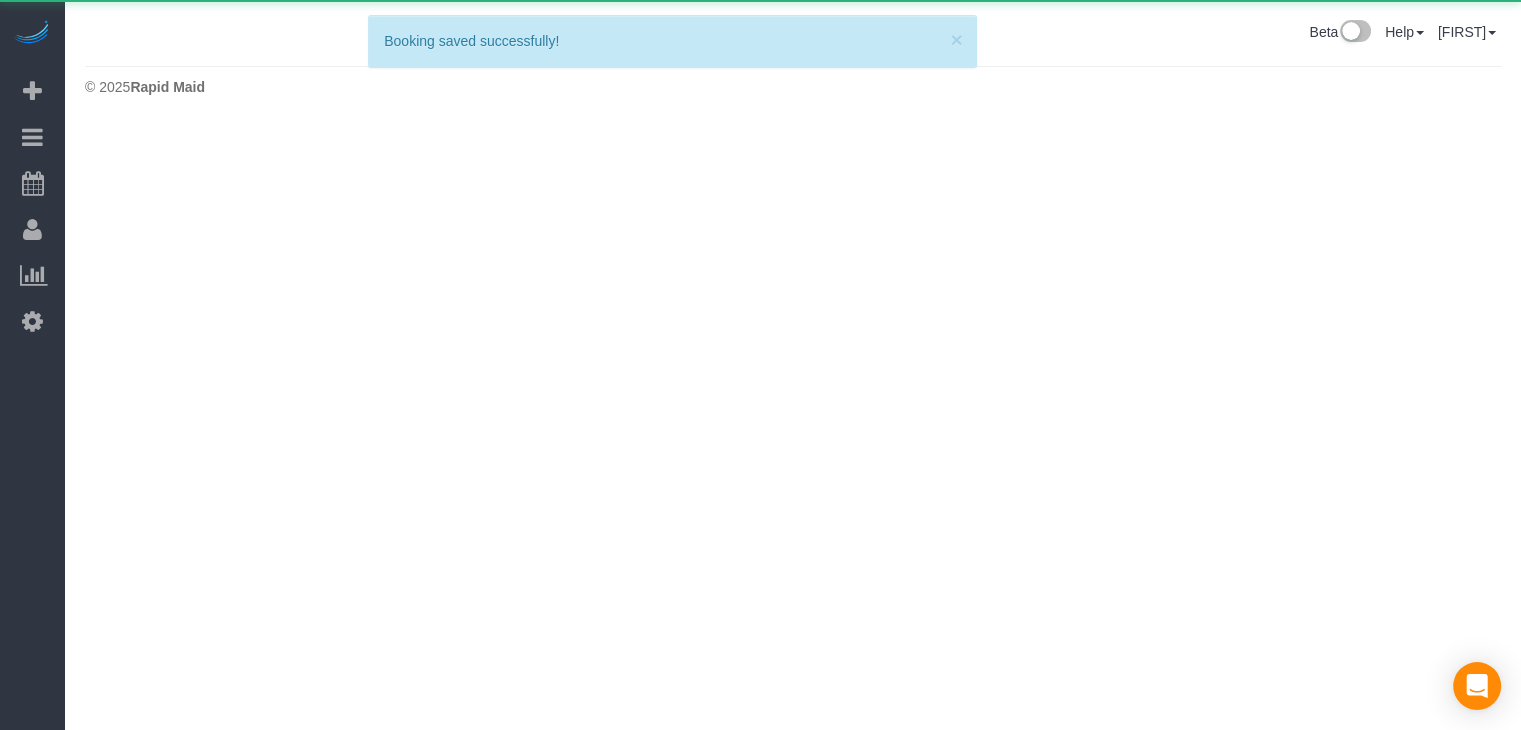 scroll, scrollTop: 0, scrollLeft: 0, axis: both 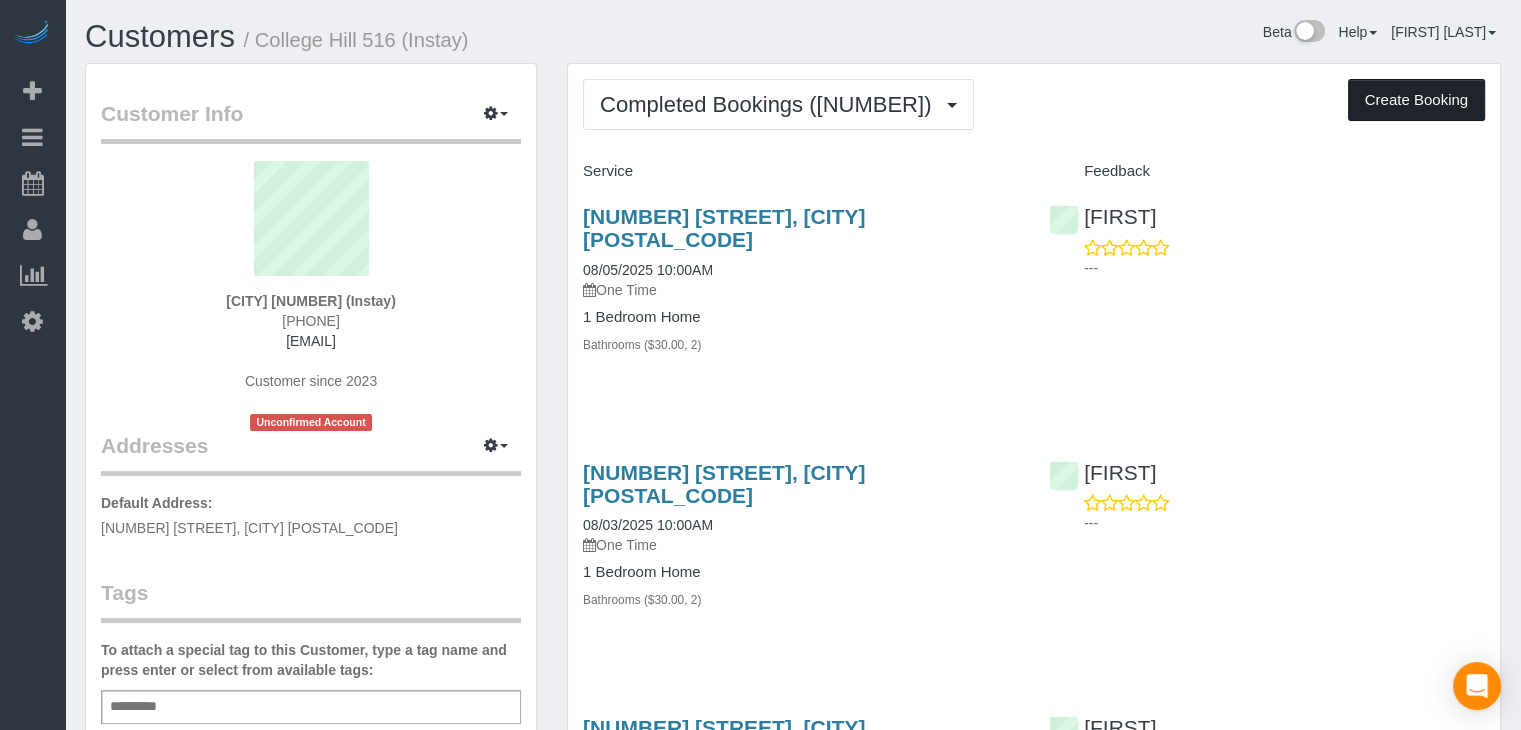 click on "Create Booking" at bounding box center [1416, 100] 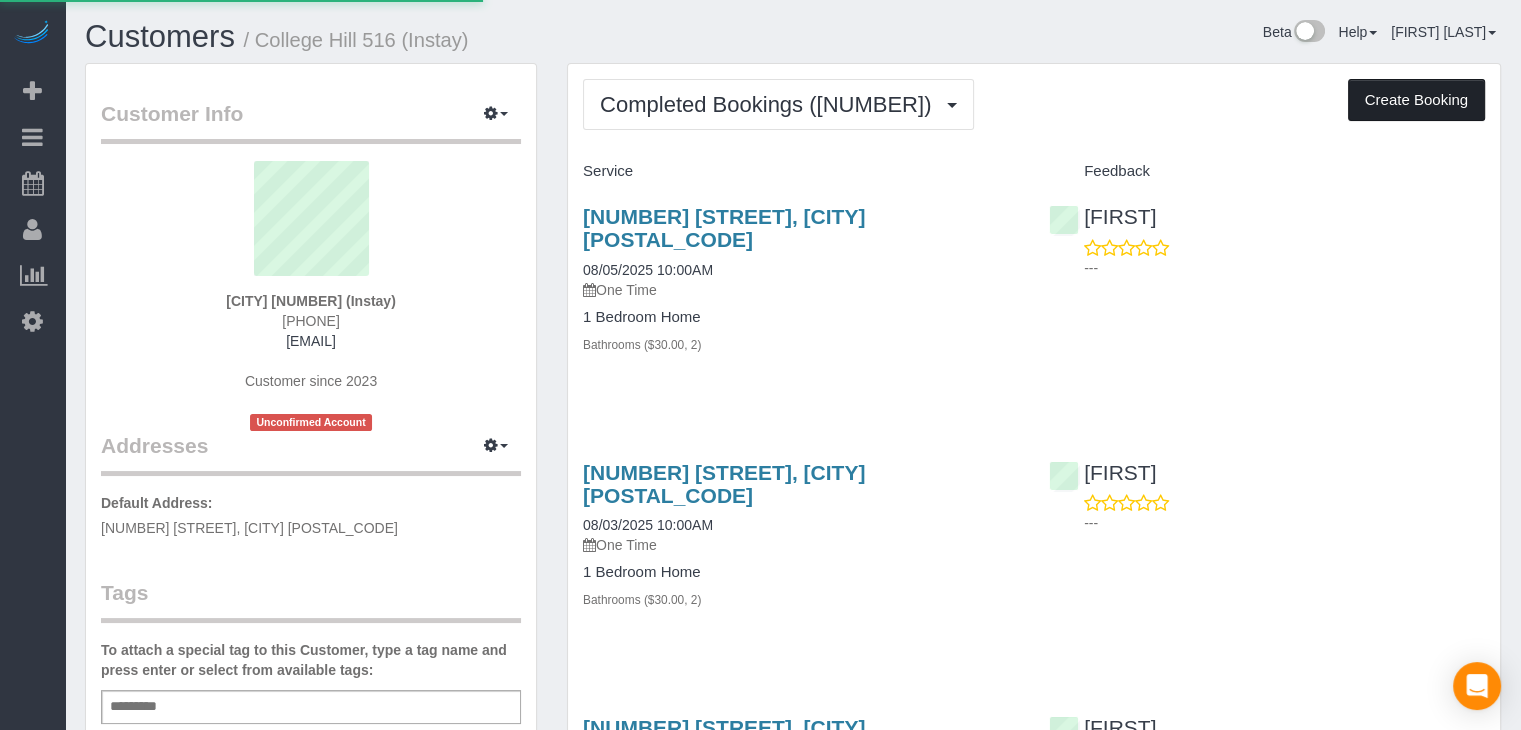 select on "IA" 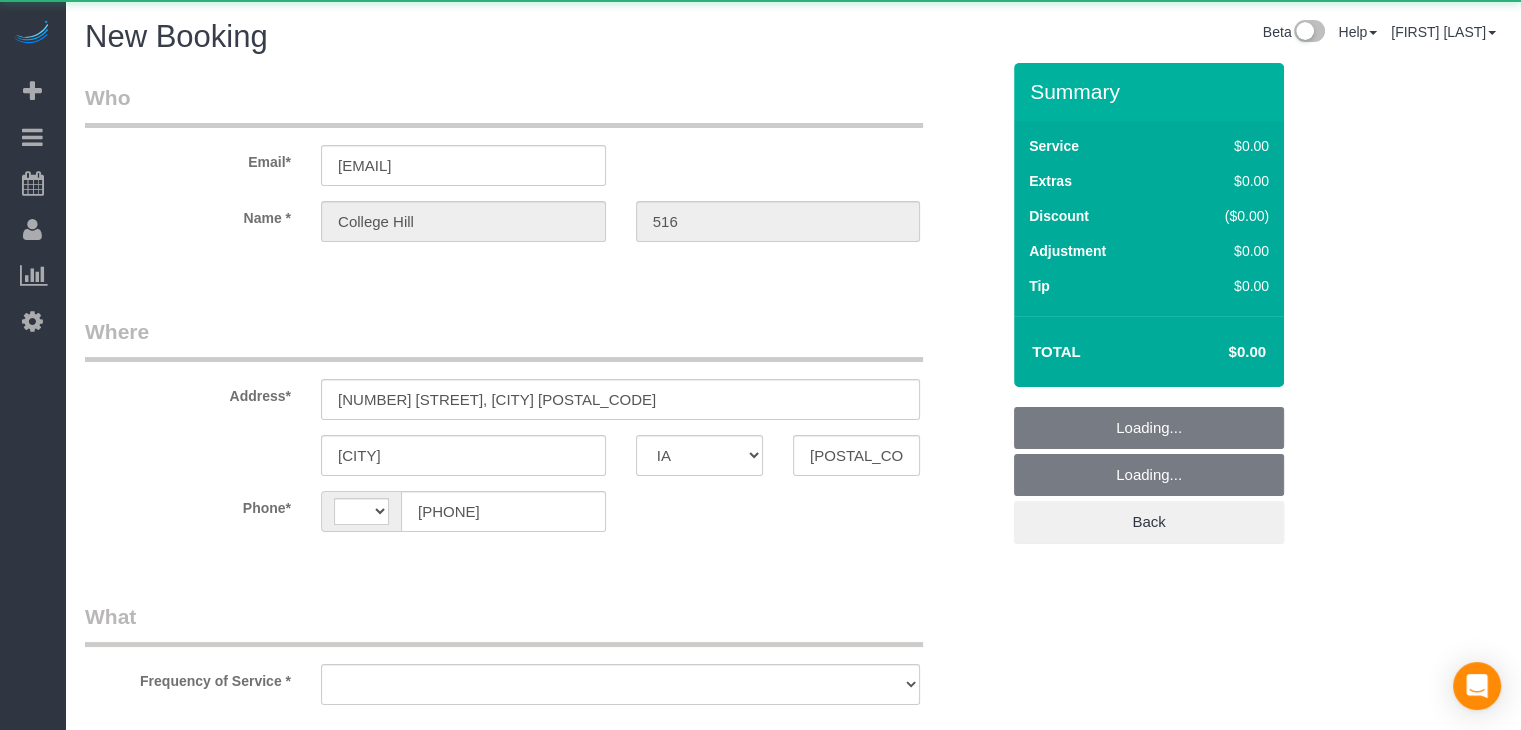 select on "object:1438" 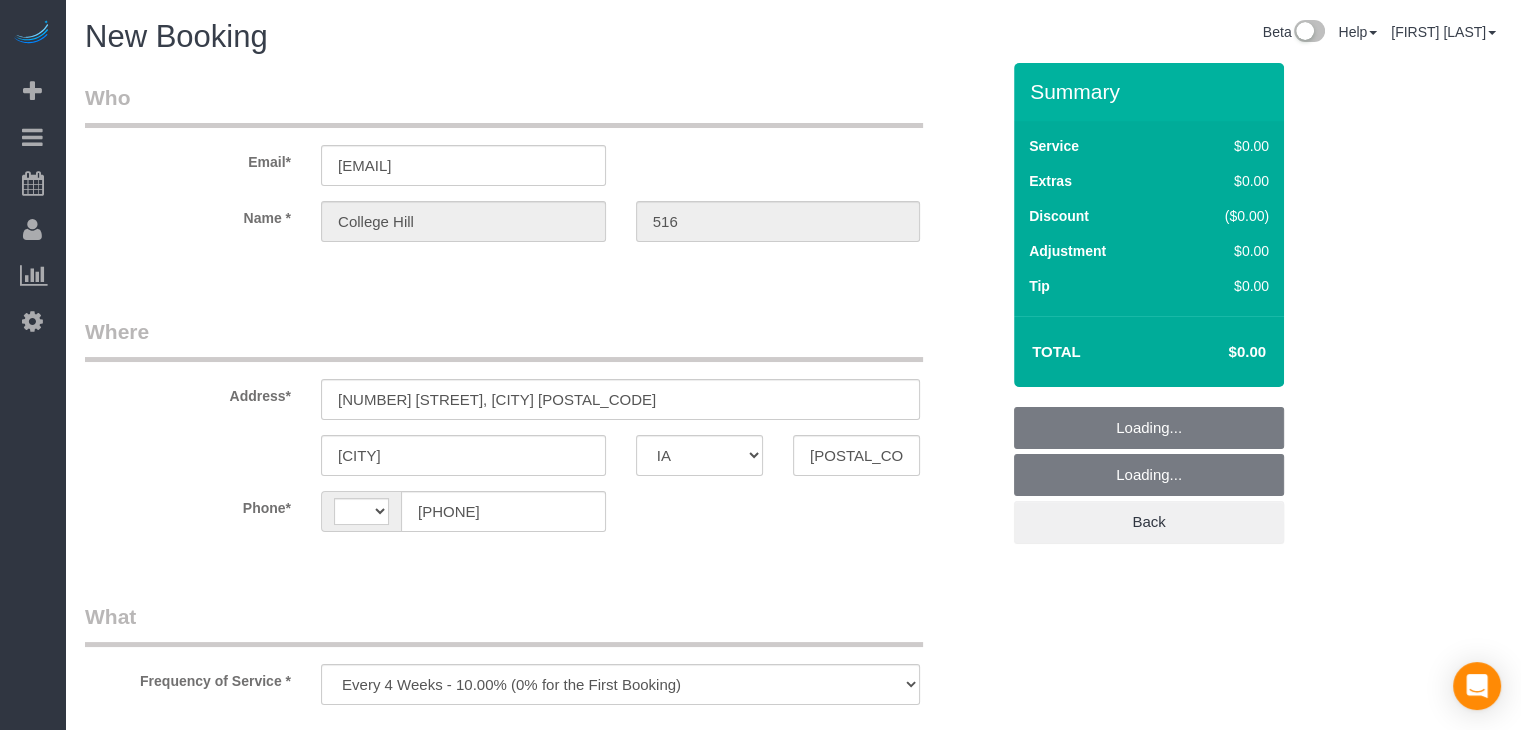 select on "string:US" 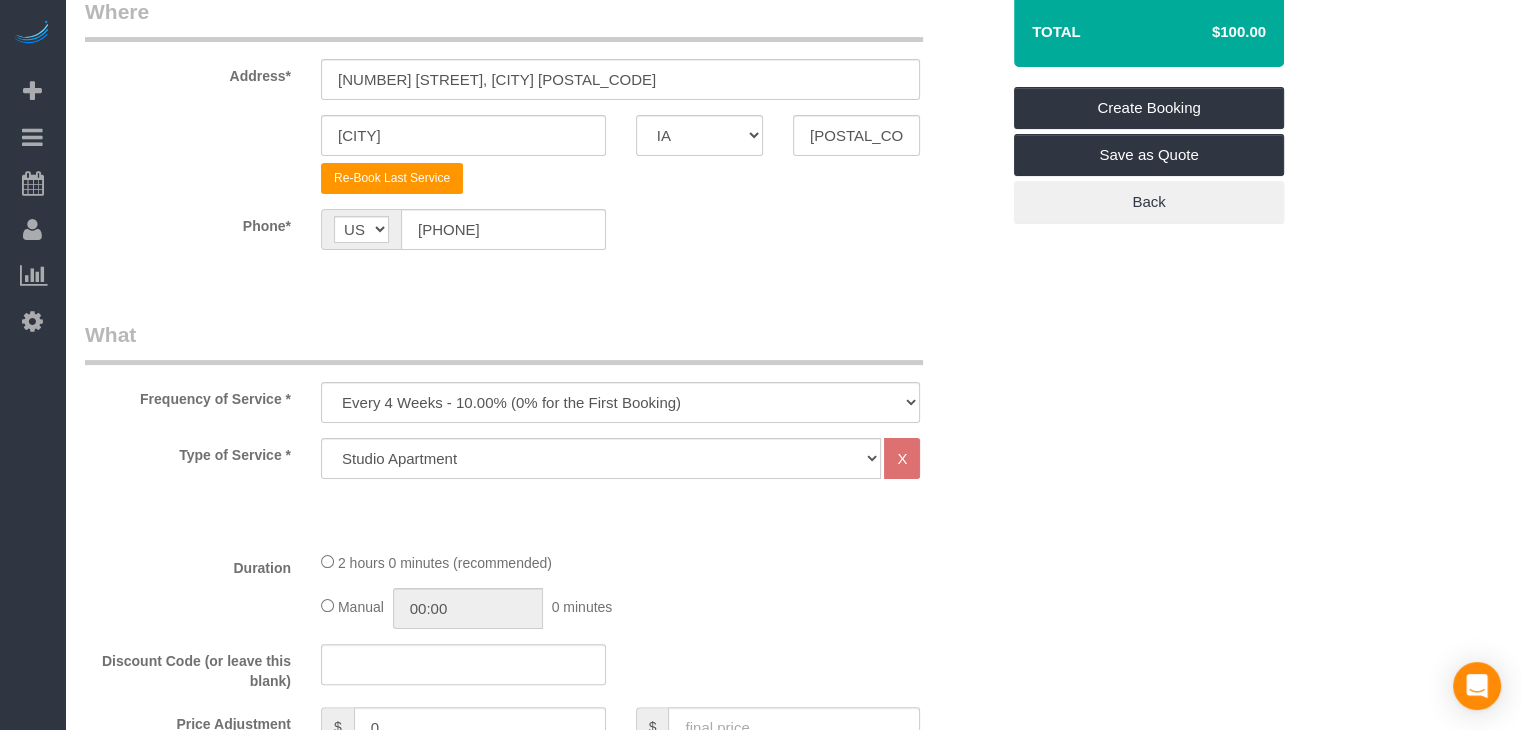 scroll, scrollTop: 388, scrollLeft: 0, axis: vertical 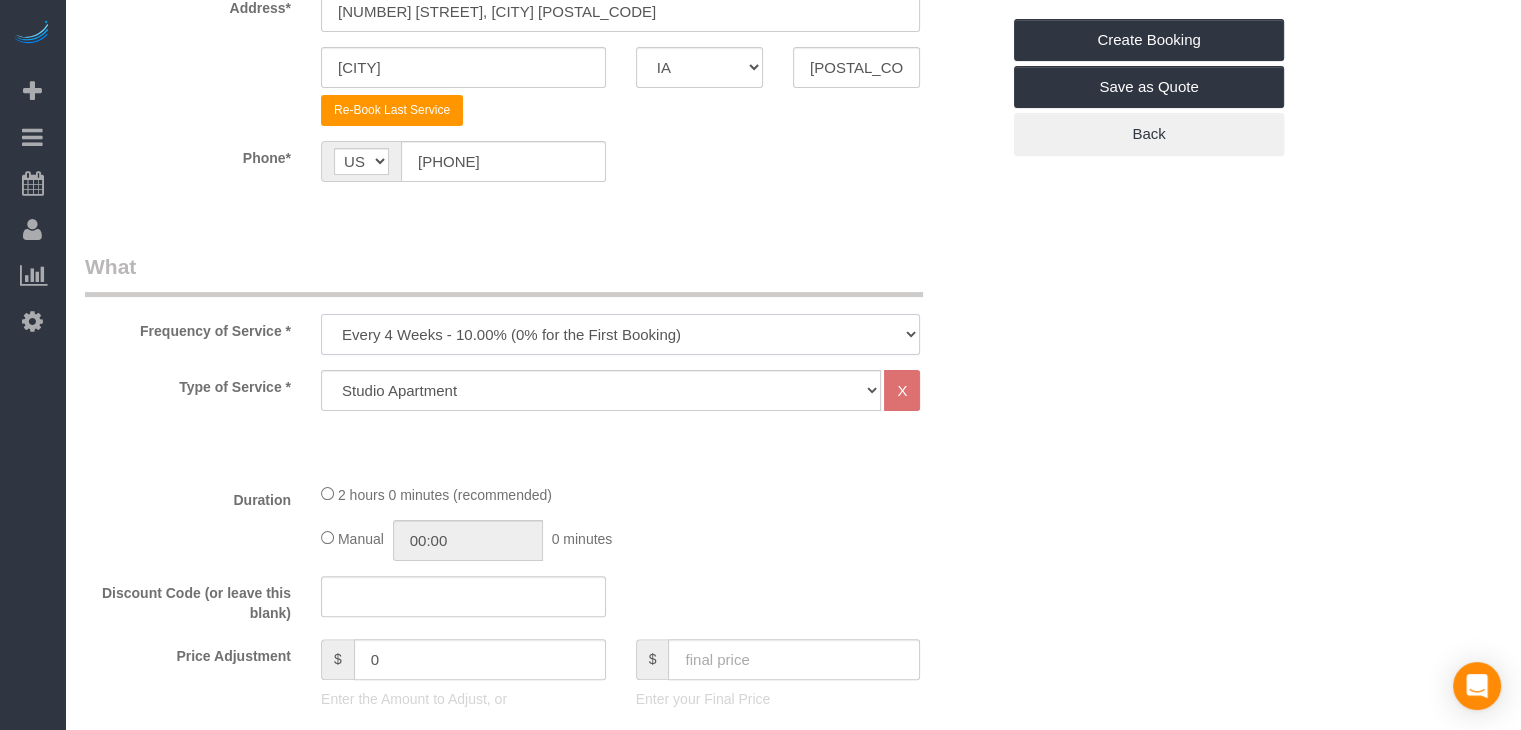 drag, startPoint x: 574, startPoint y: 333, endPoint x: 571, endPoint y: 343, distance: 10.440307 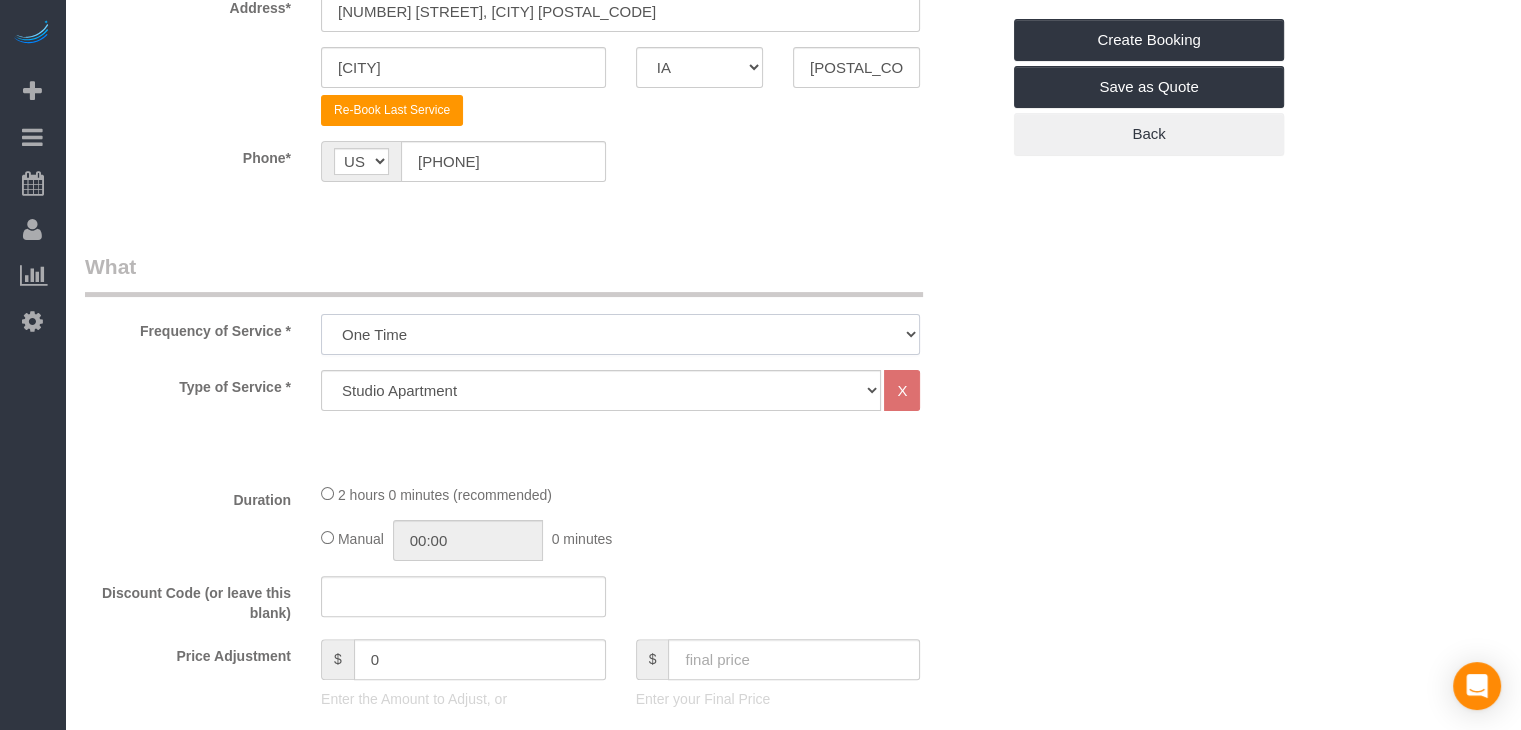 click on "Every [NUMBER] Weeks (0% for the First Booking) One Time Every [NUMBER] Weeks (0% for the First Booking) Every [NUMBER] Weeks - [PERCENTAGE] (0% for the First Booking) Every [NUMBER] Weeks - [PERCENTAGE] (0% for the First Booking) Every [NUMBER] Weeks - [PERCENTAGE] (0% for the First Booking) Weekly - [PERCENTAGE] (0% for the First Booking)" at bounding box center (620, 334) 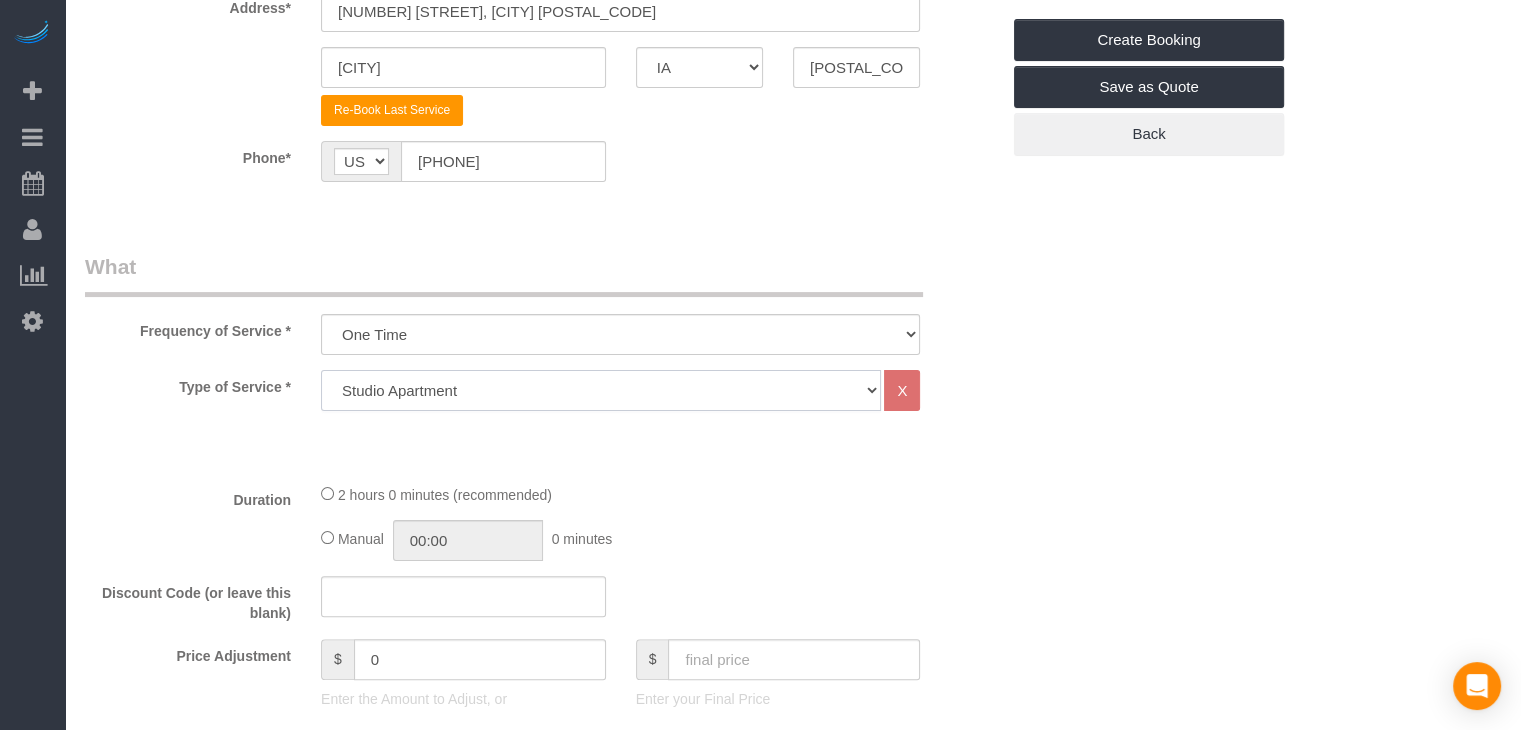 click on "[APARTMENT_TYPE] [HOME_TYPE] [HOME_TYPE] [HOME_TYPE] [HOME_TYPE] [HOME_TYPE] [HOME_TYPE] [HOME_TYPE] Hourly Cleaning Hazard/Emergency Cleaning General Maintenance" 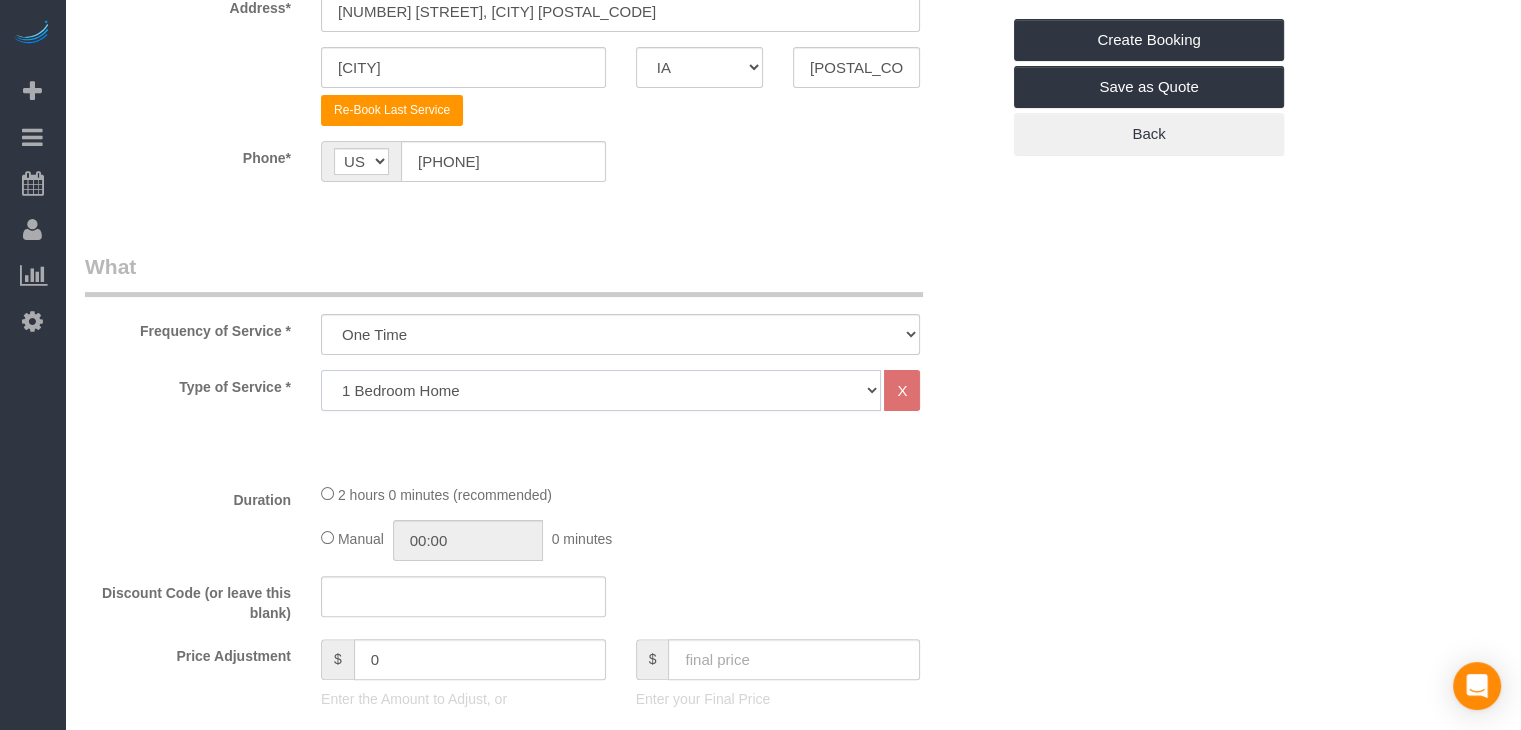 click on "[APARTMENT_TYPE] [HOME_TYPE] [HOME_TYPE] [HOME_TYPE] [HOME_TYPE] [HOME_TYPE] [HOME_TYPE] [HOME_TYPE] Hourly Cleaning Hazard/Emergency Cleaning General Maintenance" 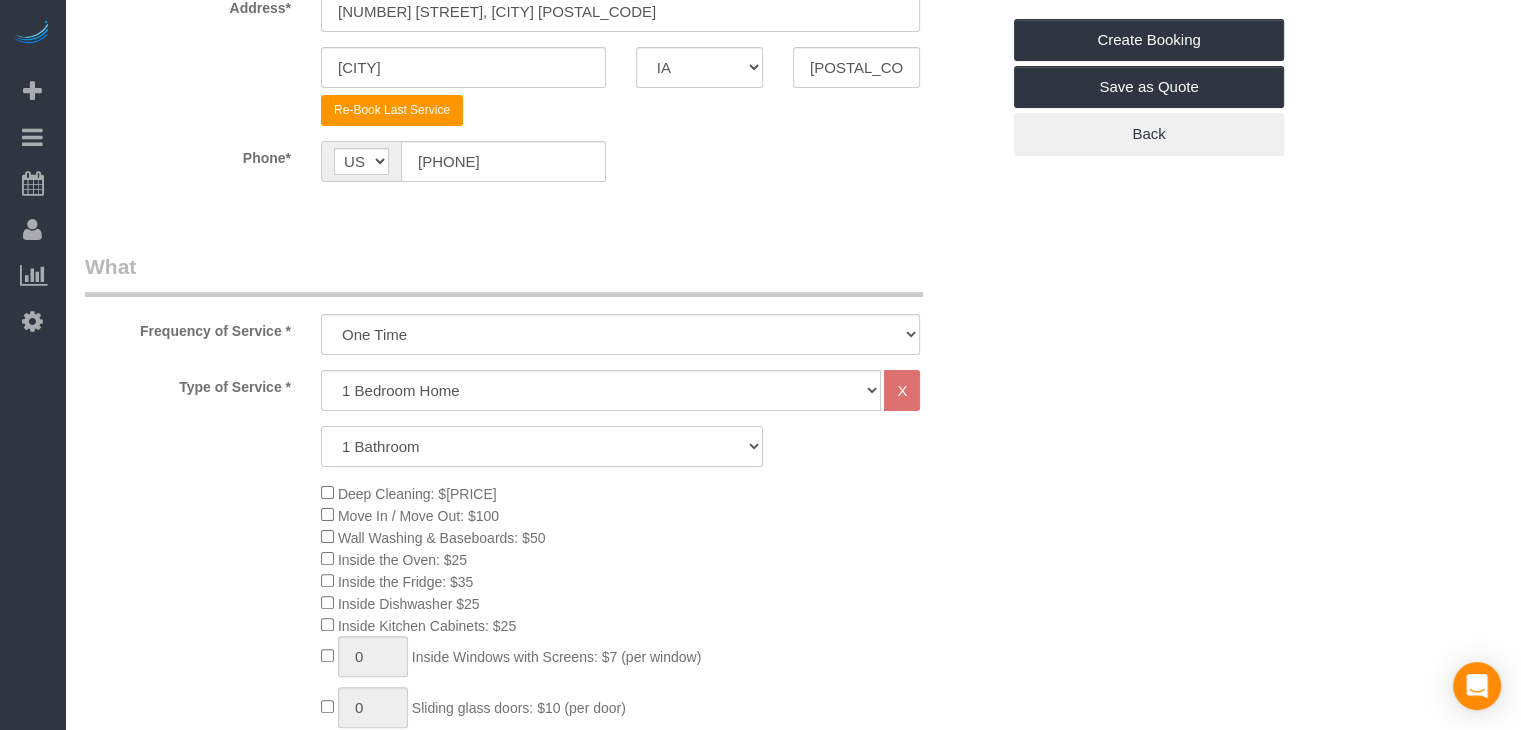 click on "1 Bathroom
2 Bathrooms
3 Bathrooms
4 Bathrooms
5 Bathrooms
6 Bathrooms" 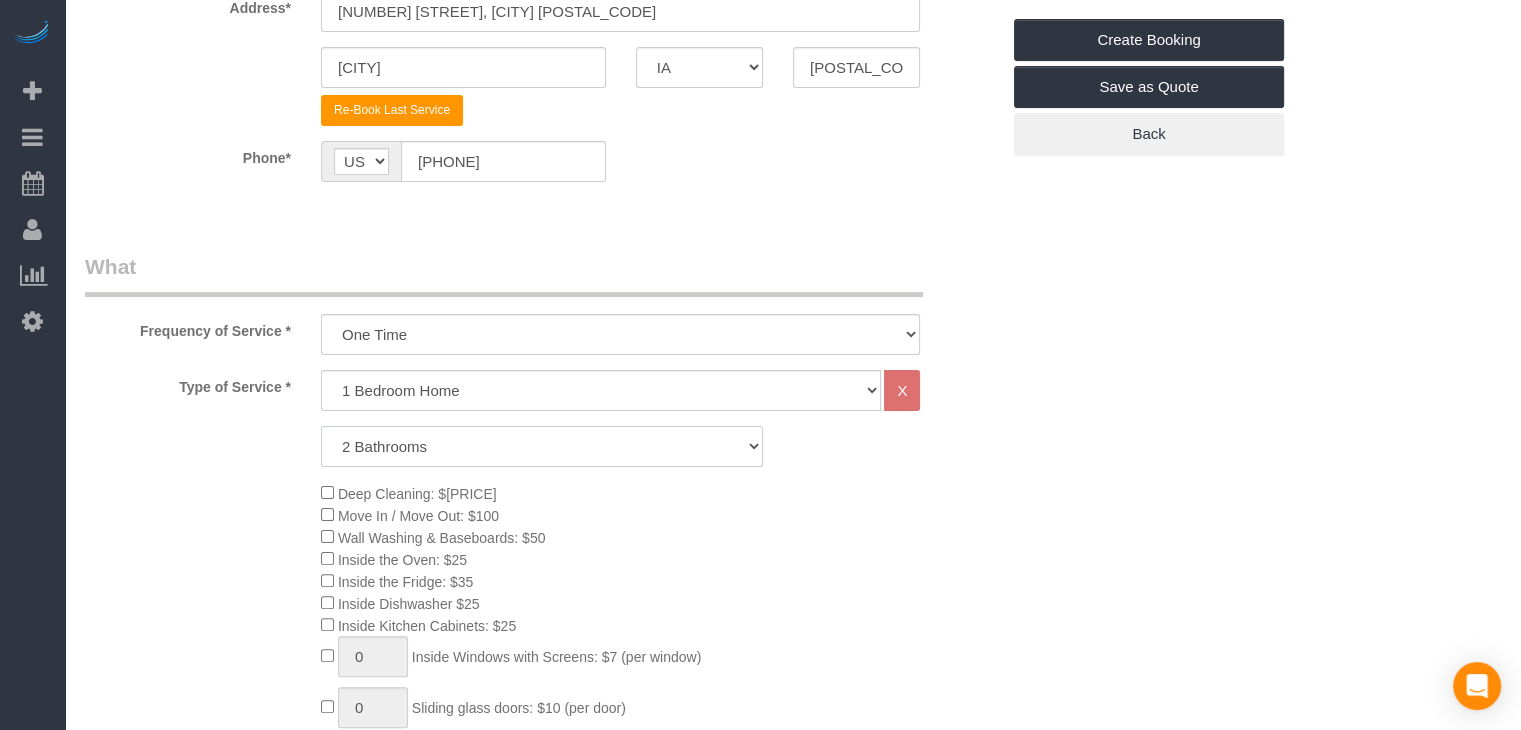 click on "1 Bathroom
2 Bathrooms
3 Bathrooms
4 Bathrooms
5 Bathrooms
6 Bathrooms" 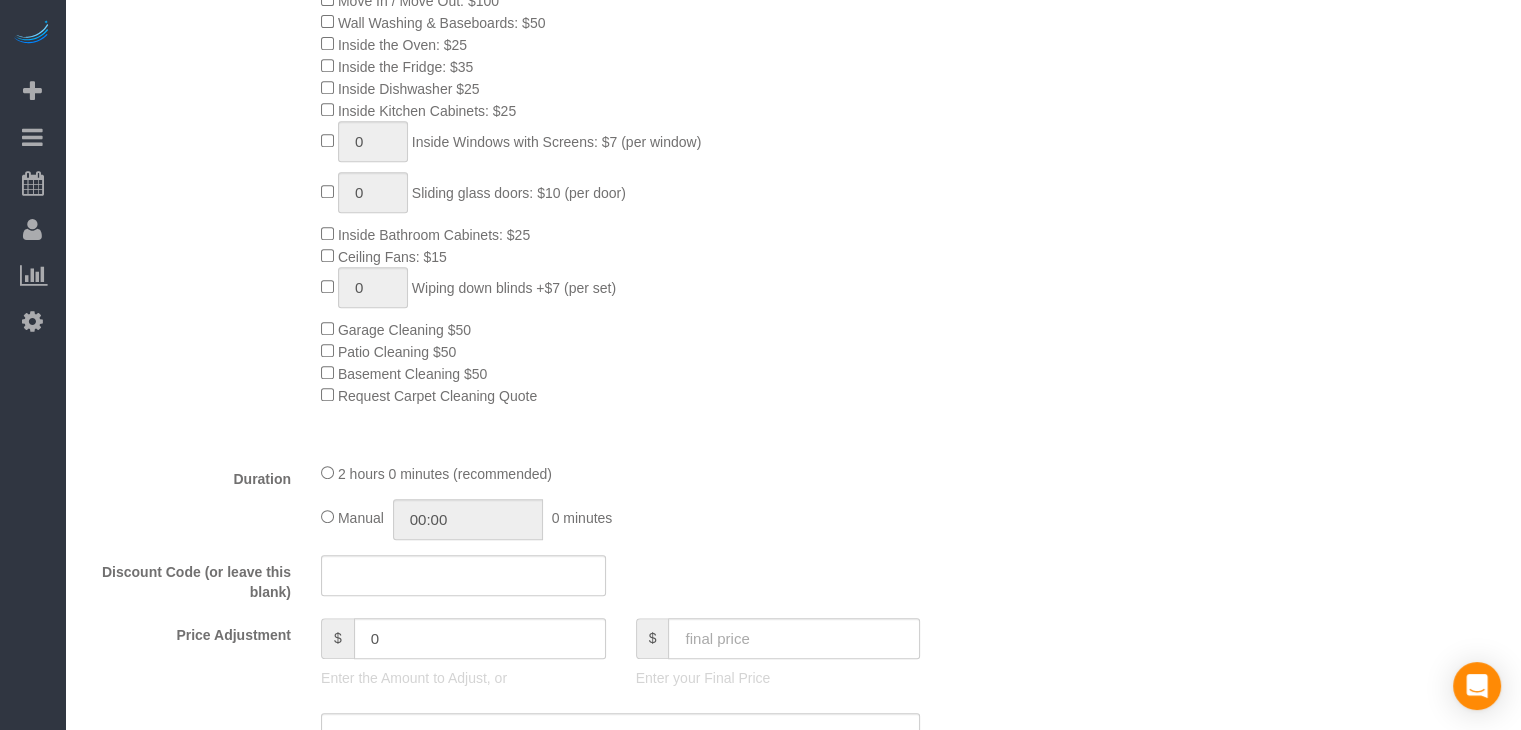 scroll, scrollTop: 918, scrollLeft: 0, axis: vertical 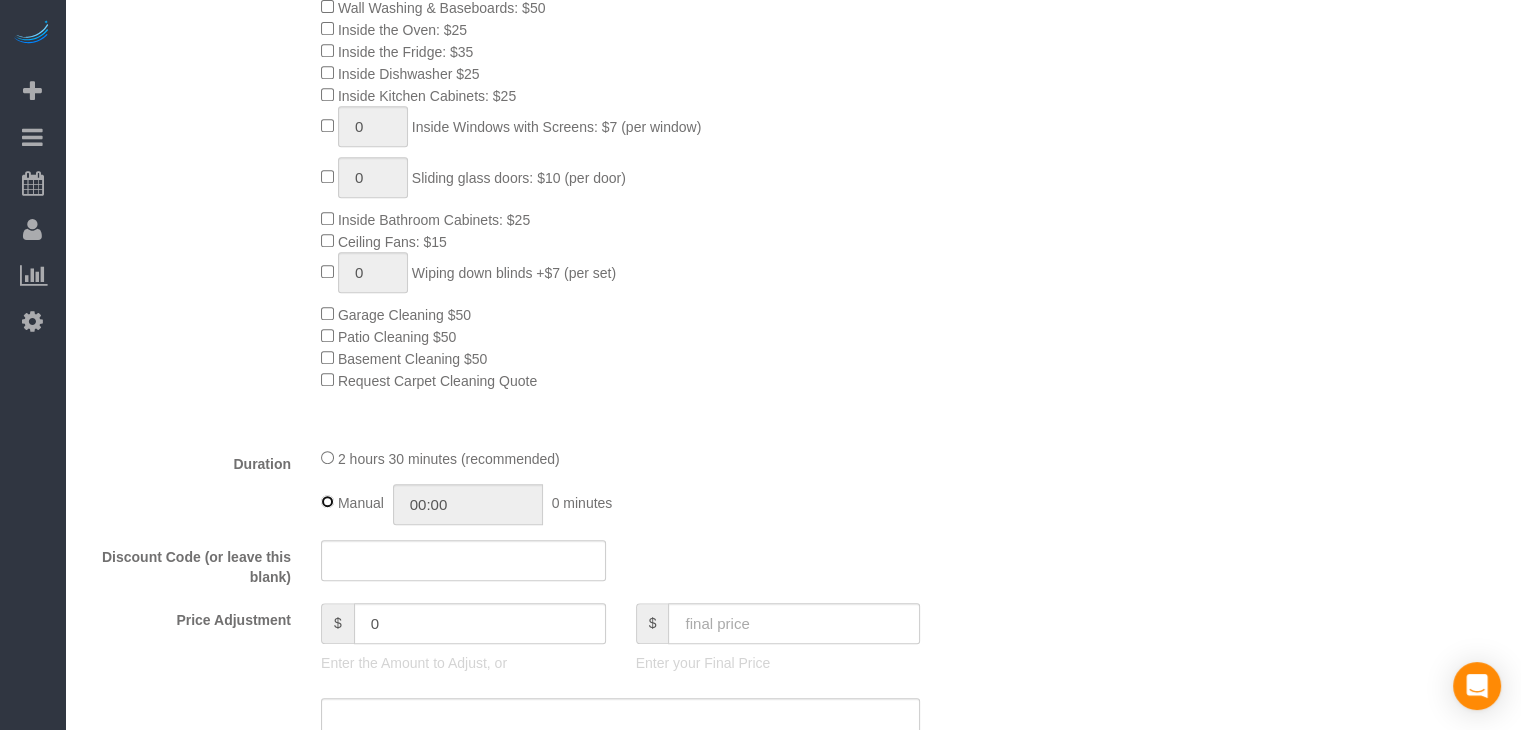 type on "02:30" 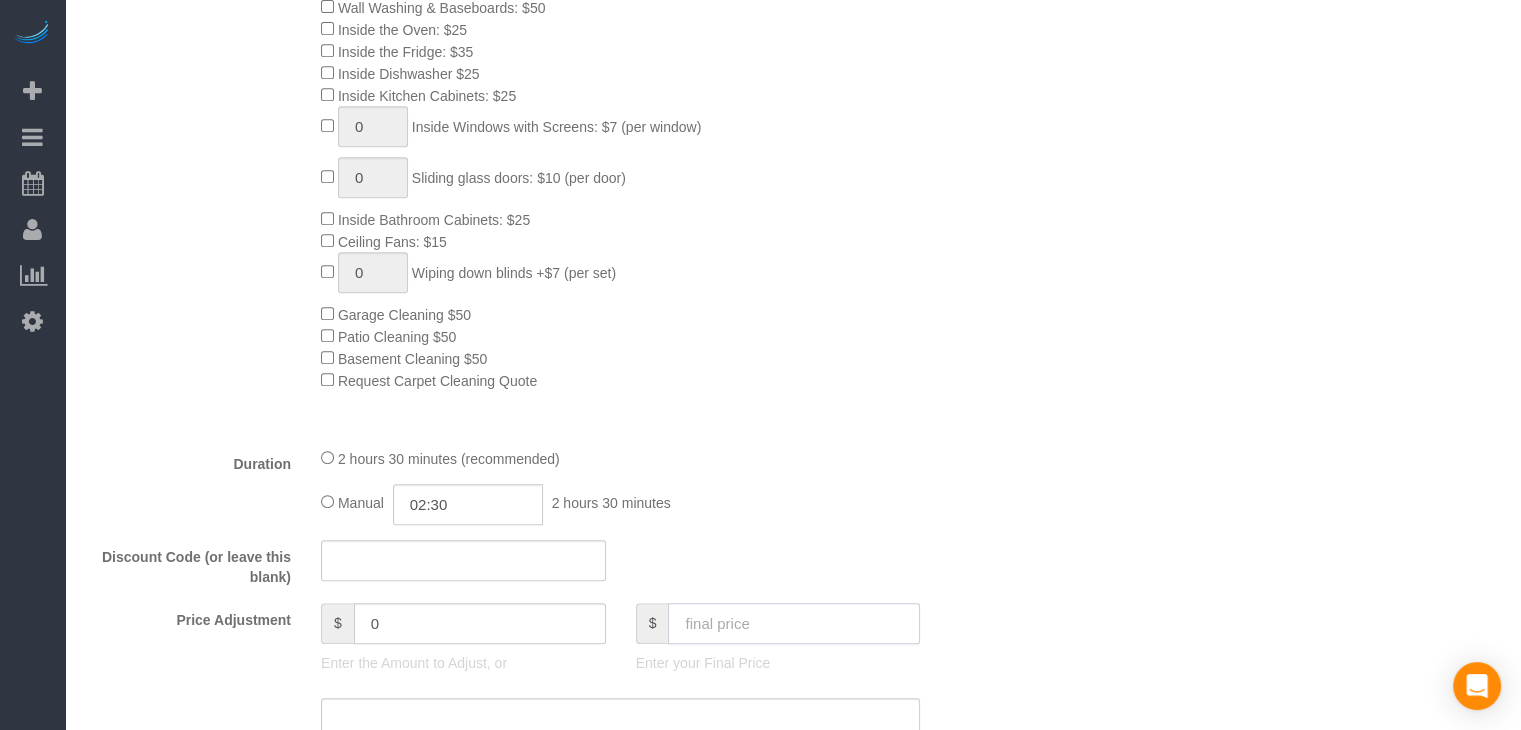 drag, startPoint x: 842, startPoint y: 644, endPoint x: 846, endPoint y: 621, distance: 23.345236 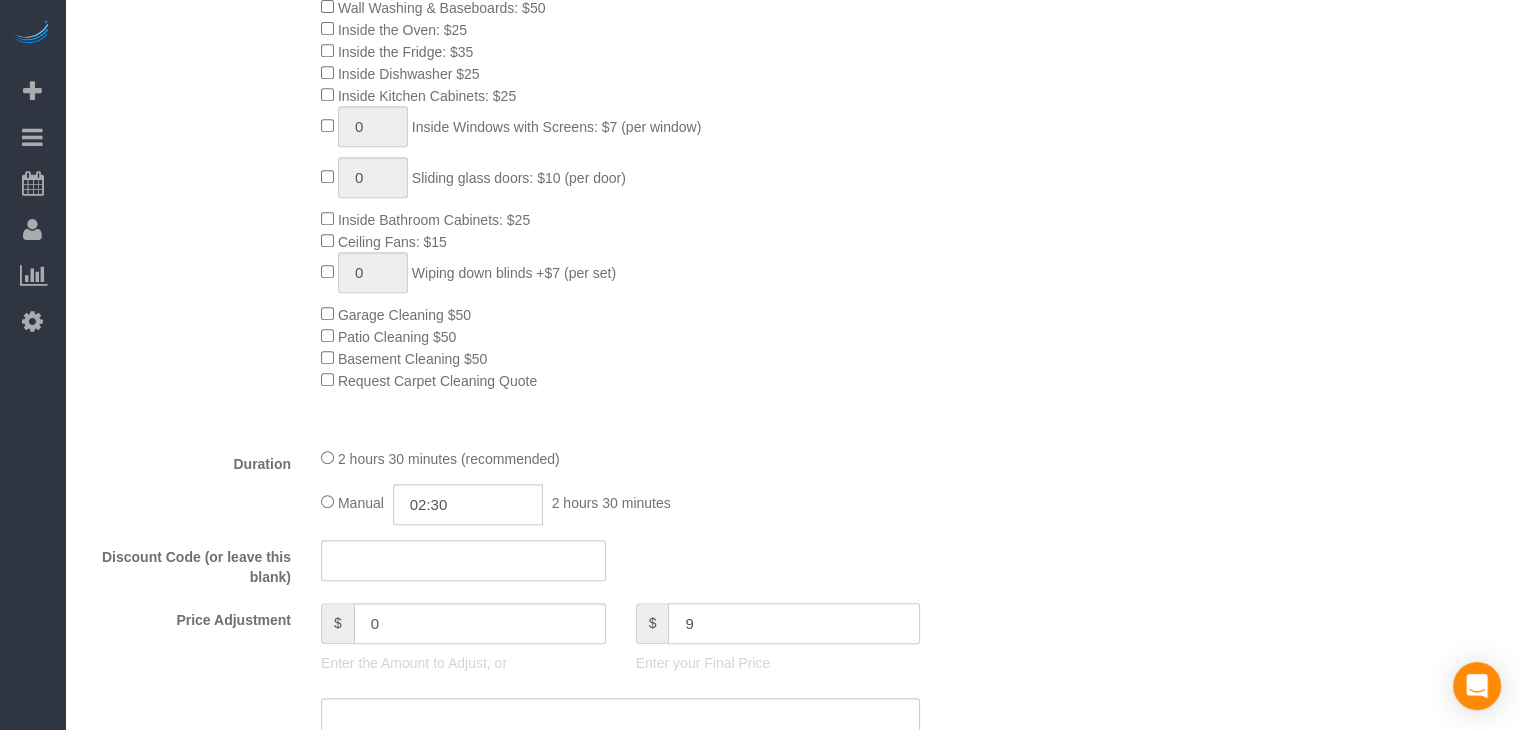 type on "95" 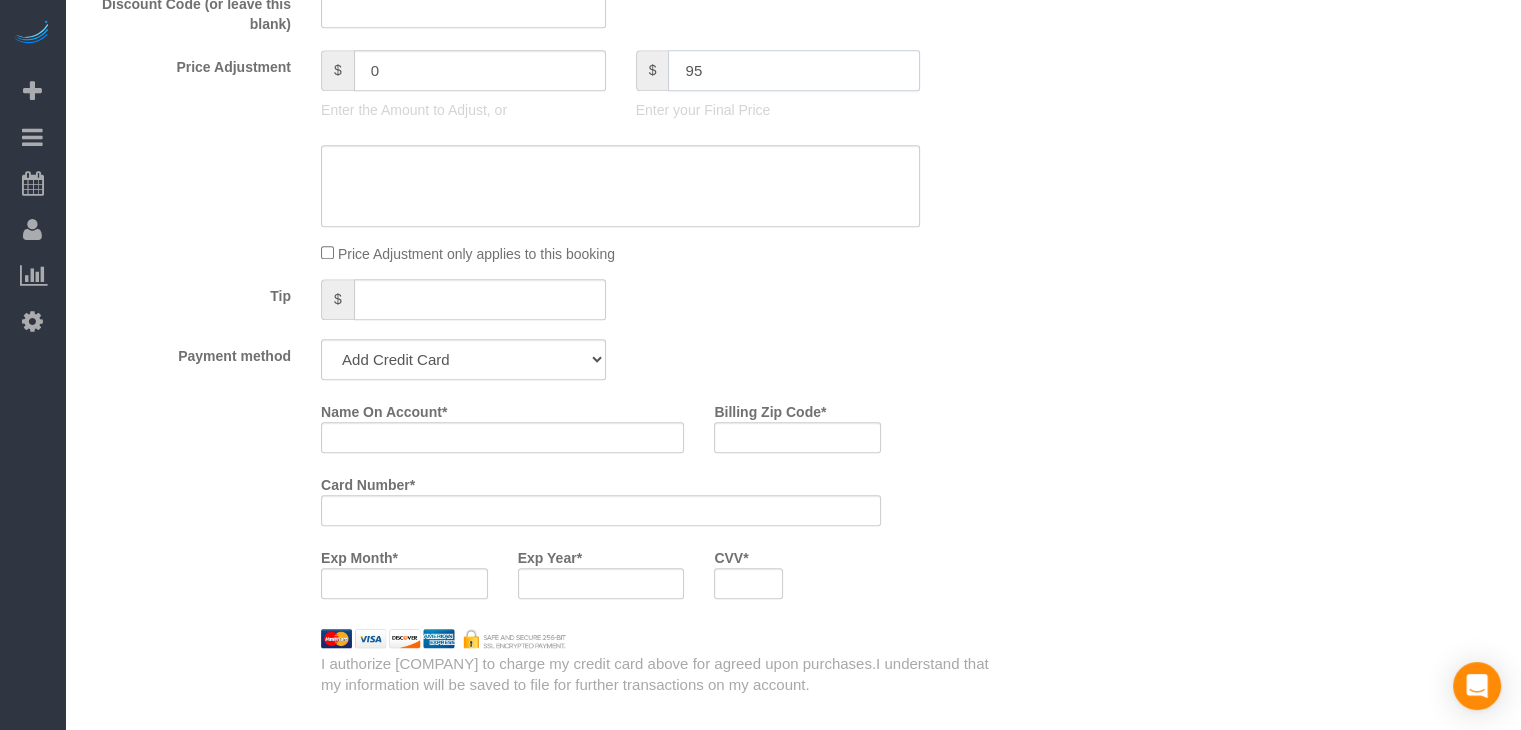 scroll, scrollTop: 1532, scrollLeft: 0, axis: vertical 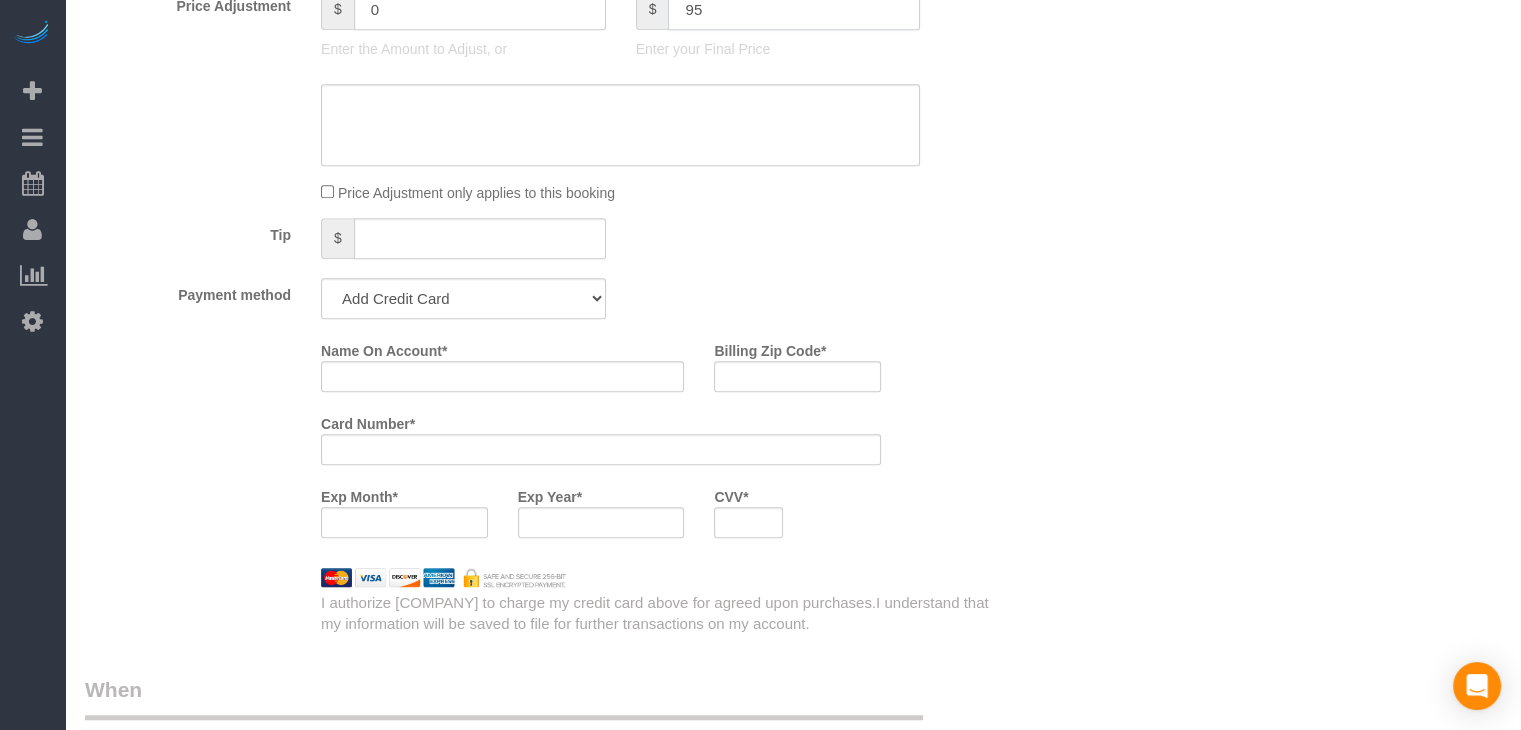 type on "-[PRICE]" 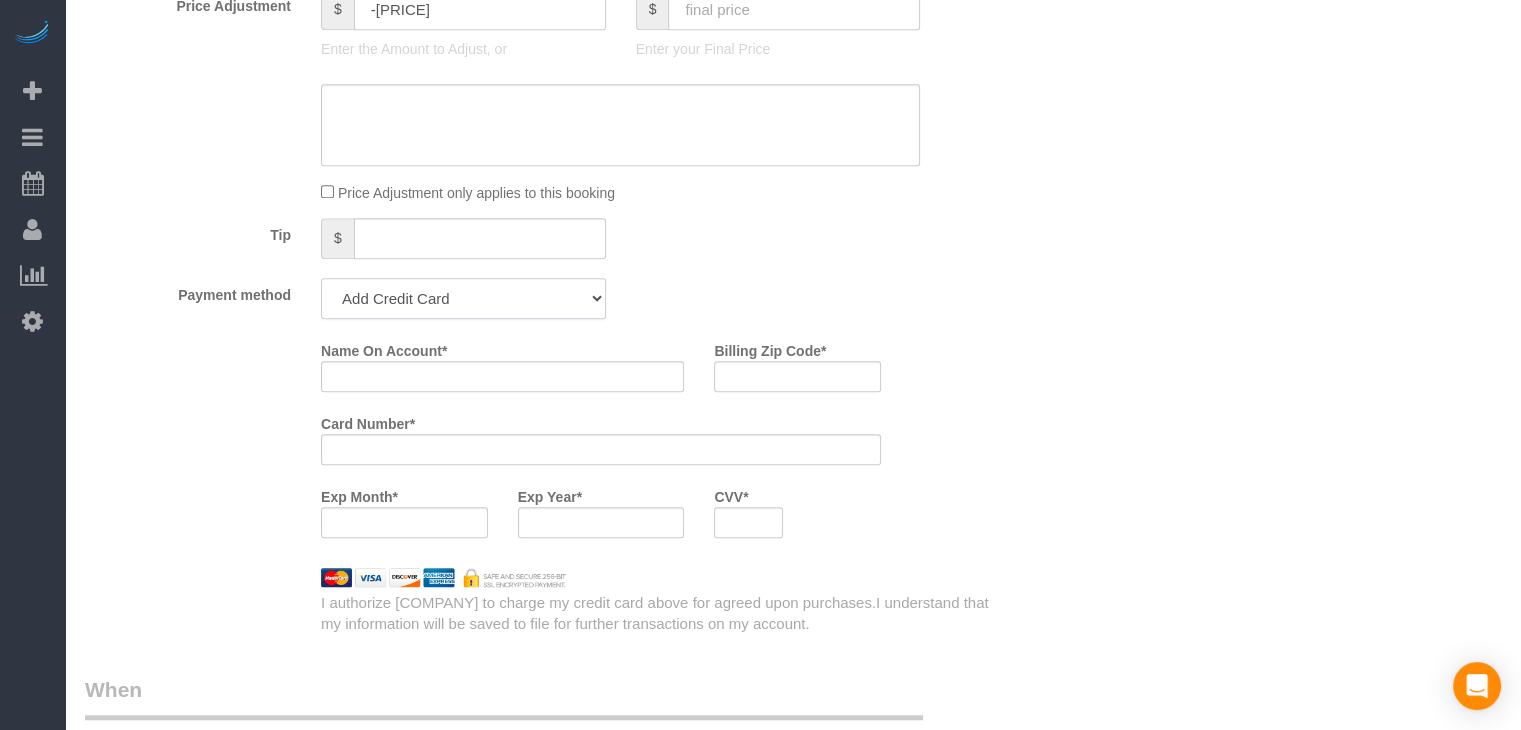 click on "Add Credit Card Cash Check Paypal" 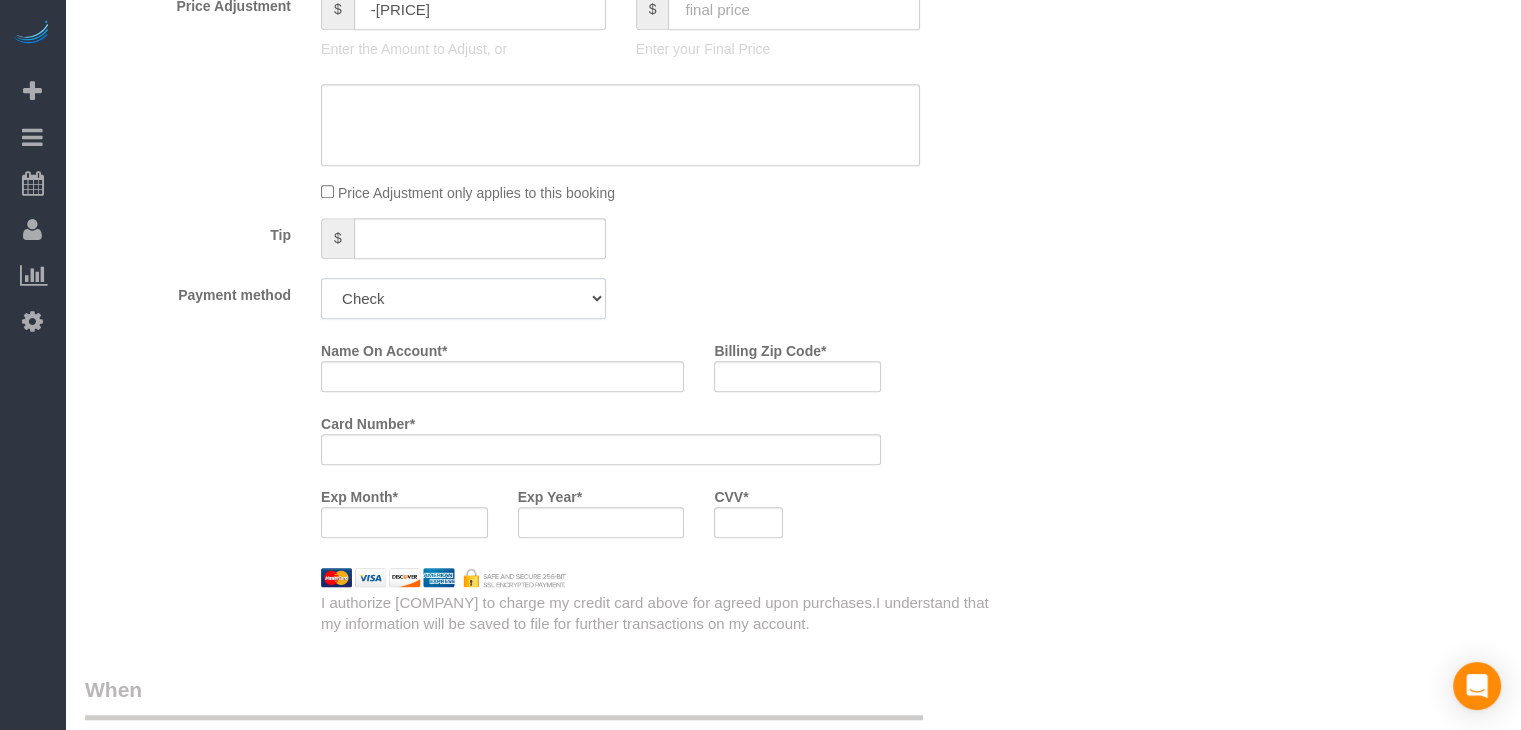 click on "Add Credit Card Cash Check Paypal" 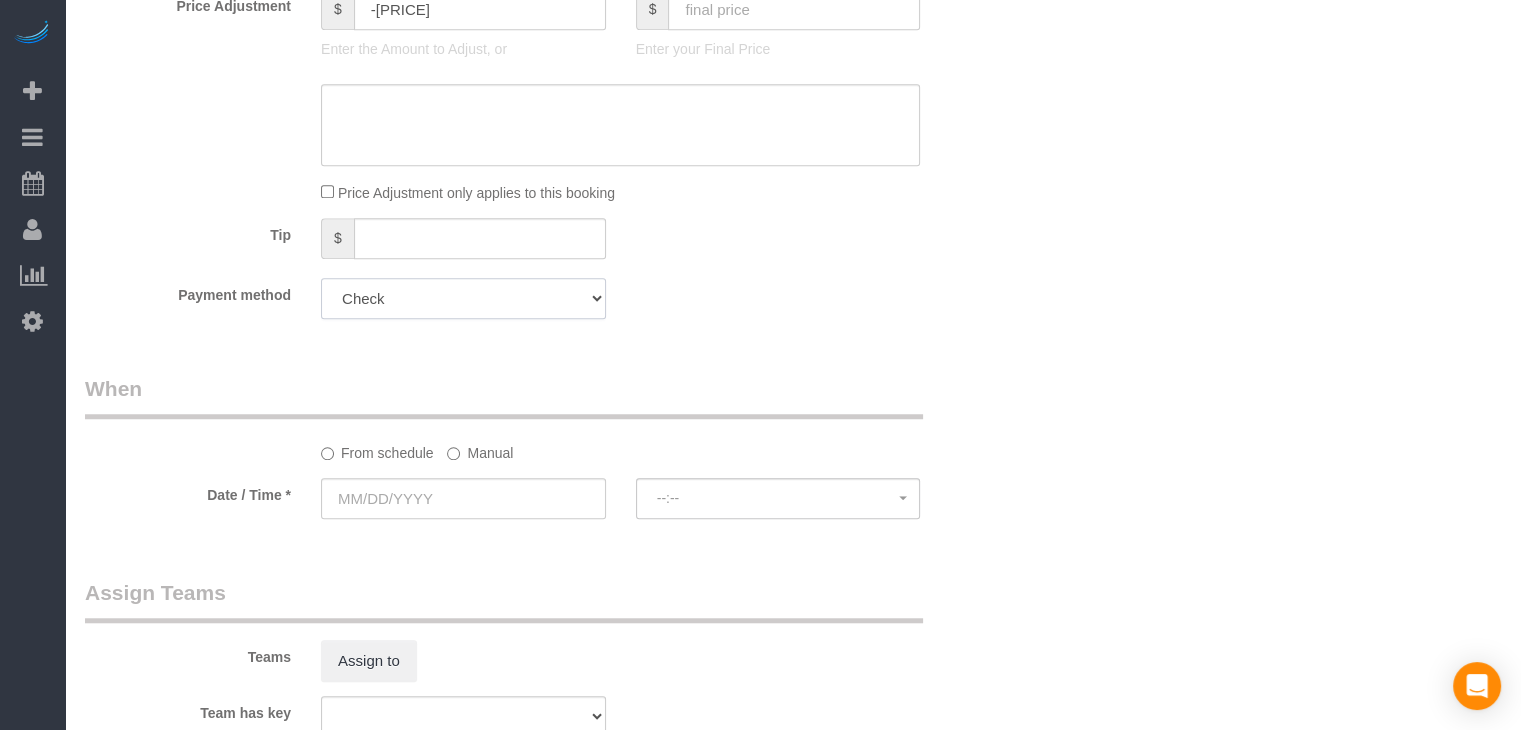 scroll, scrollTop: 1713, scrollLeft: 0, axis: vertical 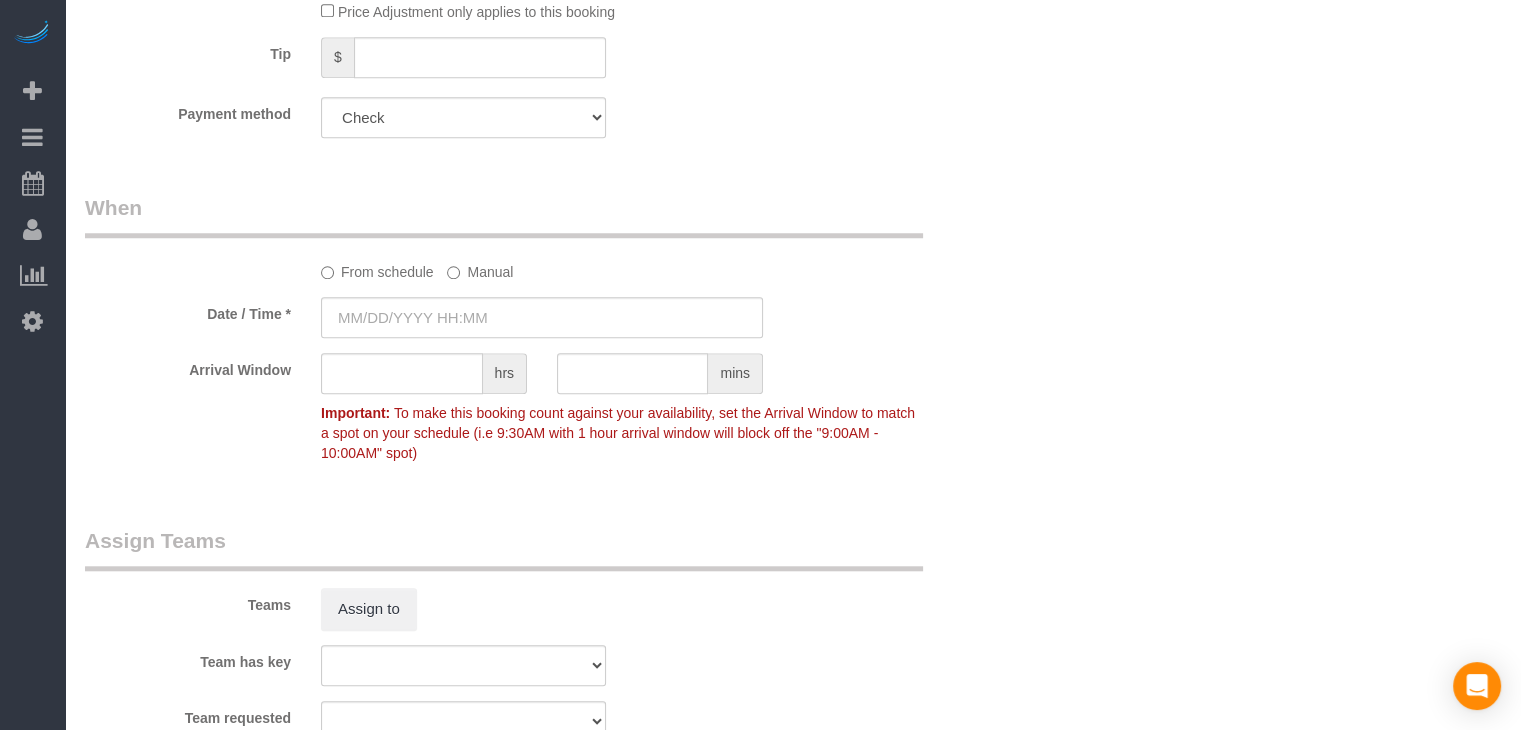 type on "08/07/2025 8:00AM" 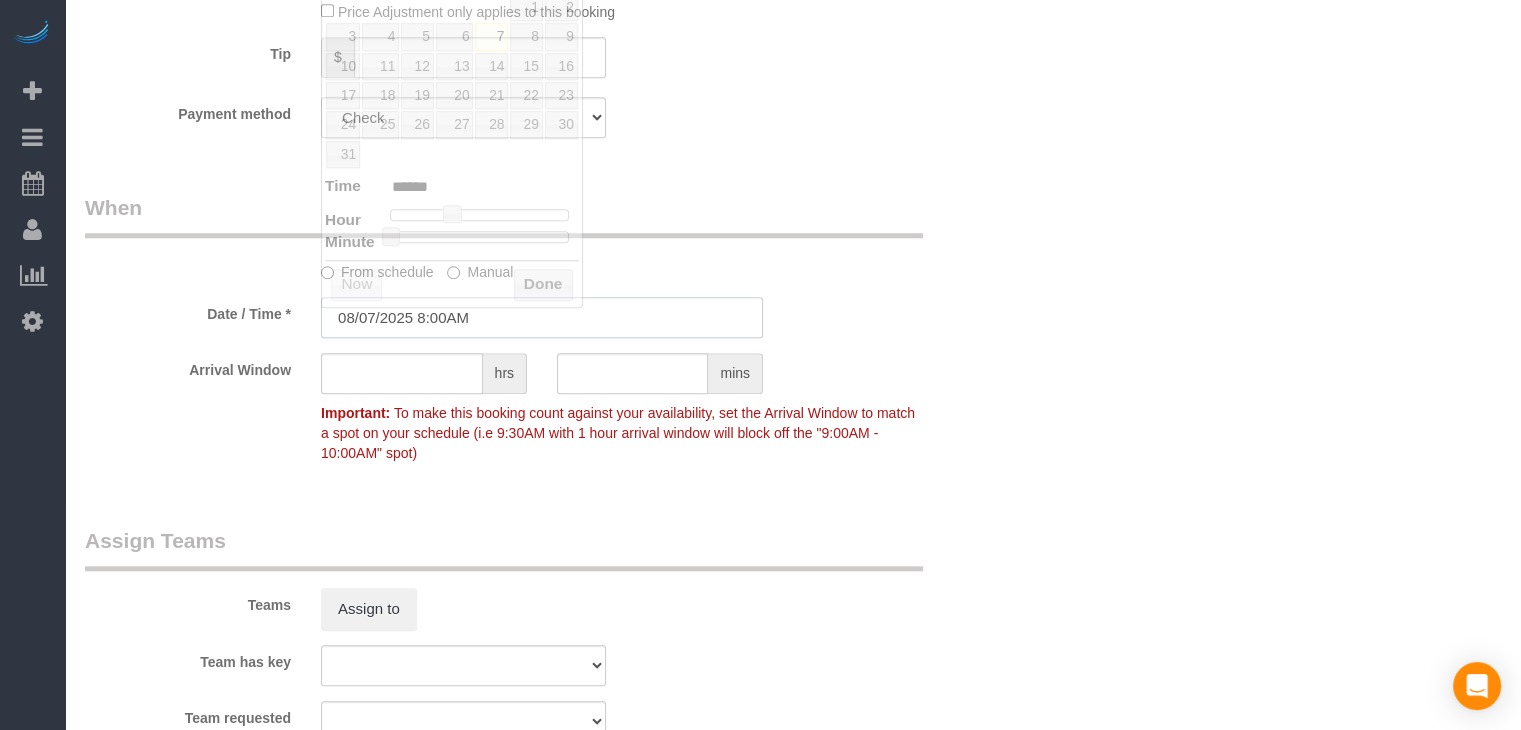 click on "08/07/2025 8:00AM" at bounding box center [542, 317] 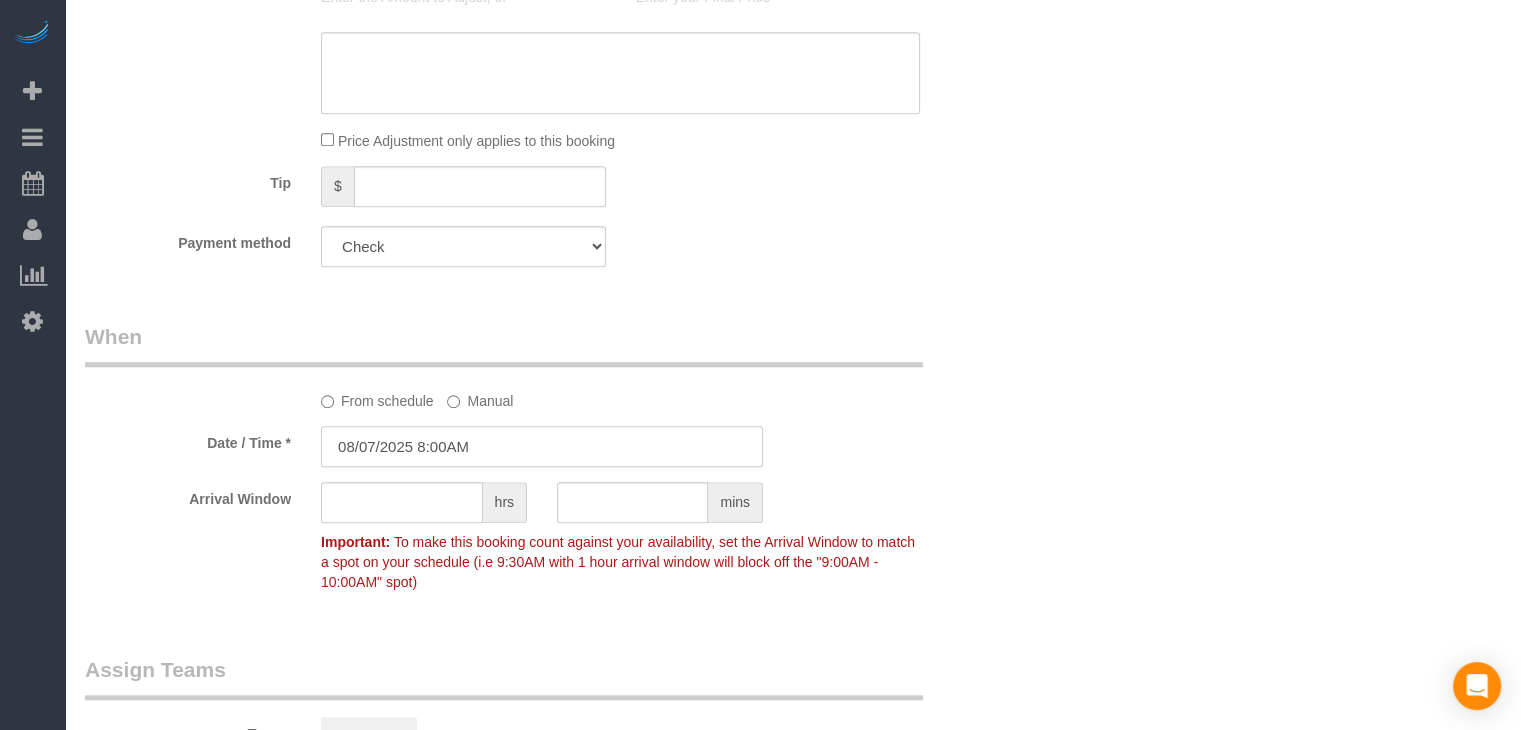 scroll, scrollTop: 1558, scrollLeft: 0, axis: vertical 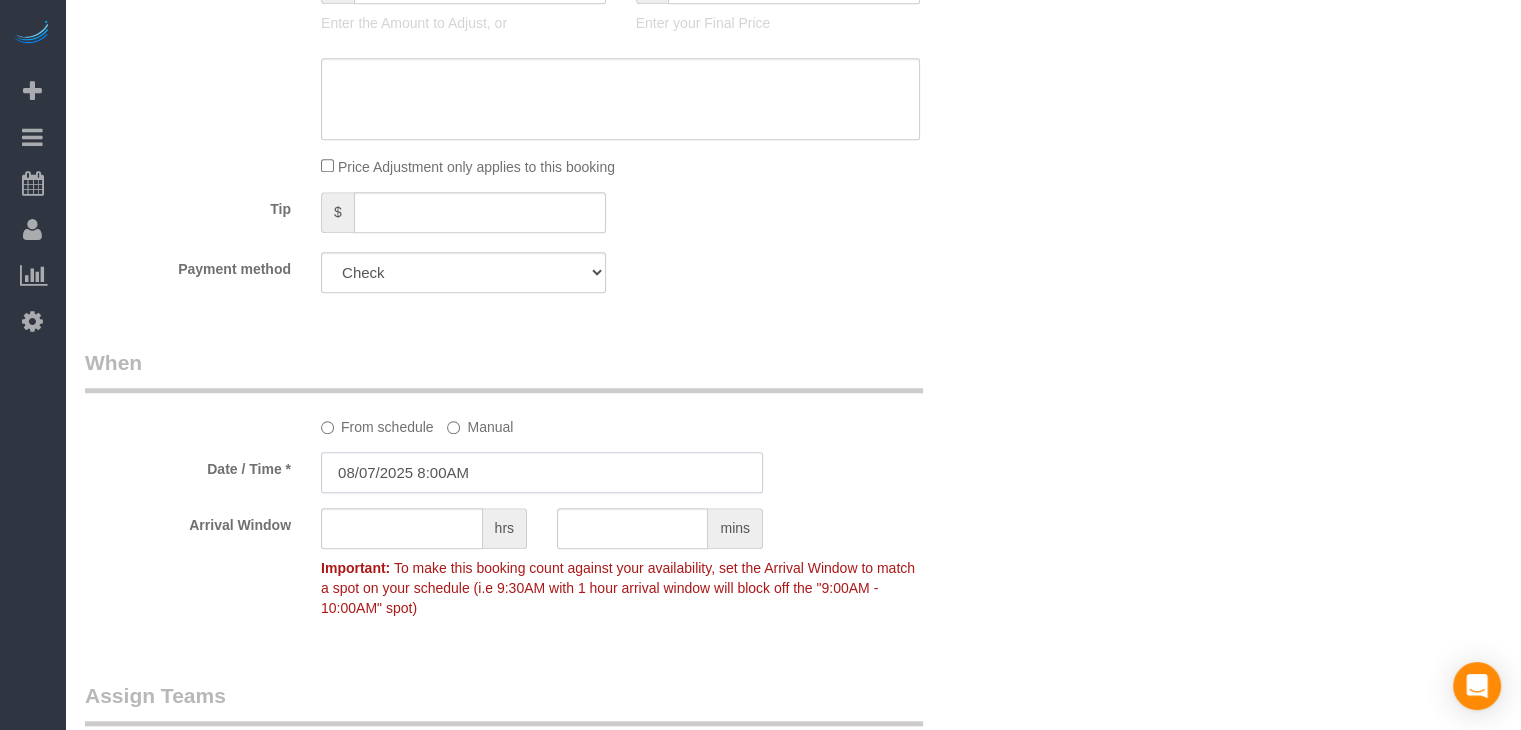 click on "08/07/2025 8:00AM" at bounding box center [542, 472] 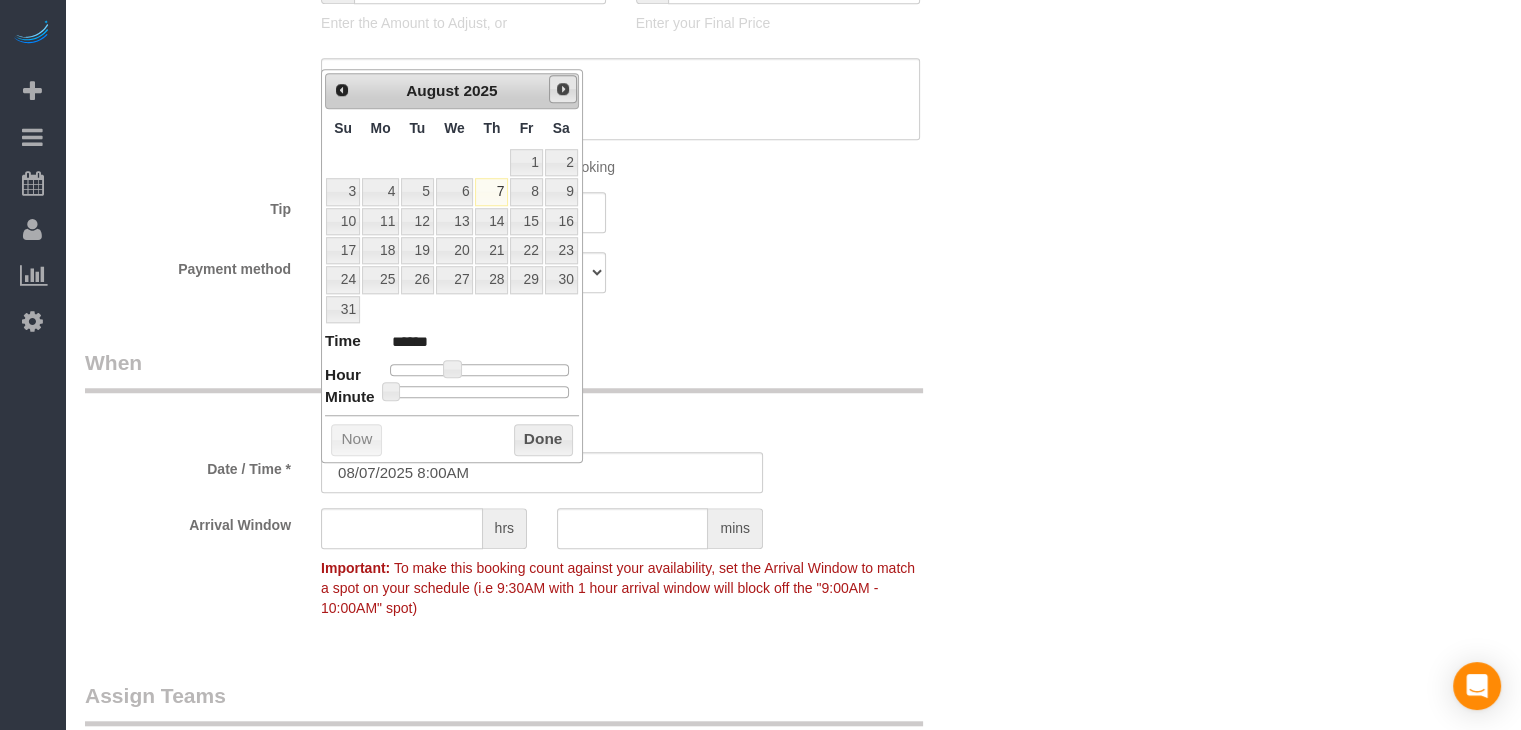 click on "Next" at bounding box center (563, 89) 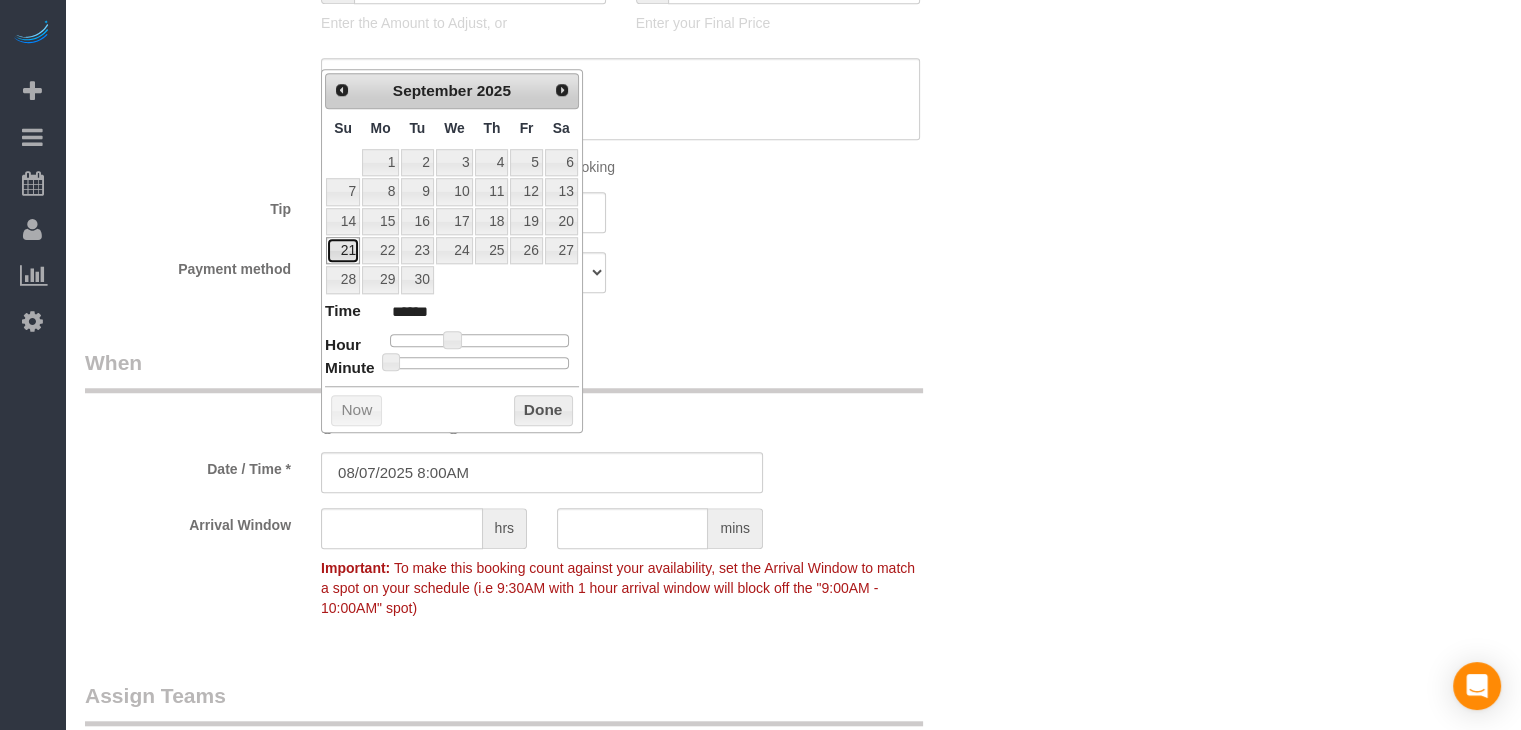 click on "21" at bounding box center [343, 250] 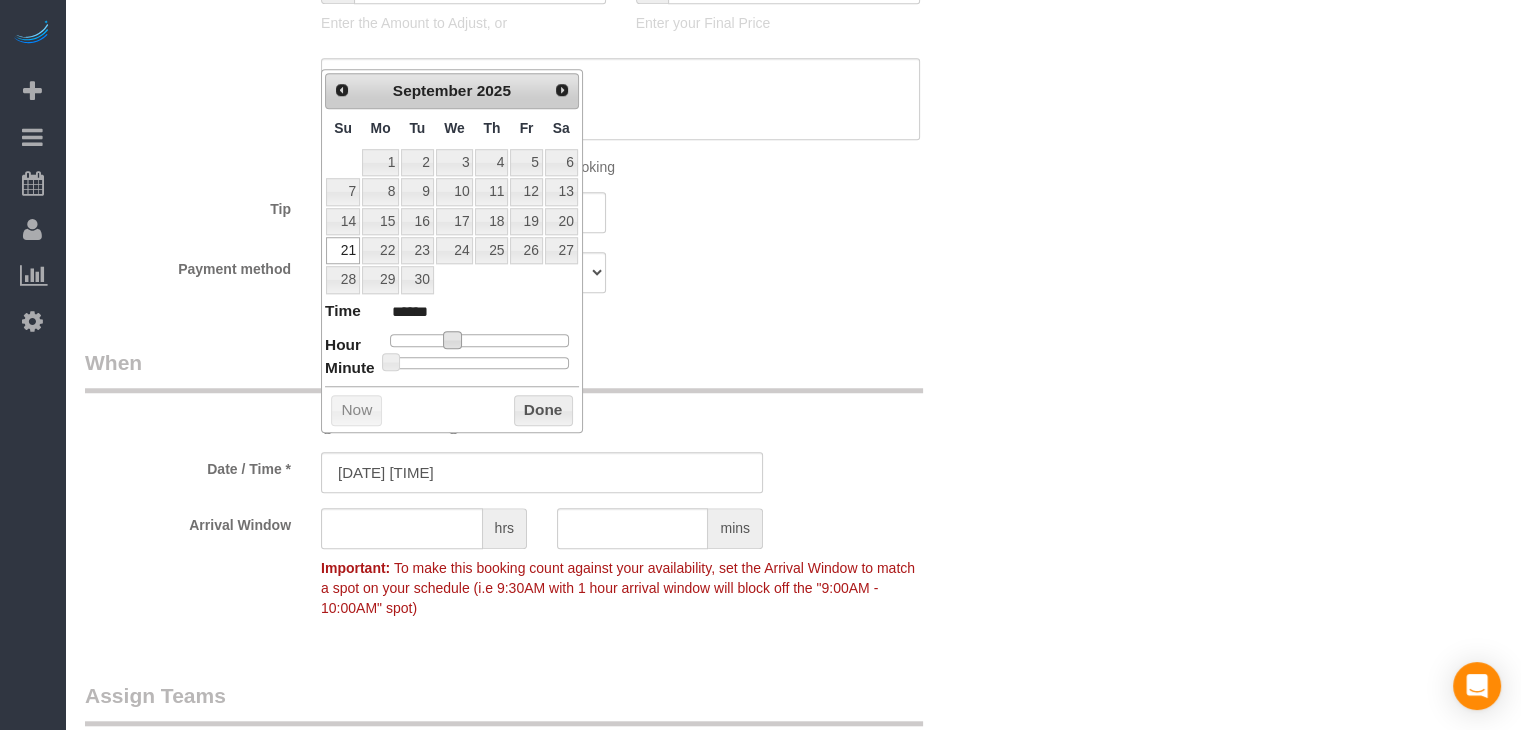 type on "[DATE] [TIME]" 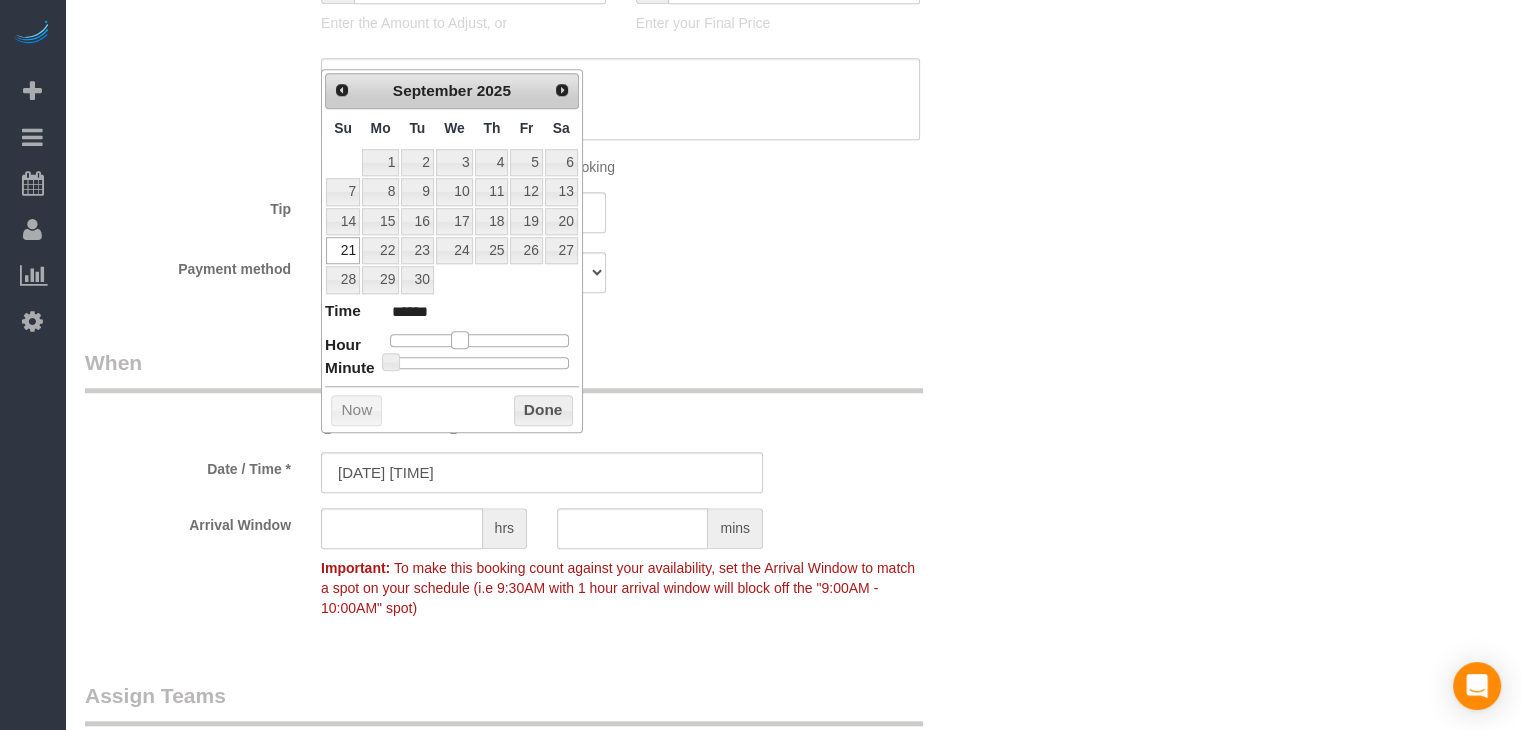 type on "[DATE] [TIME]" 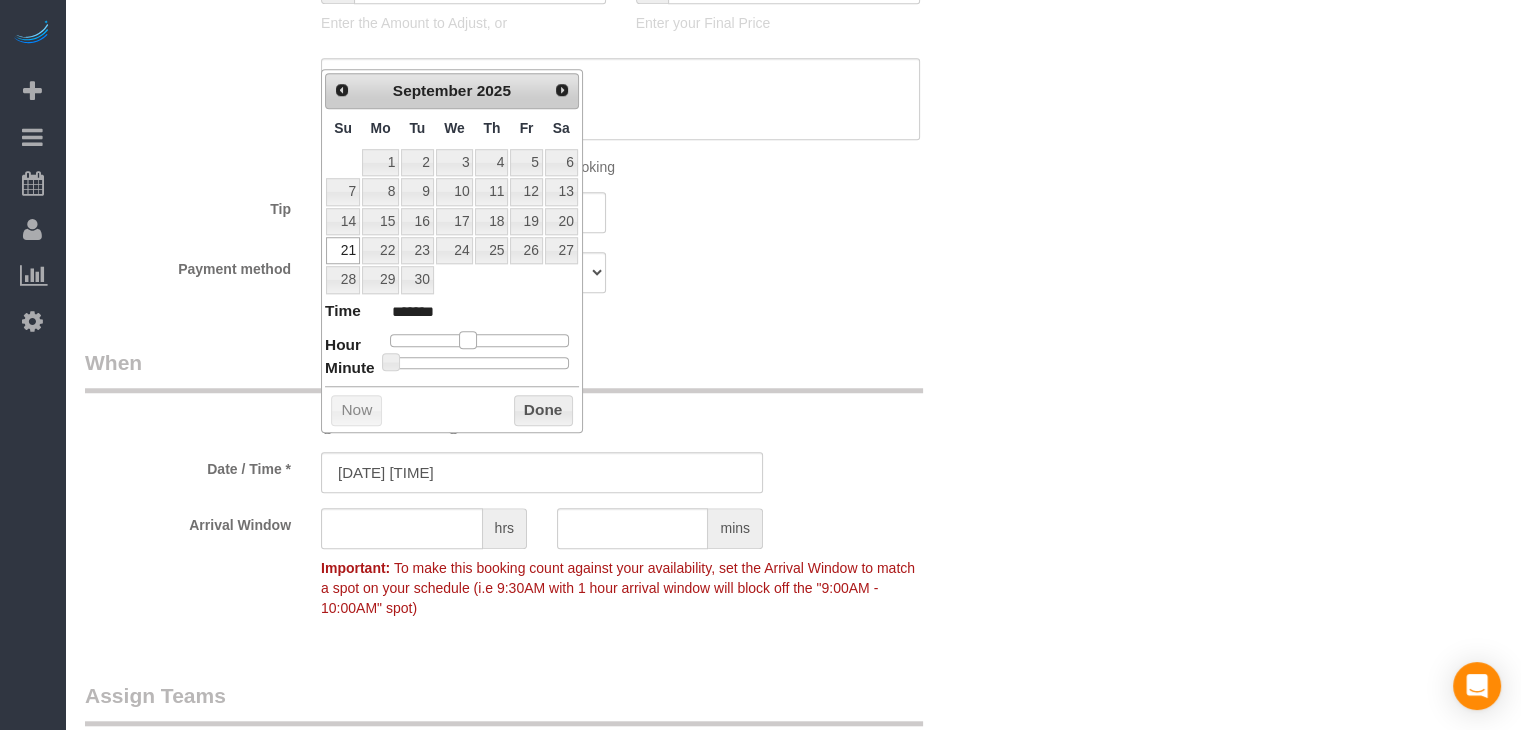 drag, startPoint x: 444, startPoint y: 337, endPoint x: 459, endPoint y: 337, distance: 15 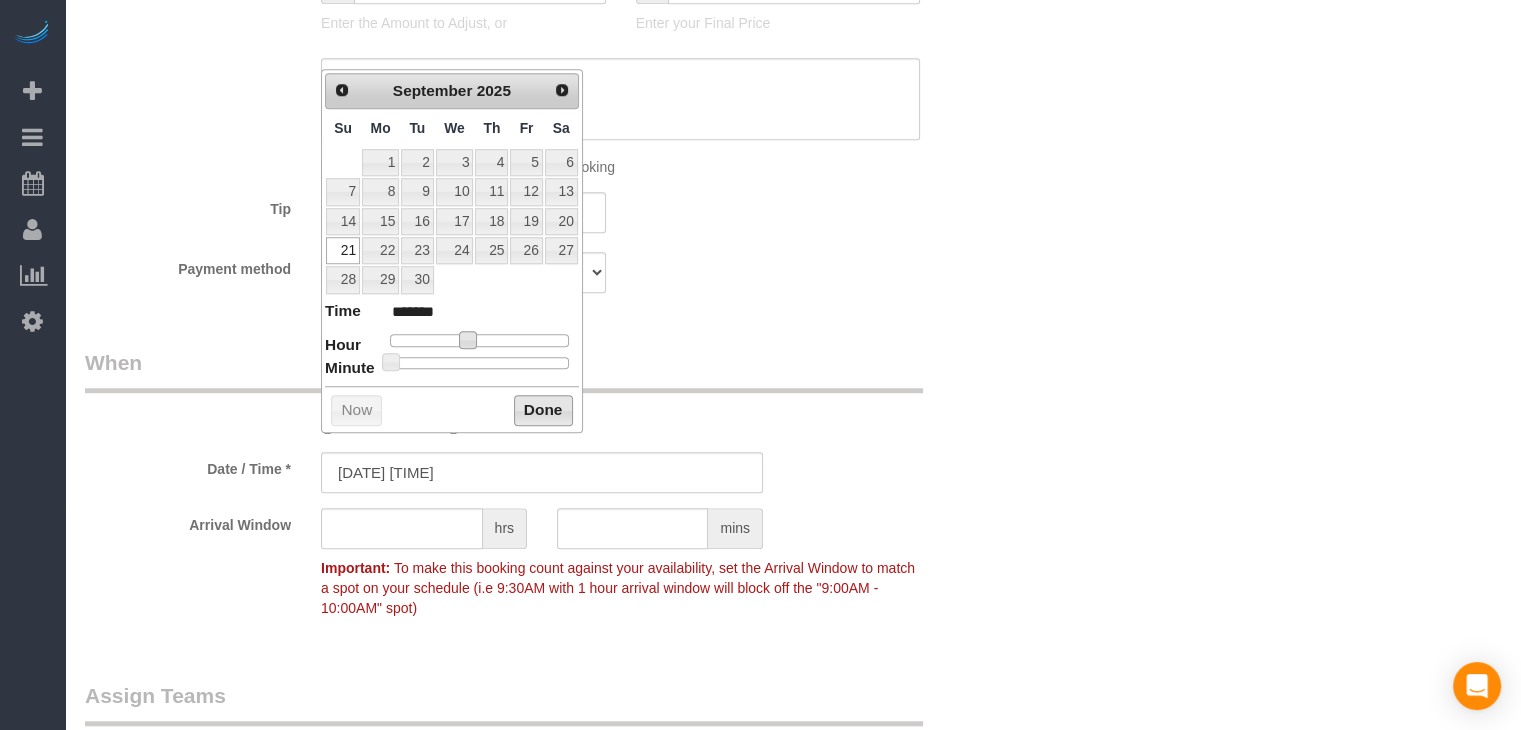 click on "Done" at bounding box center (543, 411) 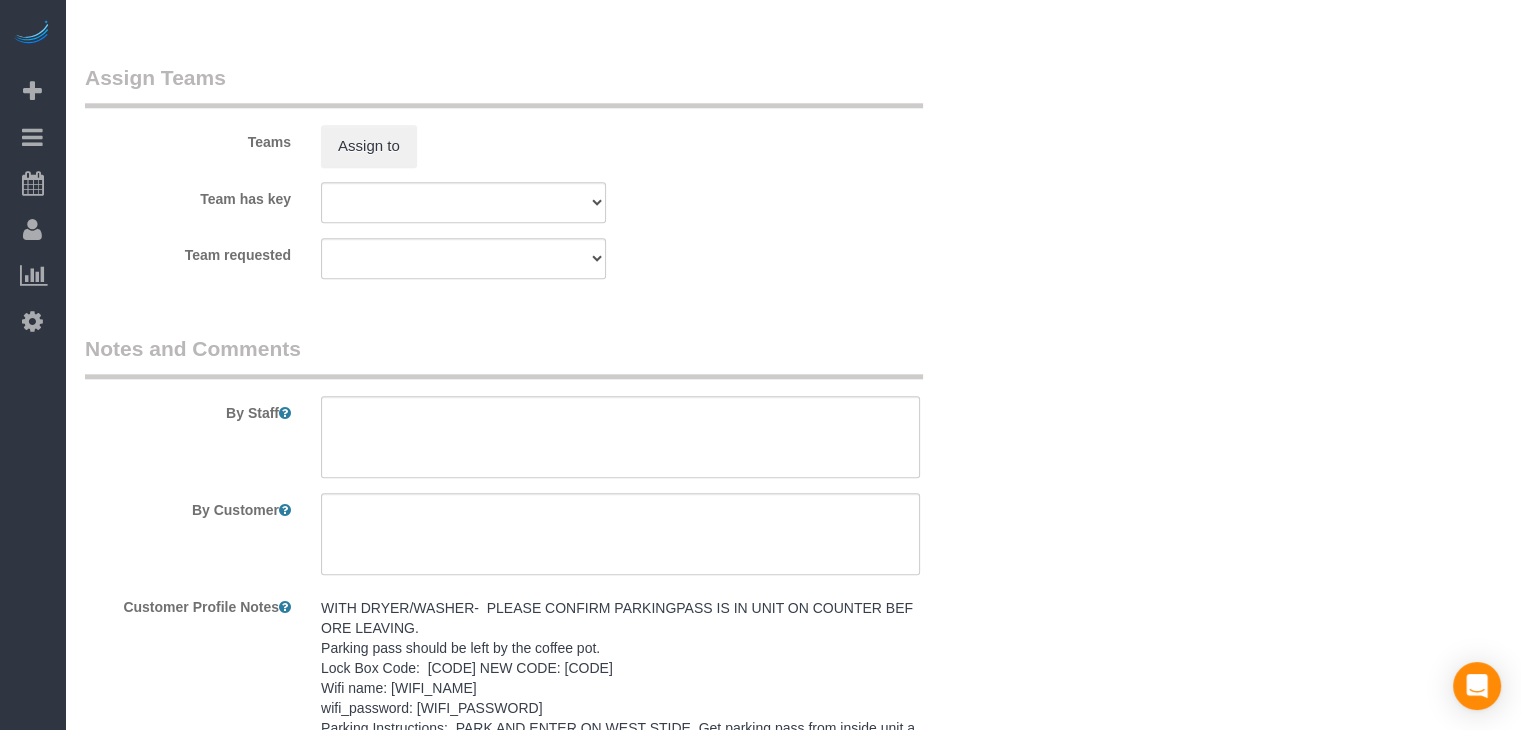 scroll, scrollTop: 2240, scrollLeft: 0, axis: vertical 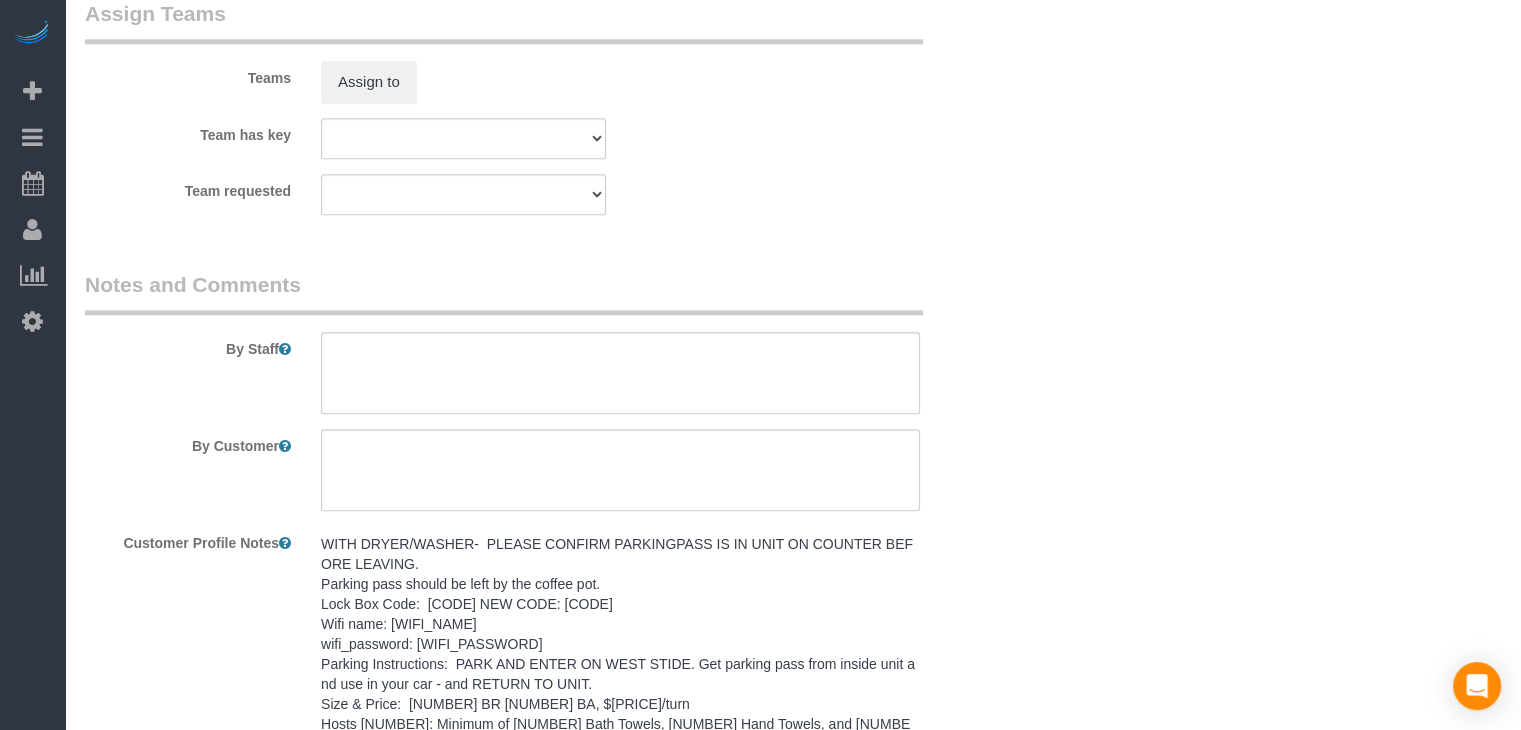 click on "WITH DRYER/WASHER-  PLEASE CONFIRM PARKINGPASS IS IN UNIT ON COUNTER BEFORE LEAVING.
Parking pass should be left by the coffee pot.
Lock Box Code:  [CODE] NEW CODE: [CODE]
Wifi name: [WIFI_NAME]
wifi_password: [WIFI_PASSWORD]
Parking Instructions:  PARK AND ENTER ON WEST STIDE. Get parking pass from inside unit and use in your car - and RETURN TO UNIT.
Size & Price:  [NUMBER] BR [NUMBER] BA, $[PRICE]/turn
Hosts [NUMBER]: Minimum of [NUMBER] Bath Towels, [NUMBER] Hand Towels, and [NUMBER] Washcloths." at bounding box center (620, 644) 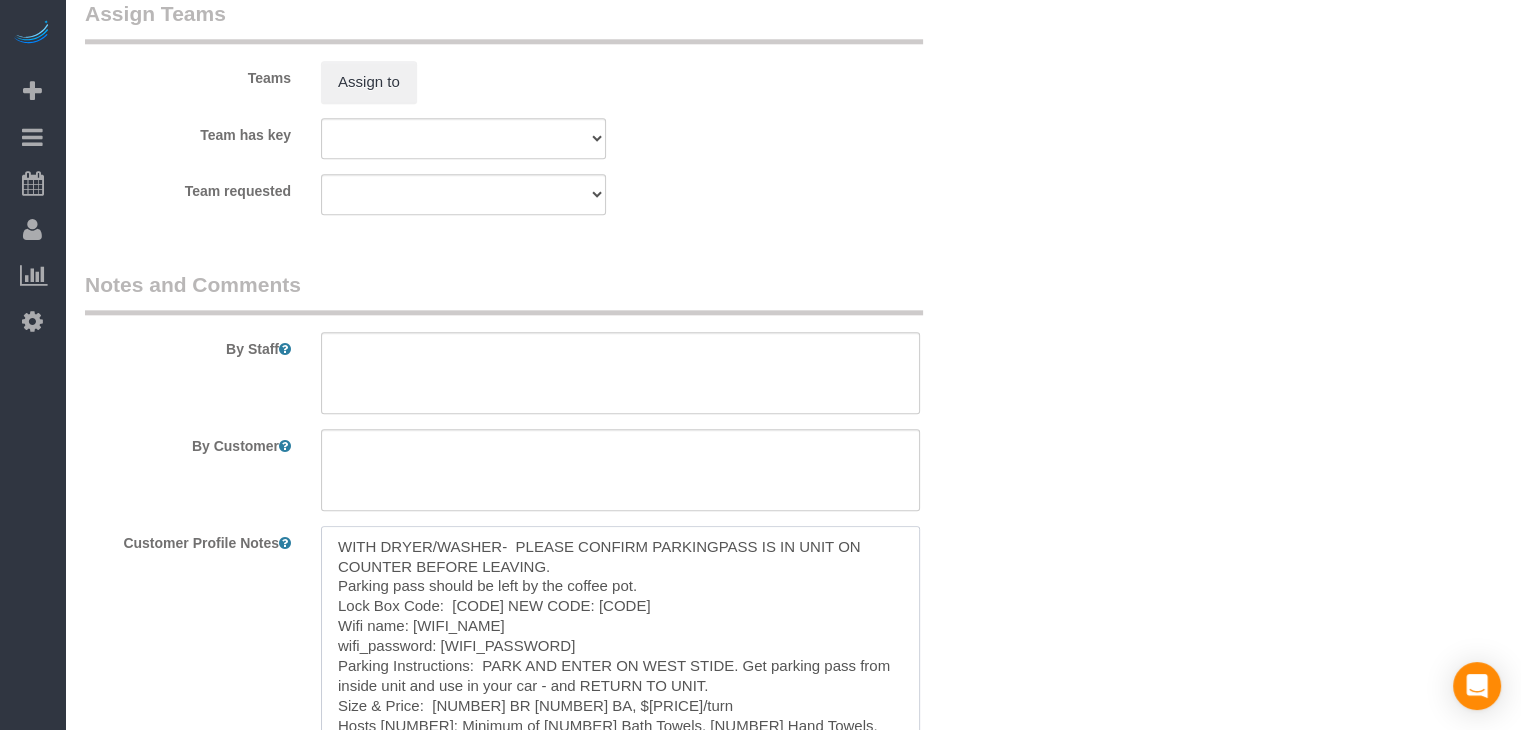 click on "WITH DRYER/WASHER-  PLEASE CONFIRM PARKINGPASS IS IN UNIT ON COUNTER BEFORE LEAVING.
Parking pass should be left by the coffee pot.
Lock Box Code:  [CODE] NEW CODE: [CODE]
Wifi name: [WIFI_NAME]
wifi_password: [WIFI_PASSWORD]
Parking Instructions:  PARK AND ENTER ON WEST STIDE. Get parking pass from inside unit and use in your car - and RETURN TO UNIT.
Size & Price:  [NUMBER] BR [NUMBER] BA, $[PRICE]/turn
Hosts [NUMBER]: Minimum of [NUMBER] Bath Towels, [NUMBER] Hand Towels, and [NUMBER] Washcloths." at bounding box center [620, 636] 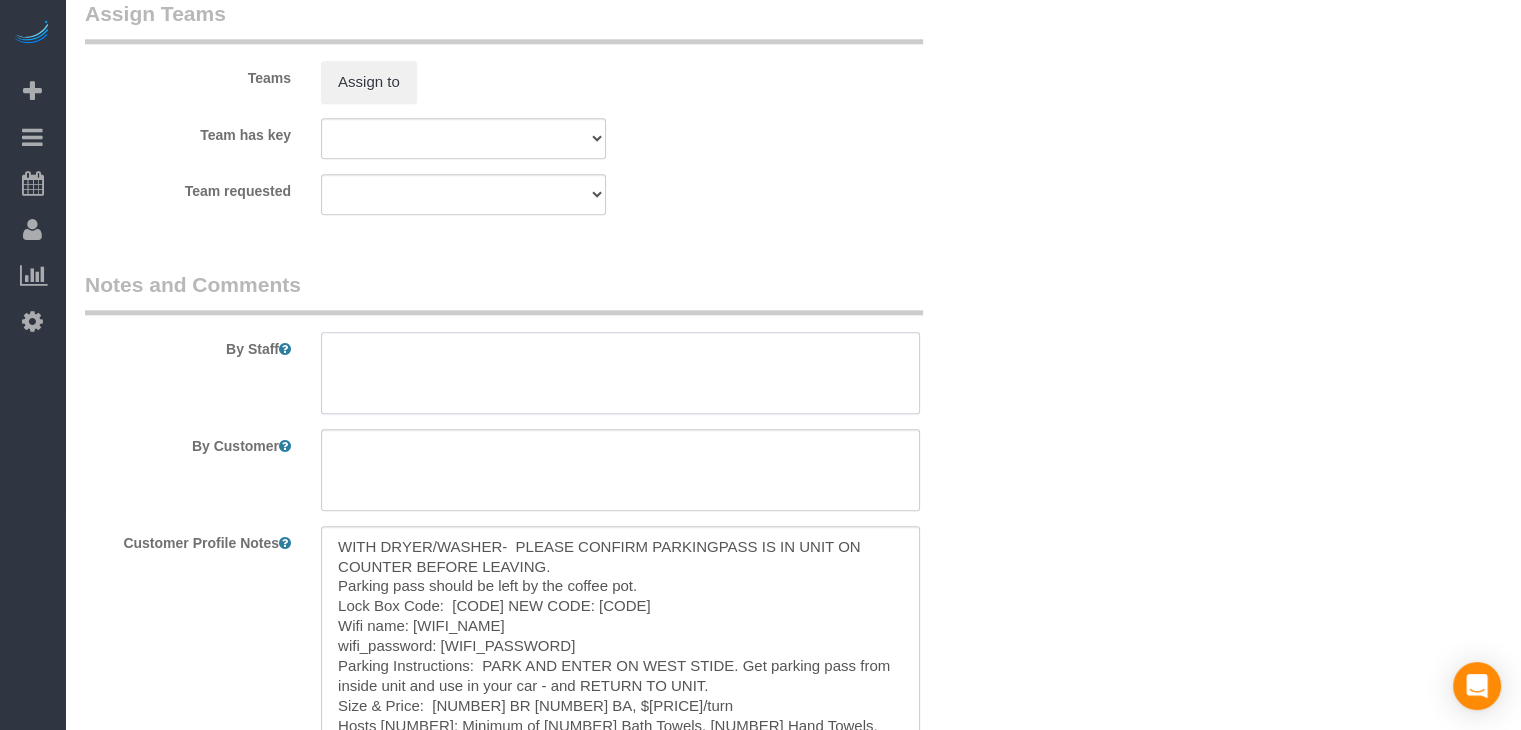 click at bounding box center [620, 373] 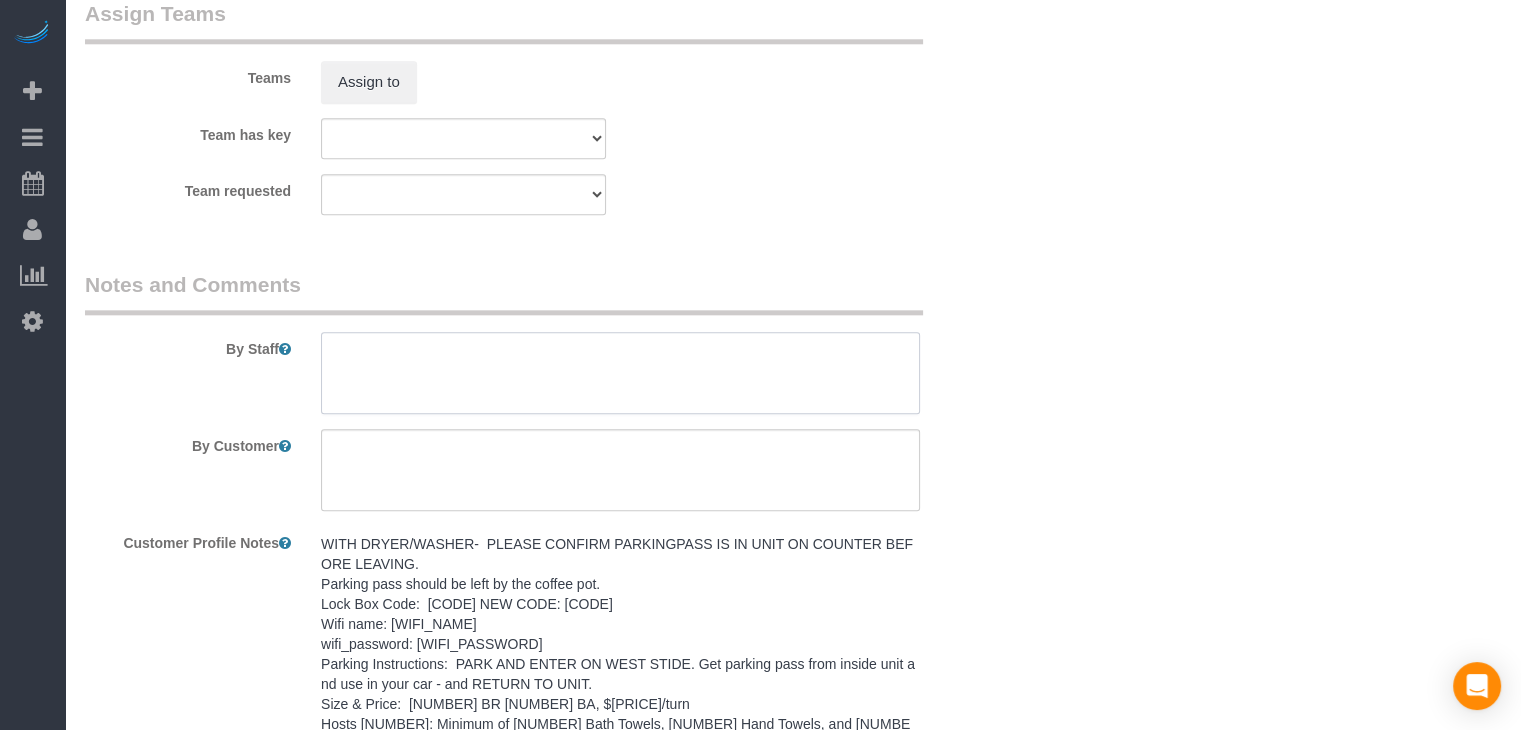 paste on "WITH DRYER/WASHER-  PLEASE CONFIRM PARKINGPASS IS IN UNIT ON COUNTER BEFORE LEAVING.
Parking pass should be left by the coffee pot.
Lock Box Code:  [CODE] NEW CODE: [CODE]
Wifi name: [WIFI_NAME]
wifi_password: [WIFI_PASSWORD]
Parking Instructions:  PARK AND ENTER ON WEST STIDE. Get parking pass from inside unit and use in your car - and RETURN TO UNIT.
Size & Price:  [NUMBER] BR [NUMBER] BA, $[PRICE]/turn
Hosts [NUMBER]: Minimum of [NUMBER] Bath Towels, [NUMBER] Hand Towels, and [NUMBER] Washcloths." 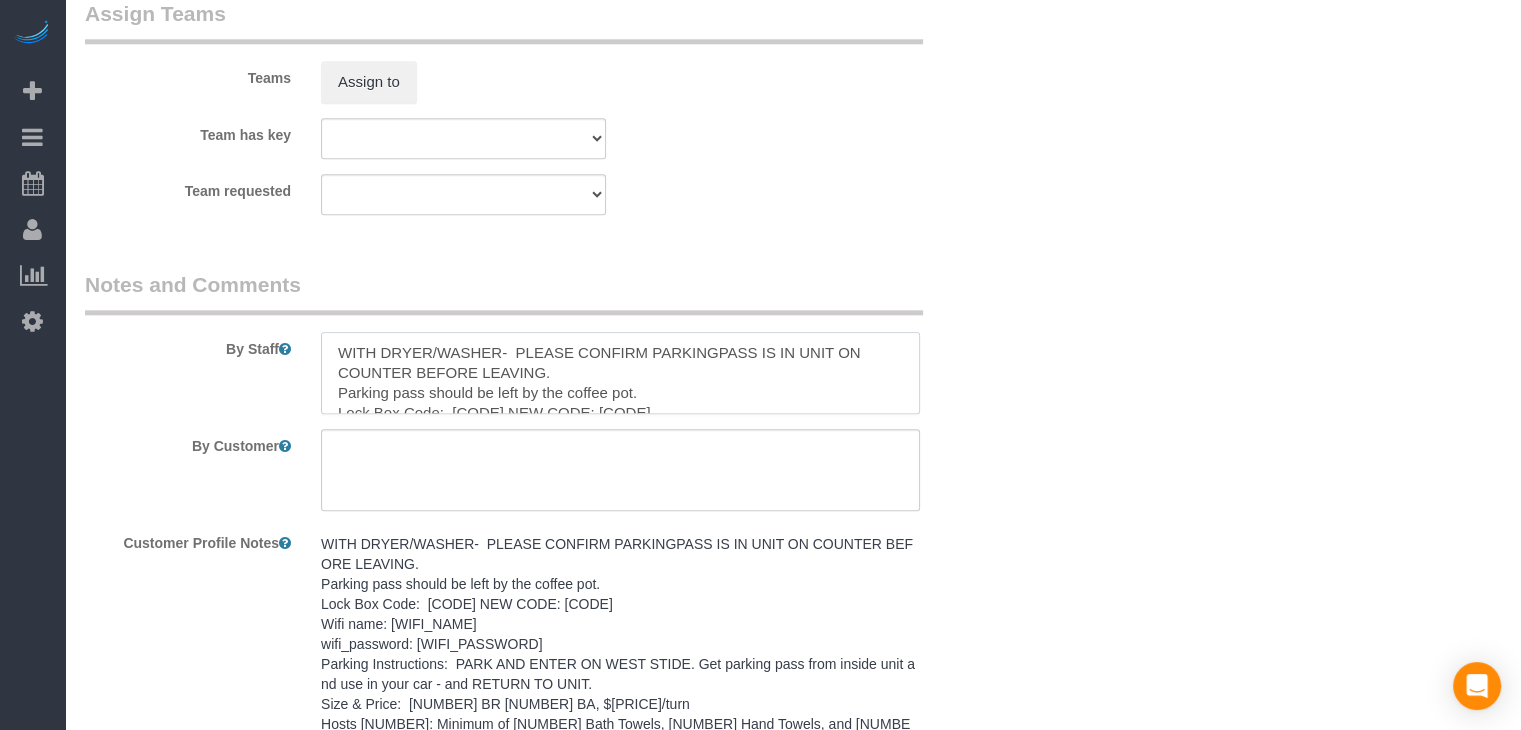 scroll, scrollTop: 128, scrollLeft: 0, axis: vertical 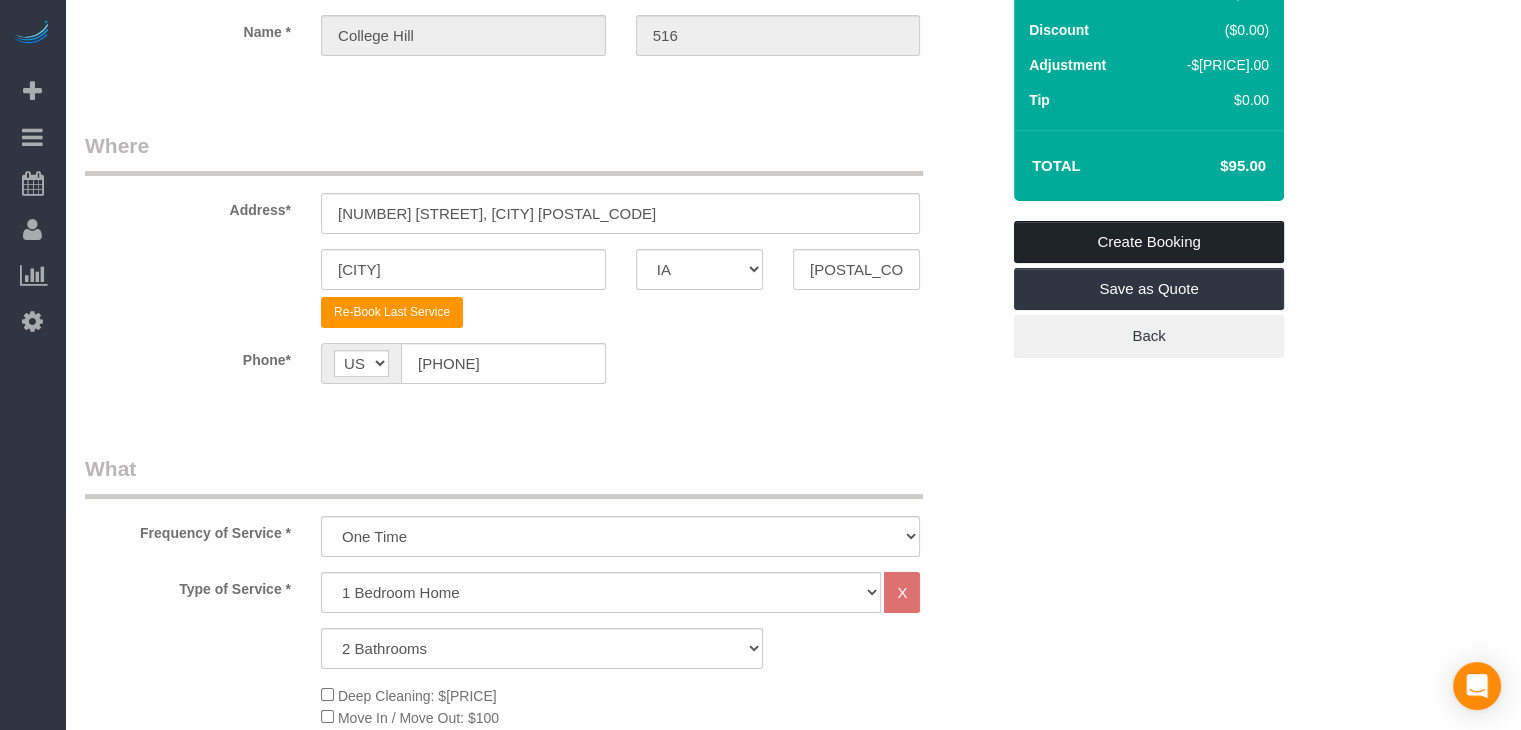 type on "WITH DRYER/WASHER-  PLEASE CONFIRM PARKINGPASS IS IN UNIT ON COUNTER BEFORE LEAVING.
Parking pass should be left by the coffee pot.
Lock Box Code:  [CODE] NEW CODE: [CODE]
Wifi name: [WIFI_NAME]
wifi_password: [WIFI_PASSWORD]
Parking Instructions:  PARK AND ENTER ON WEST STIDE. Get parking pass from inside unit and use in your car - and RETURN TO UNIT.
Size & Price:  [NUMBER] BR [NUMBER] BA, $[PRICE]/turn
Hosts [NUMBER]: Minimum of [NUMBER] Bath Towels, [NUMBER] Hand Towels, and [NUMBER] Washcloths." 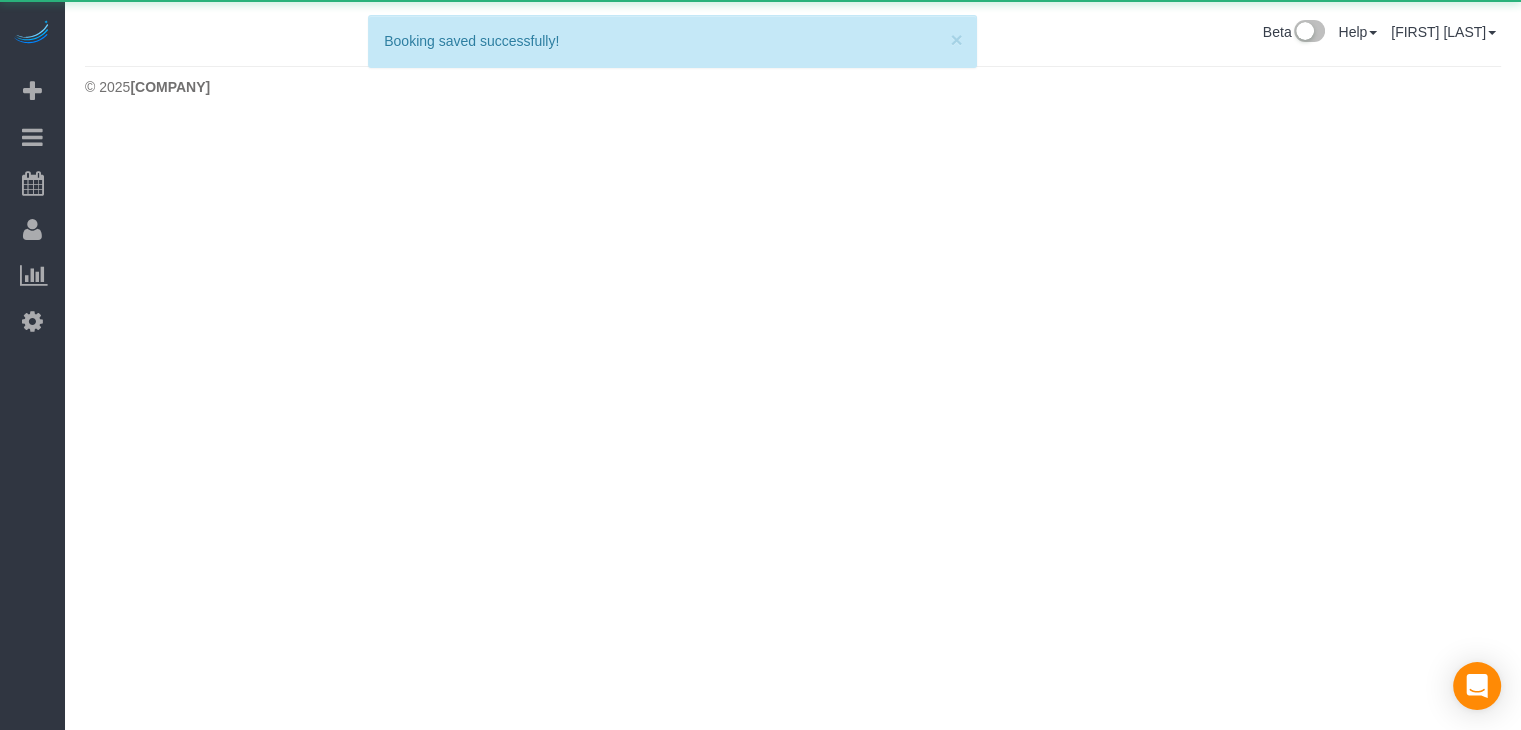 scroll, scrollTop: 0, scrollLeft: 0, axis: both 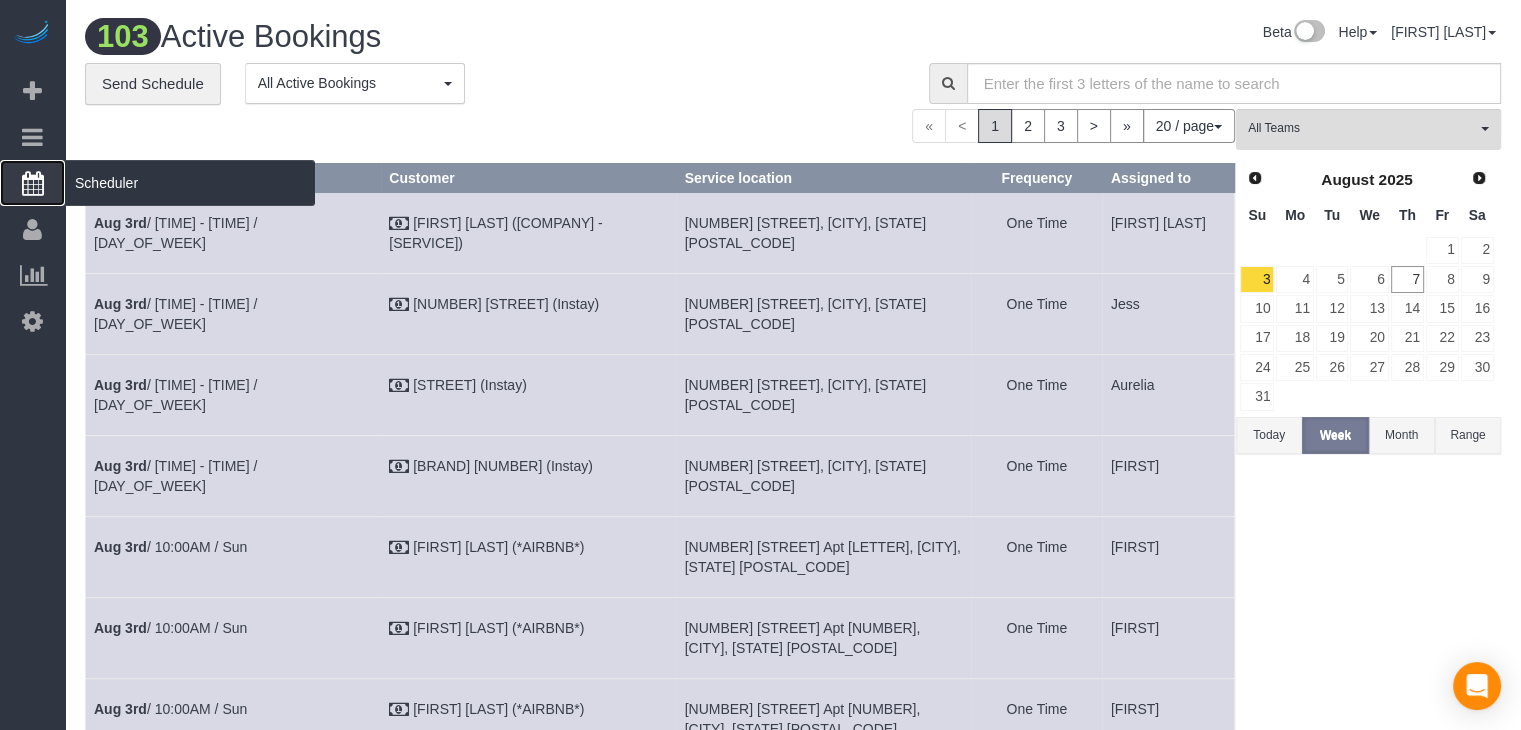 click at bounding box center (33, 183) 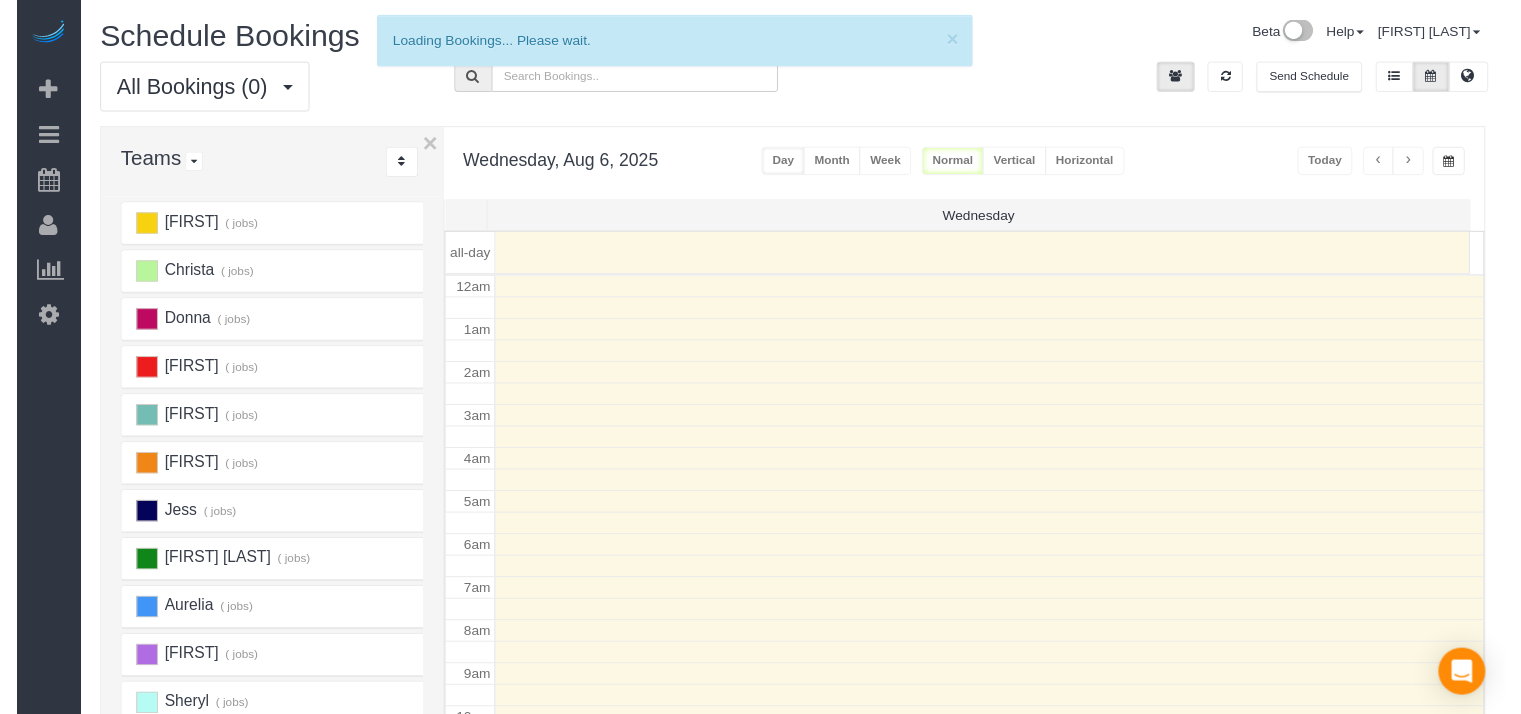 scroll, scrollTop: 263, scrollLeft: 0, axis: vertical 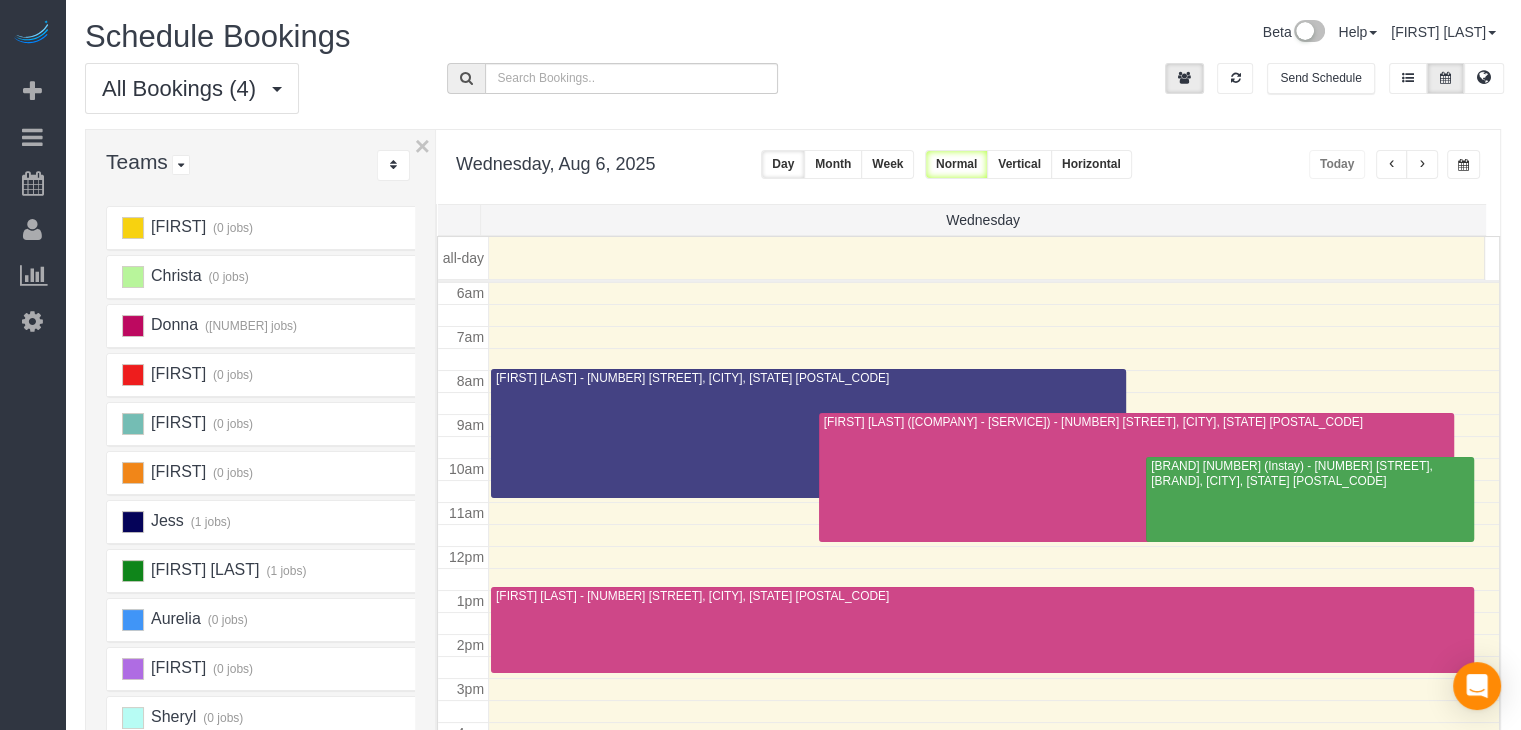 click at bounding box center [1463, 165] 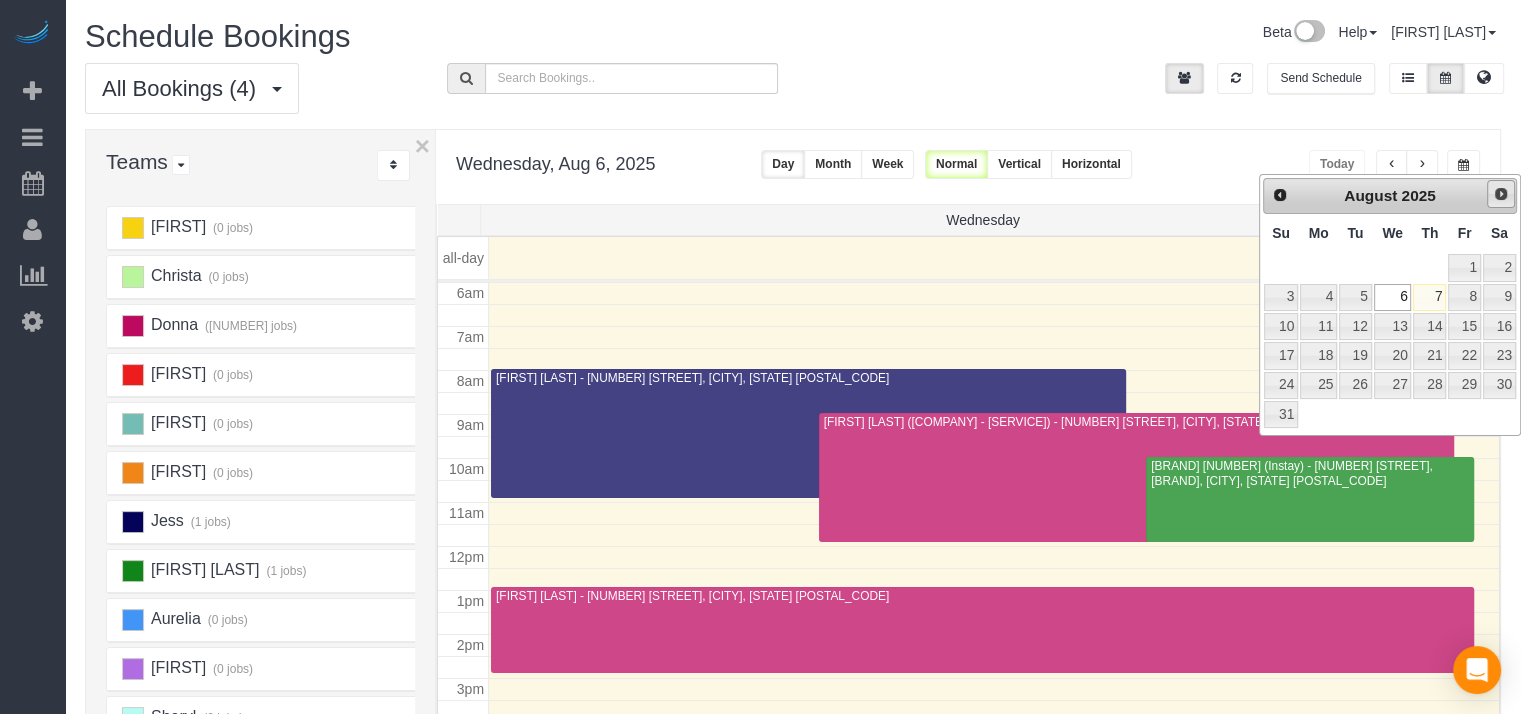 click on "Next" at bounding box center [1501, 194] 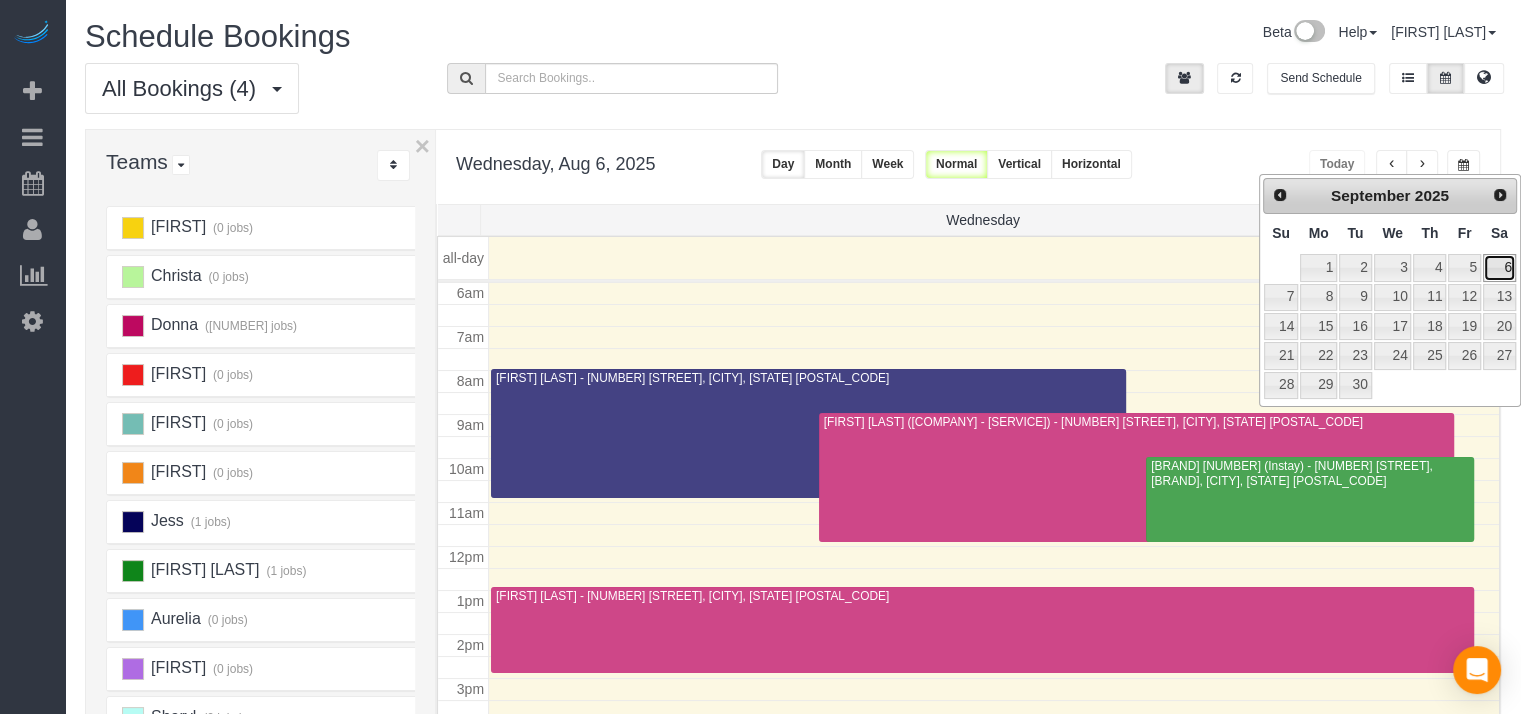 click on "6" at bounding box center (1499, 267) 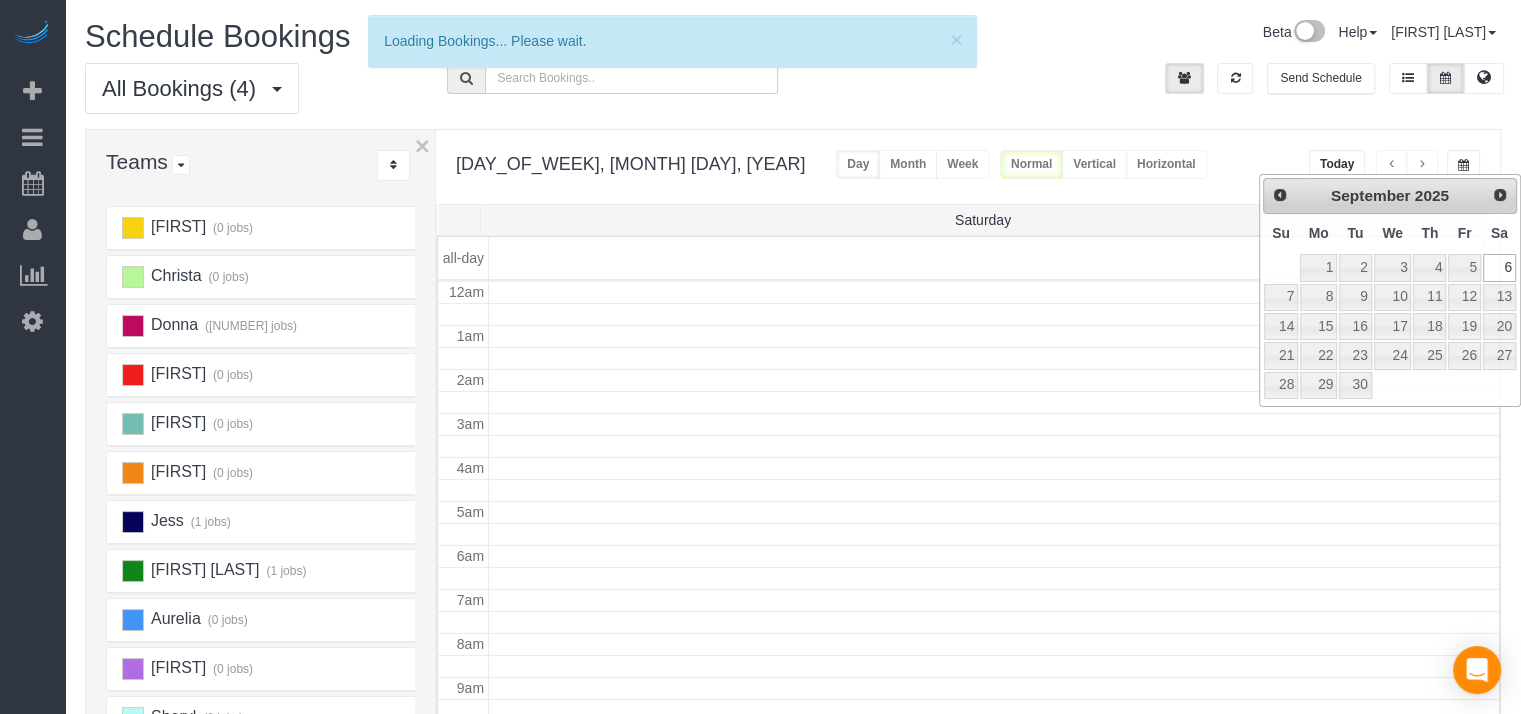 scroll, scrollTop: 263, scrollLeft: 0, axis: vertical 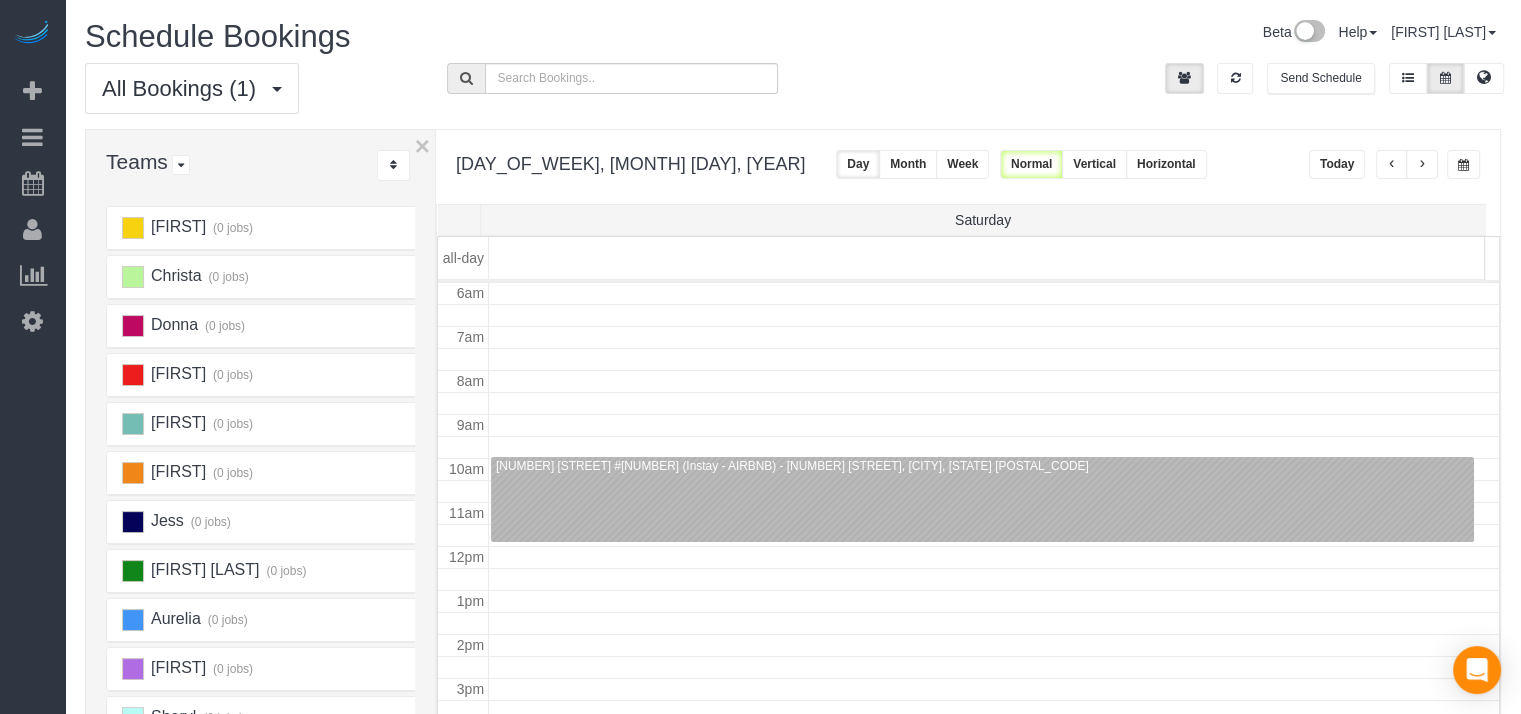 click at bounding box center [1463, 165] 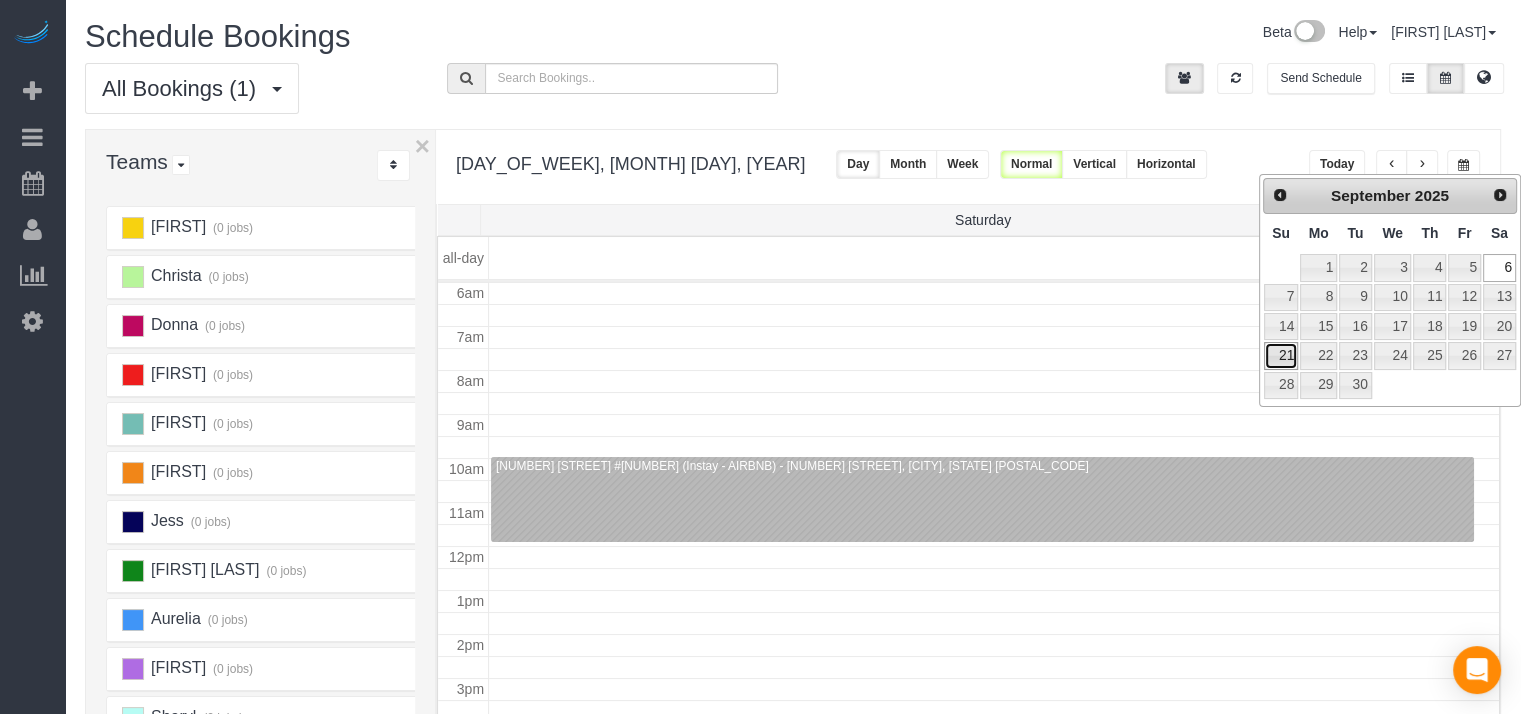 click on "21" at bounding box center [1281, 355] 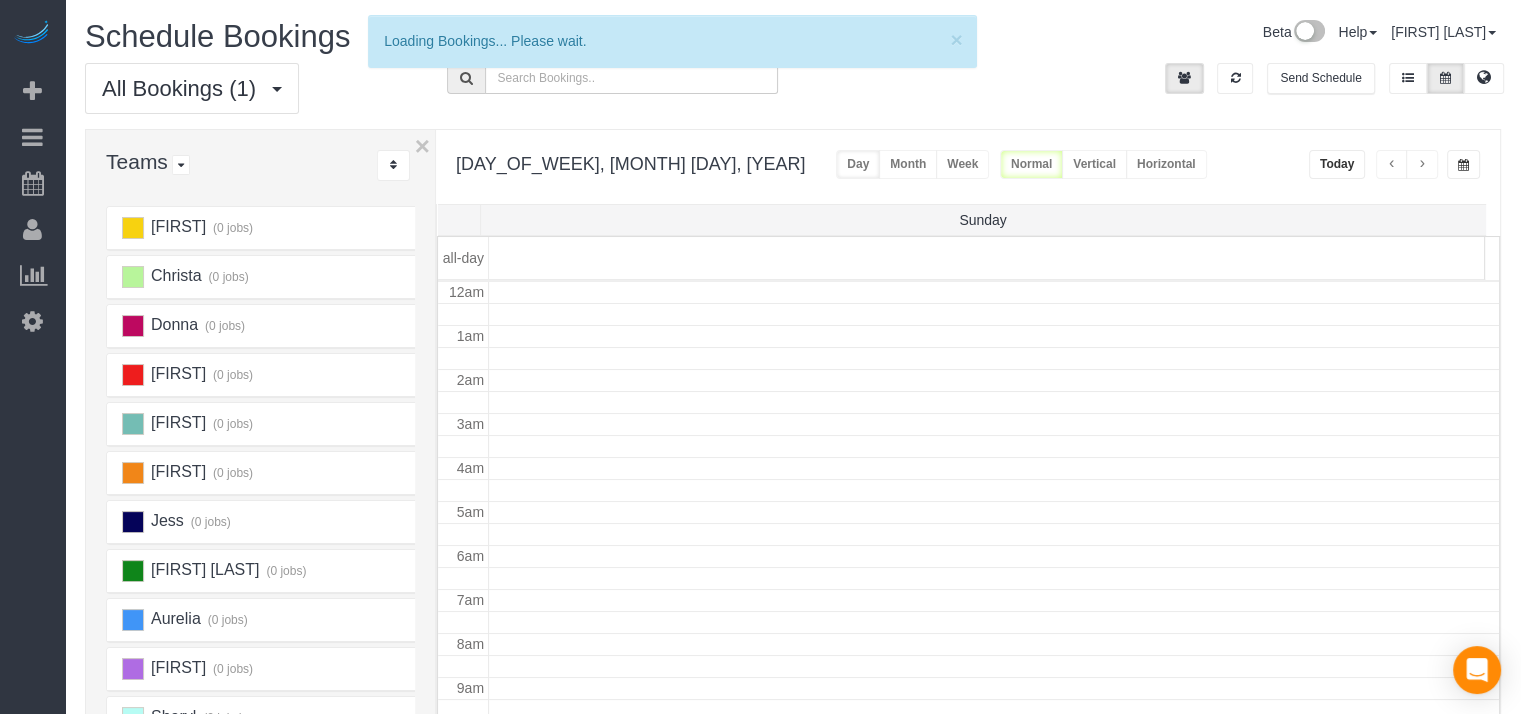scroll, scrollTop: 263, scrollLeft: 0, axis: vertical 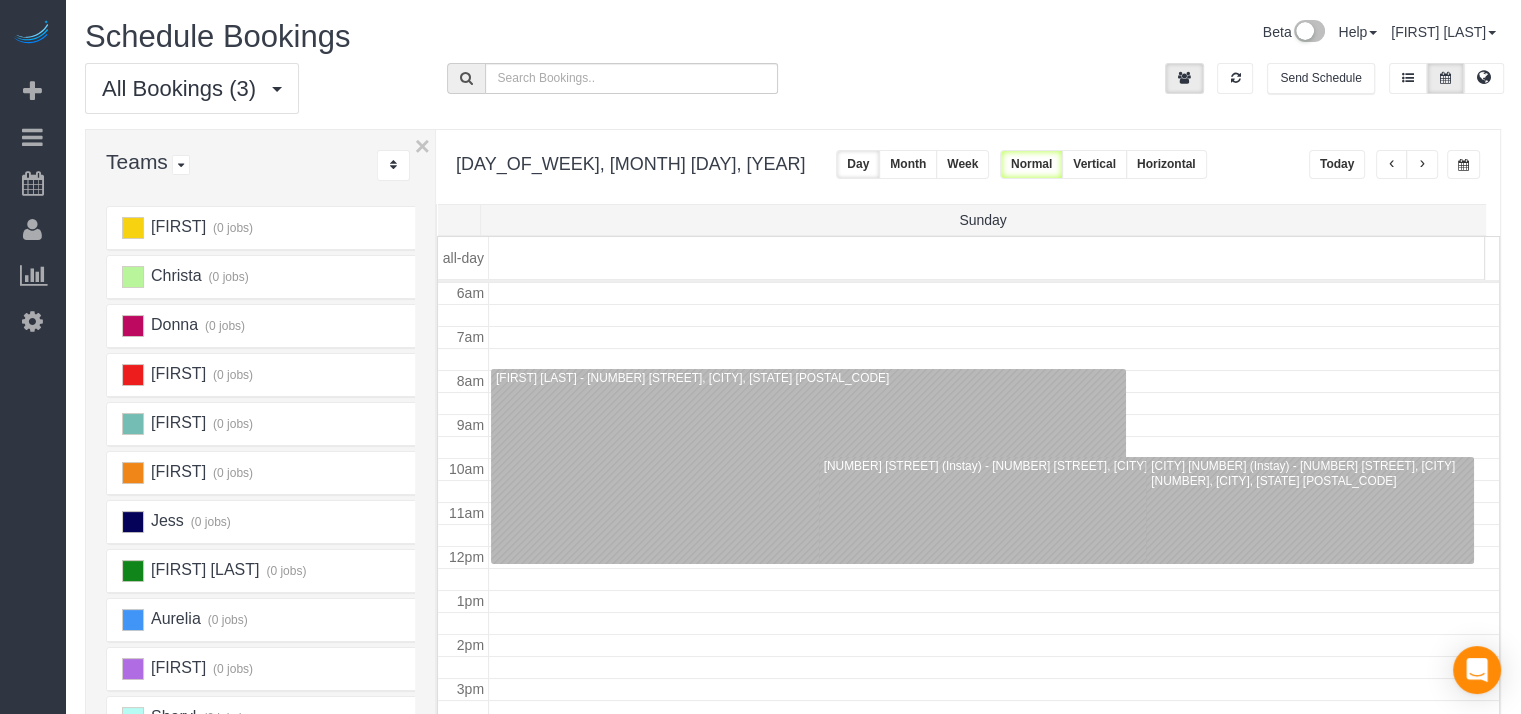 click at bounding box center (1463, 165) 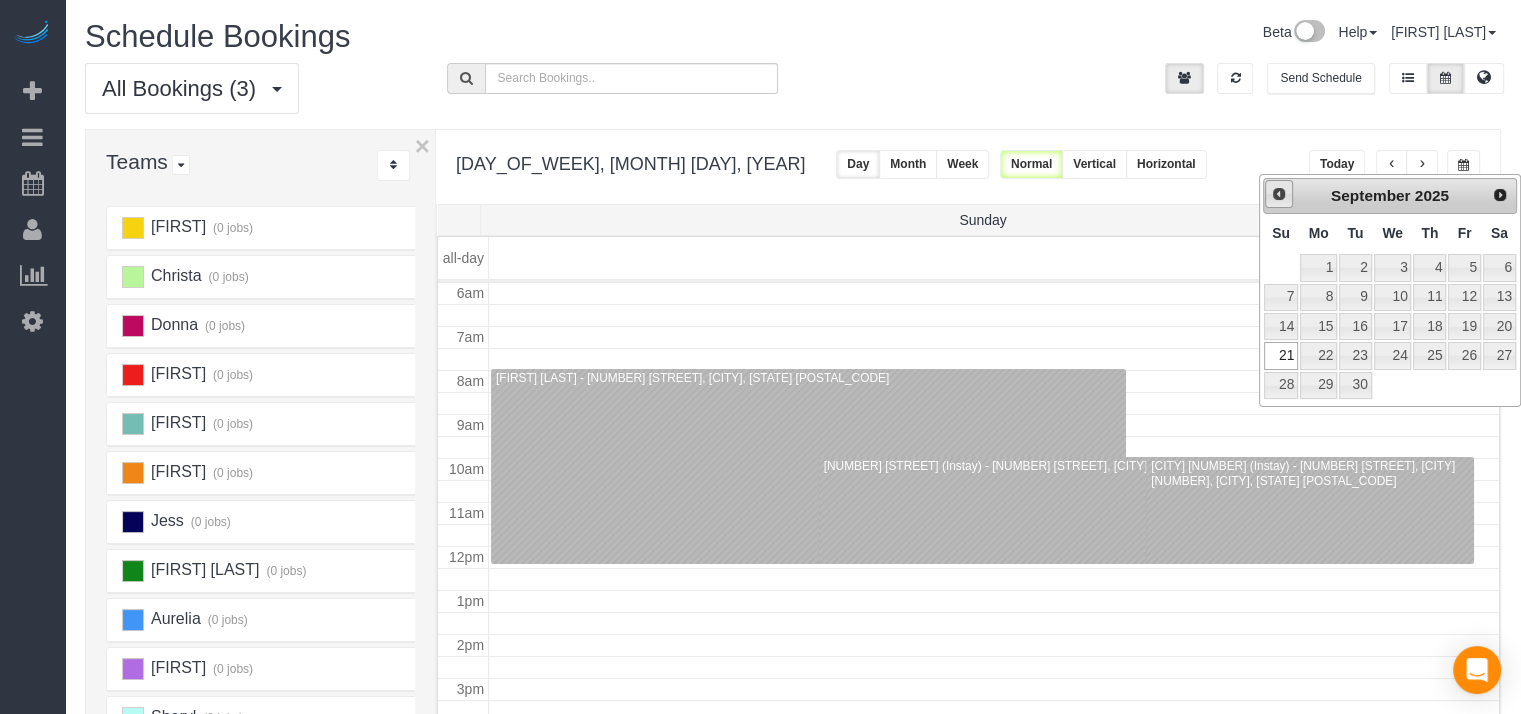 click on "Prev" at bounding box center [1279, 194] 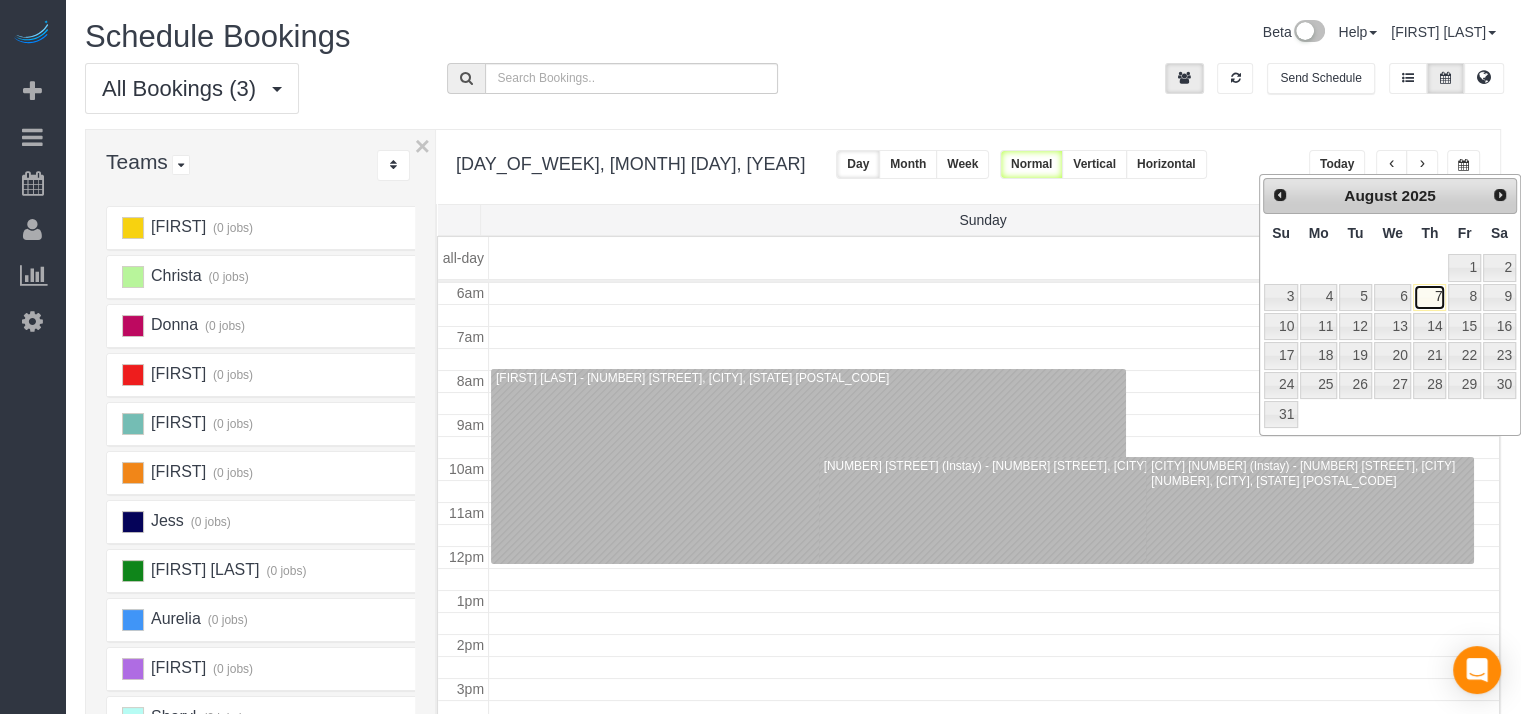 click on "7" at bounding box center [1429, 297] 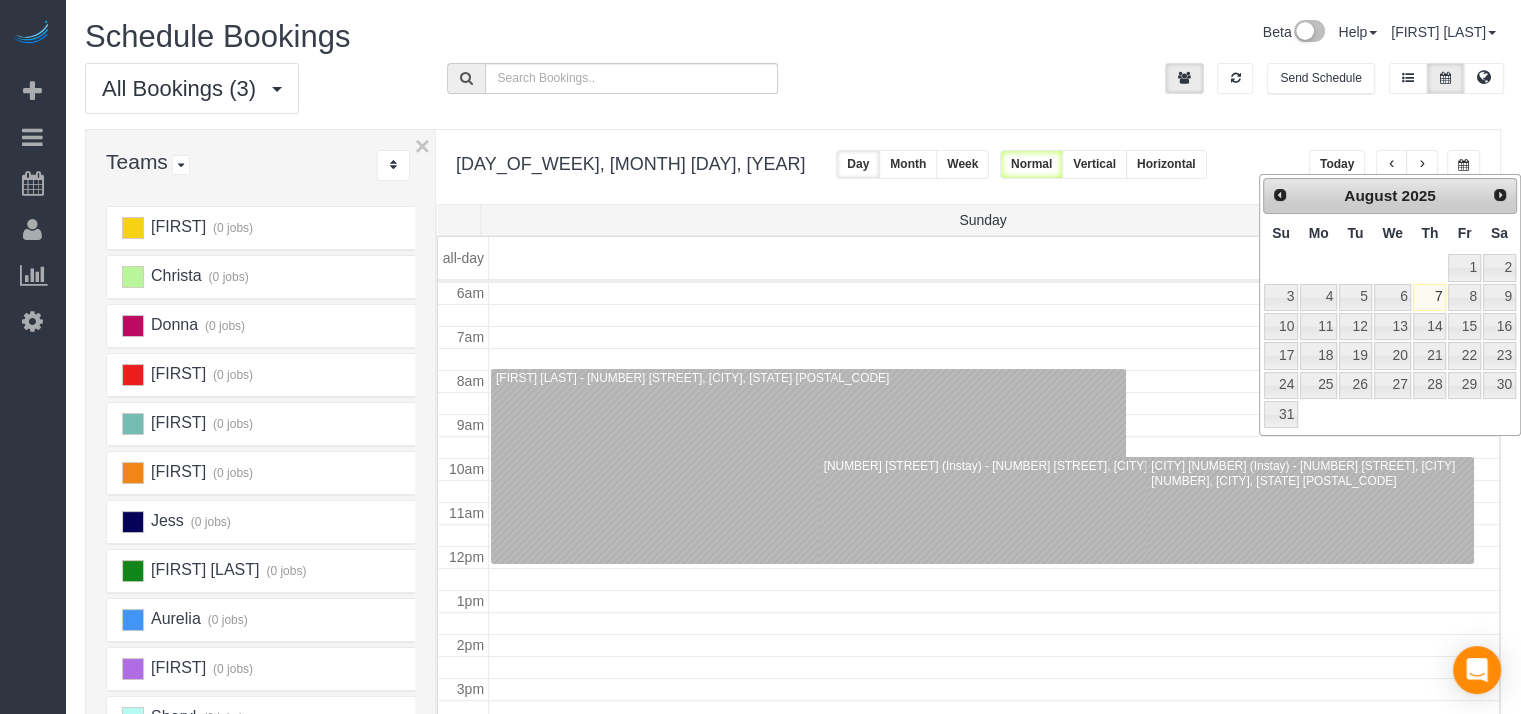 type on "**********" 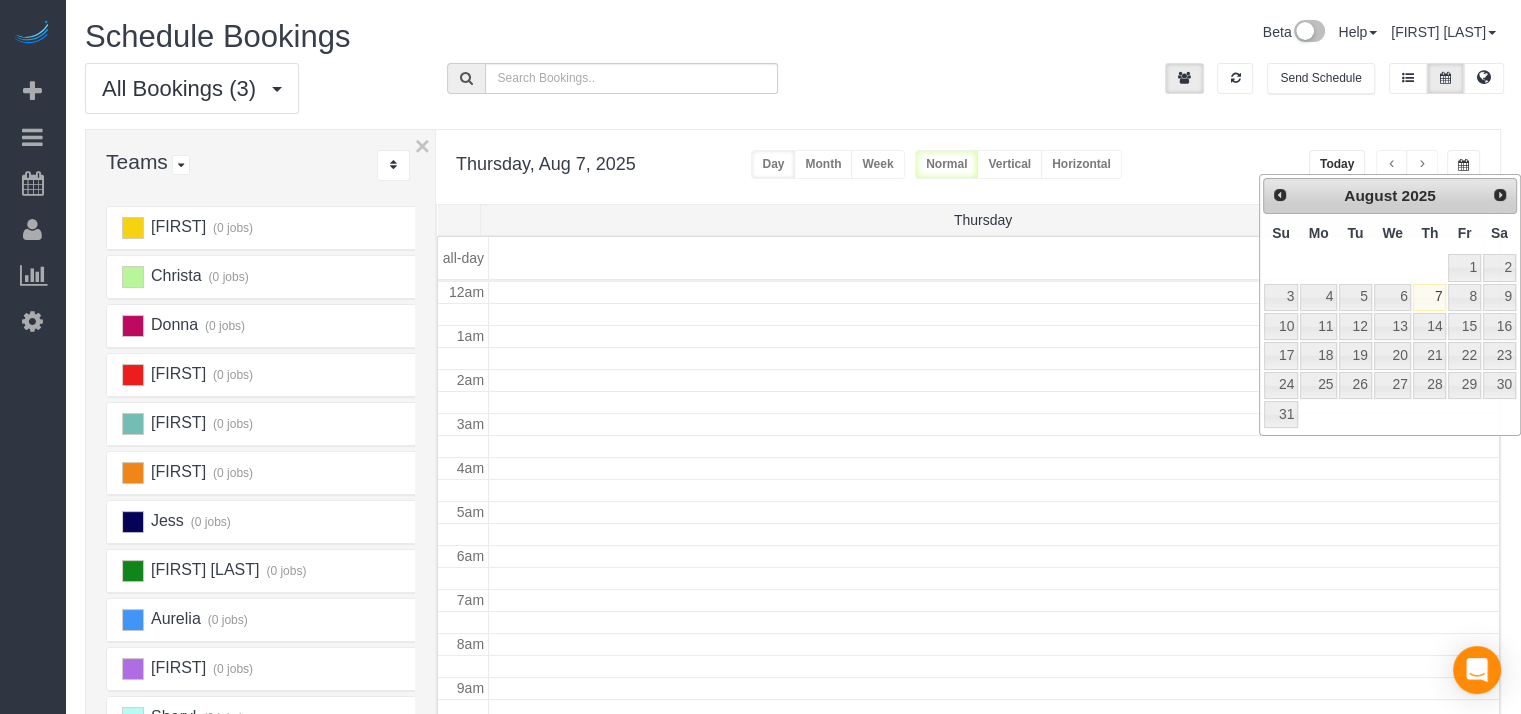 scroll, scrollTop: 263, scrollLeft: 0, axis: vertical 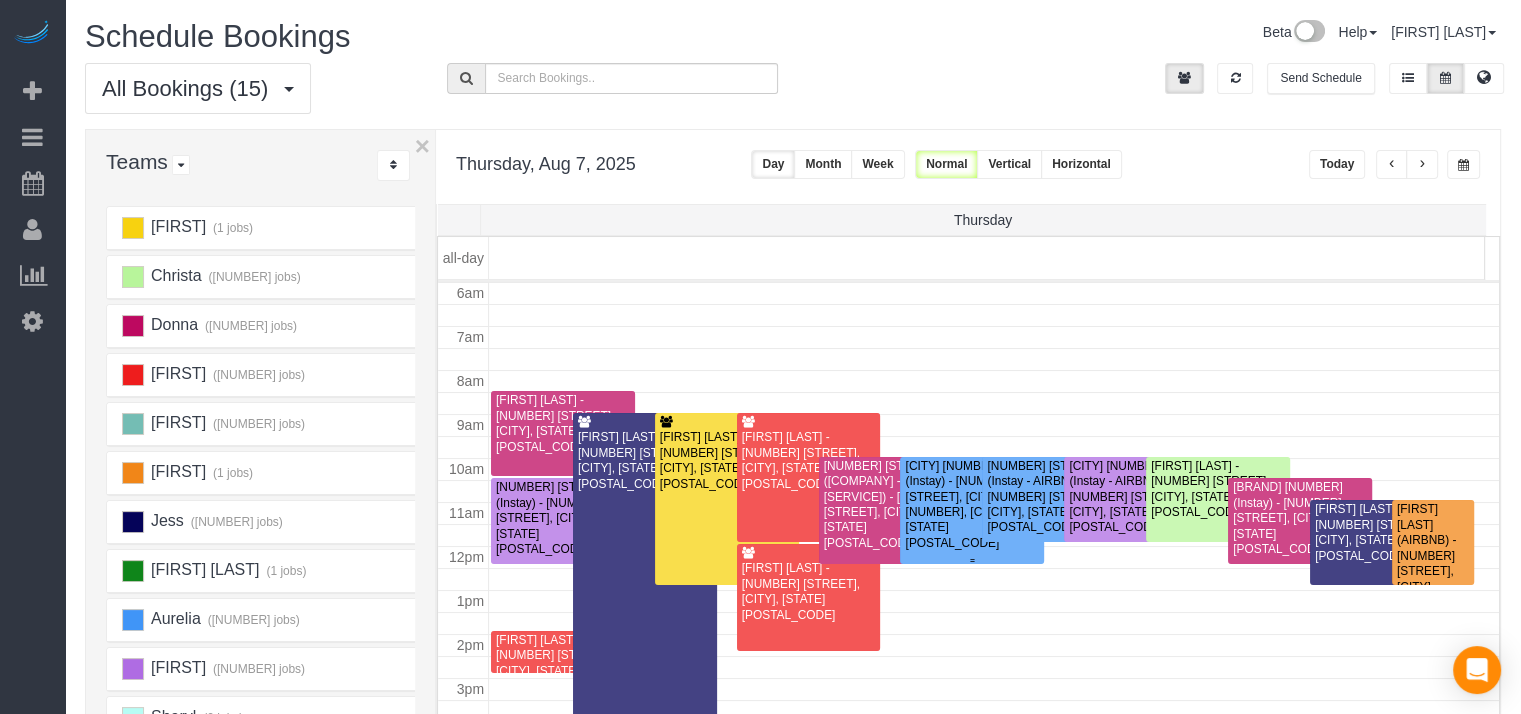 click on "[CITY] [NUMBER] (Instay) - [NUMBER] [STREET], [CITY] [NUMBER], [CITY], [STATE] [POSTAL_CODE]" at bounding box center (972, 505) 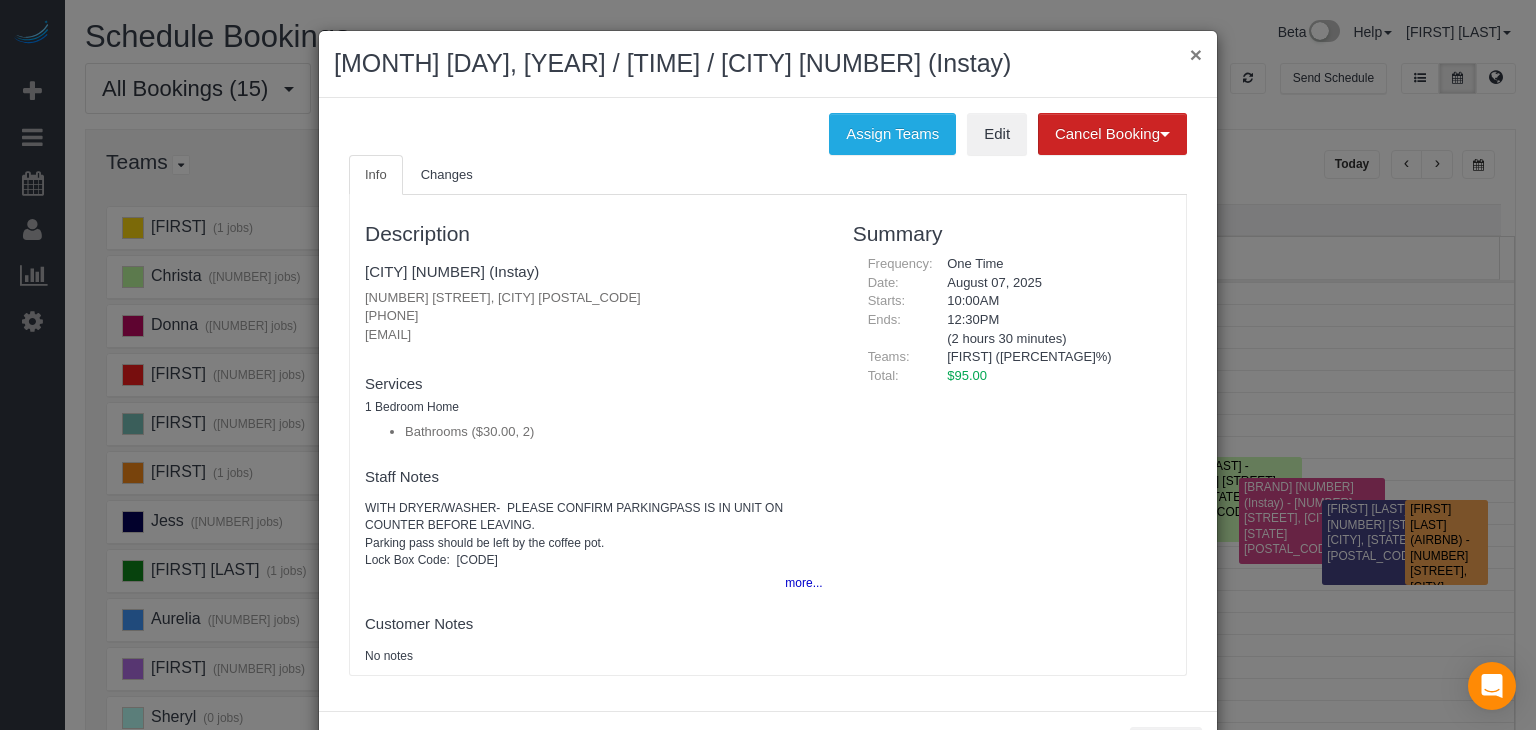 click on "×" at bounding box center (1196, 54) 